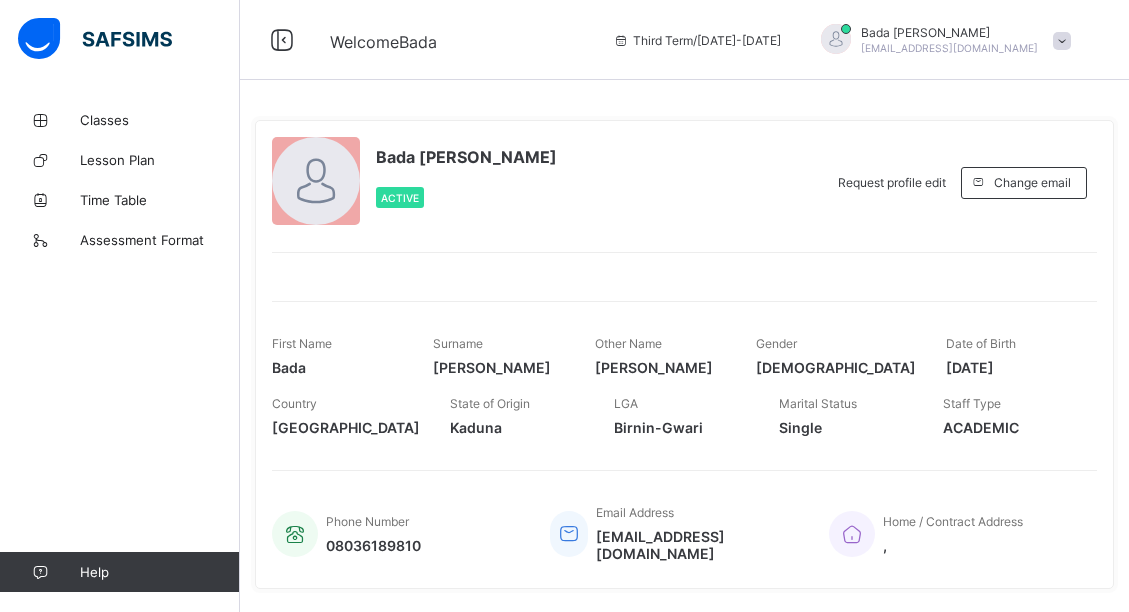 scroll, scrollTop: 0, scrollLeft: 0, axis: both 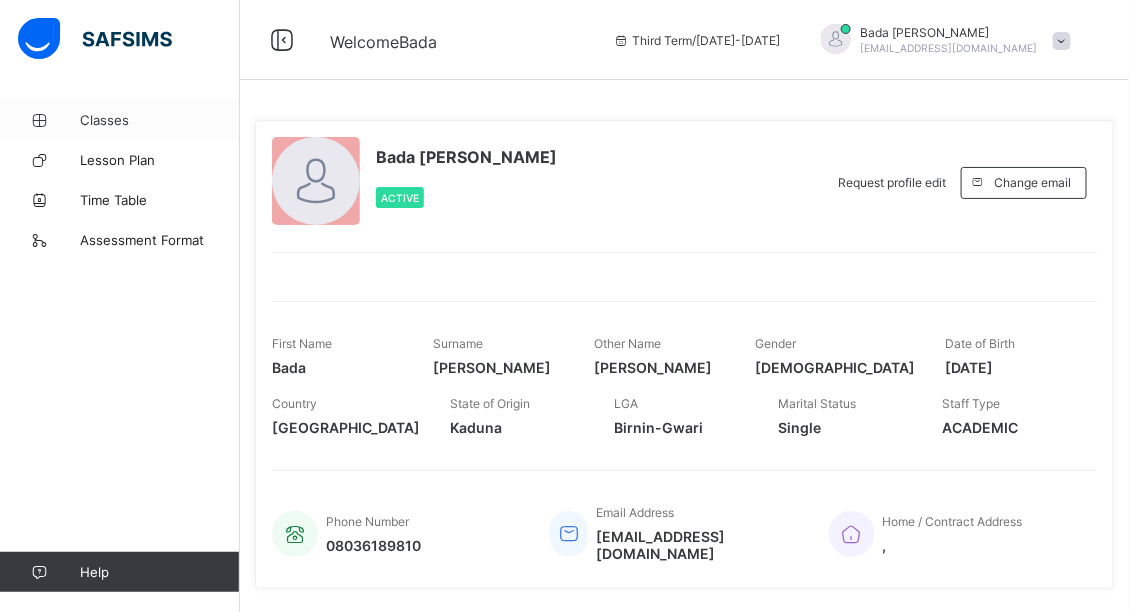 click on "Classes" at bounding box center (160, 120) 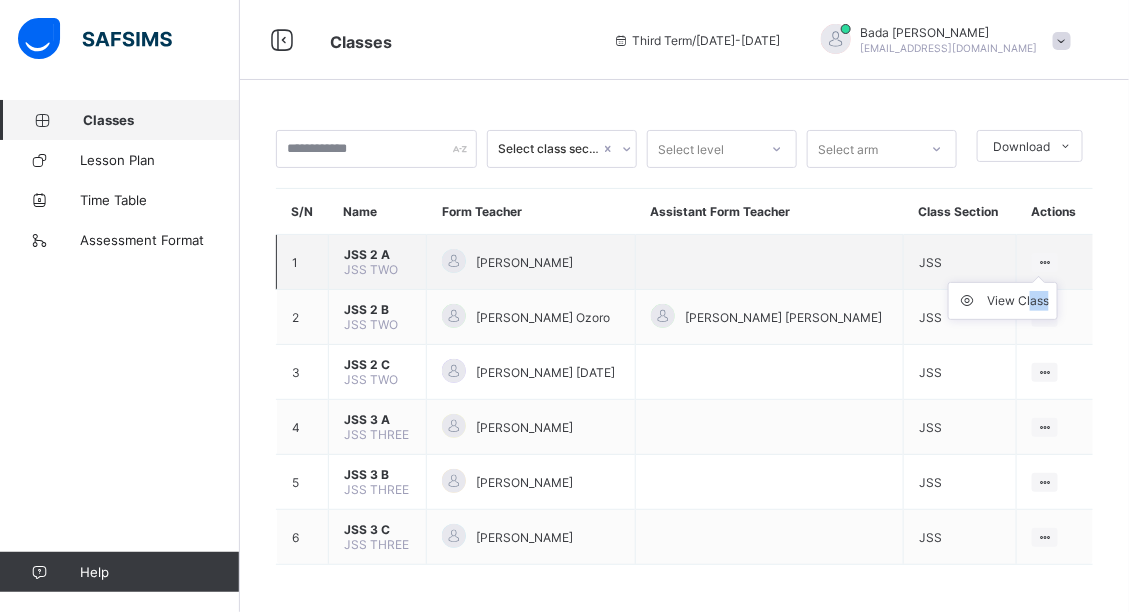 click on "View Class" at bounding box center [1003, 301] 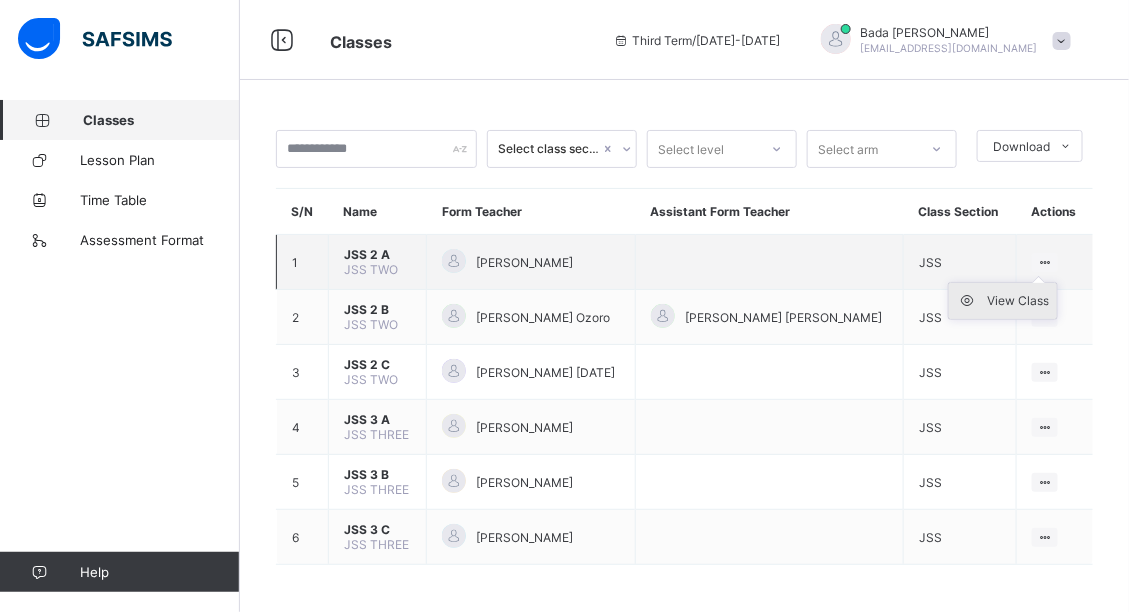 click on "View Class" at bounding box center (1003, 301) 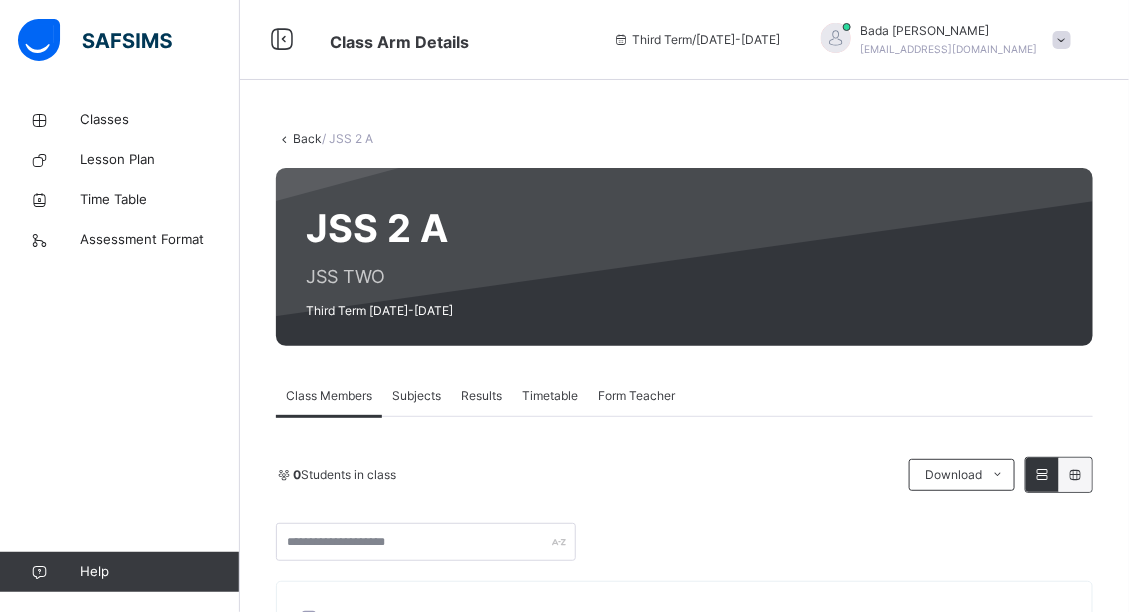 click on "Subjects" at bounding box center (416, 396) 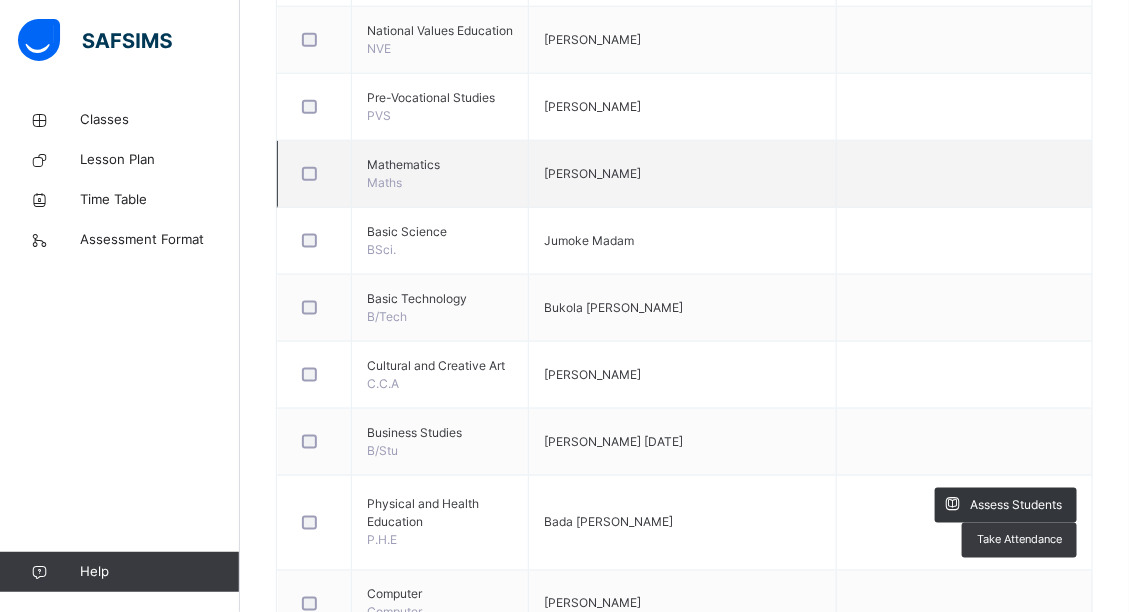 scroll, scrollTop: 640, scrollLeft: 0, axis: vertical 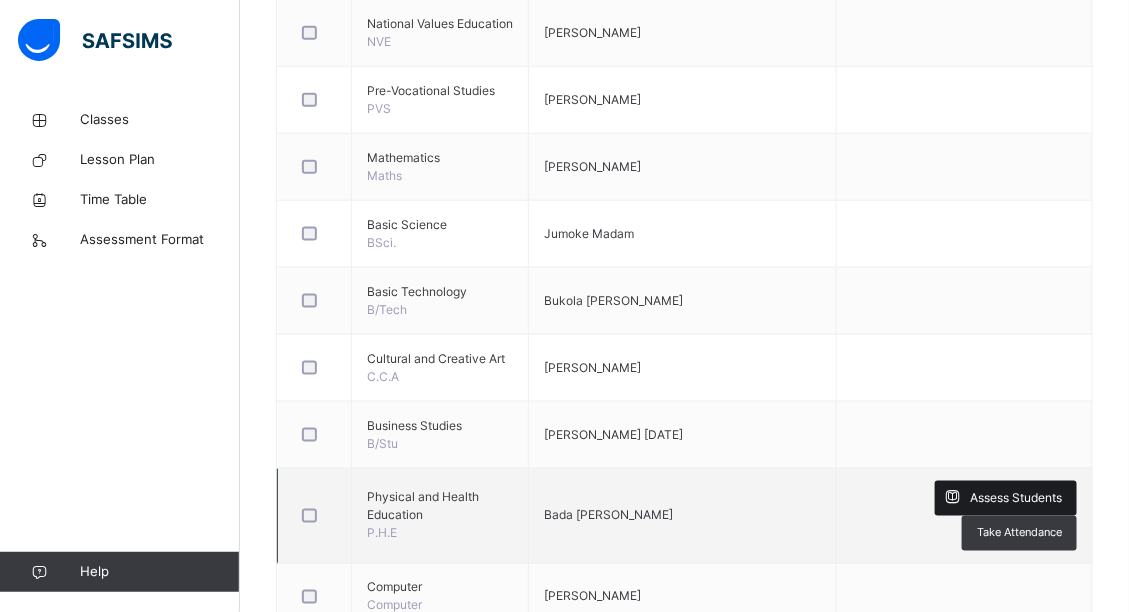 click on "Assess Students" at bounding box center [1016, 499] 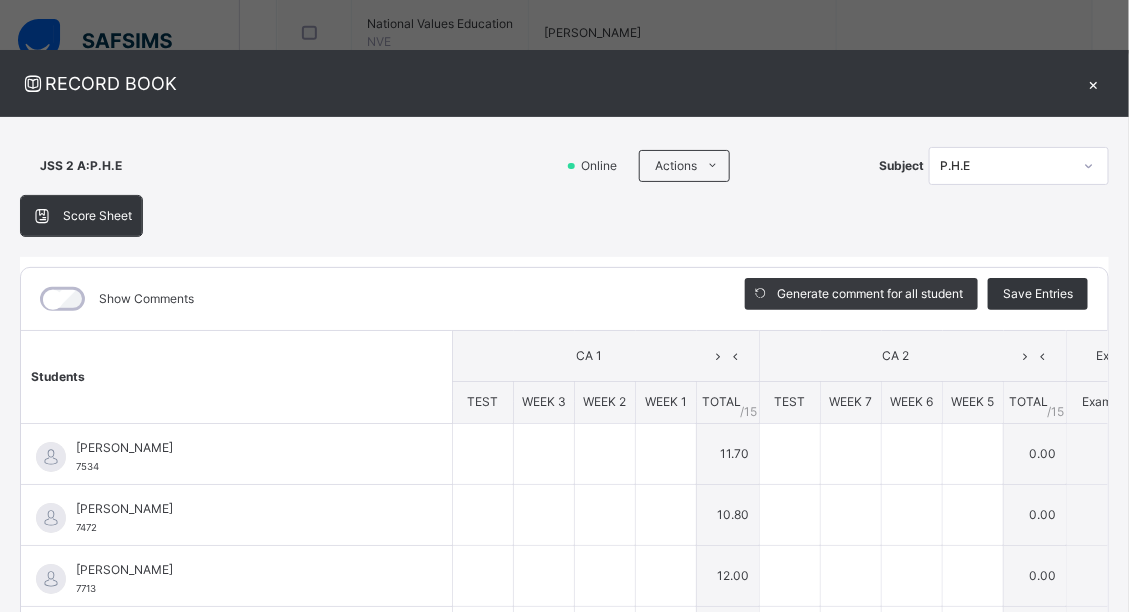 type on "**" 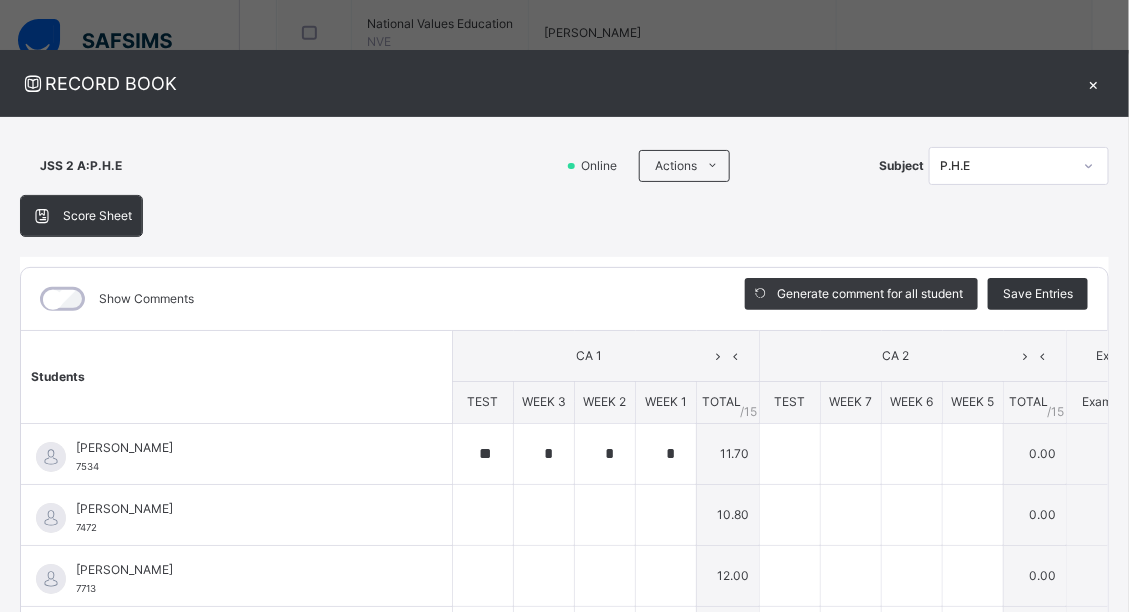 type on "**" 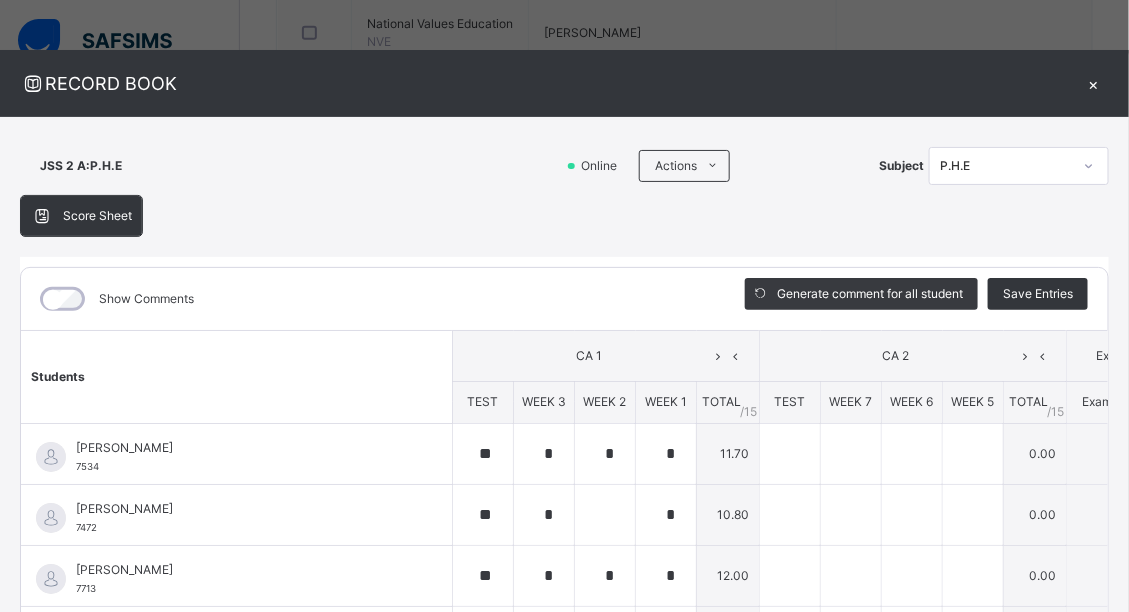 type on "**" 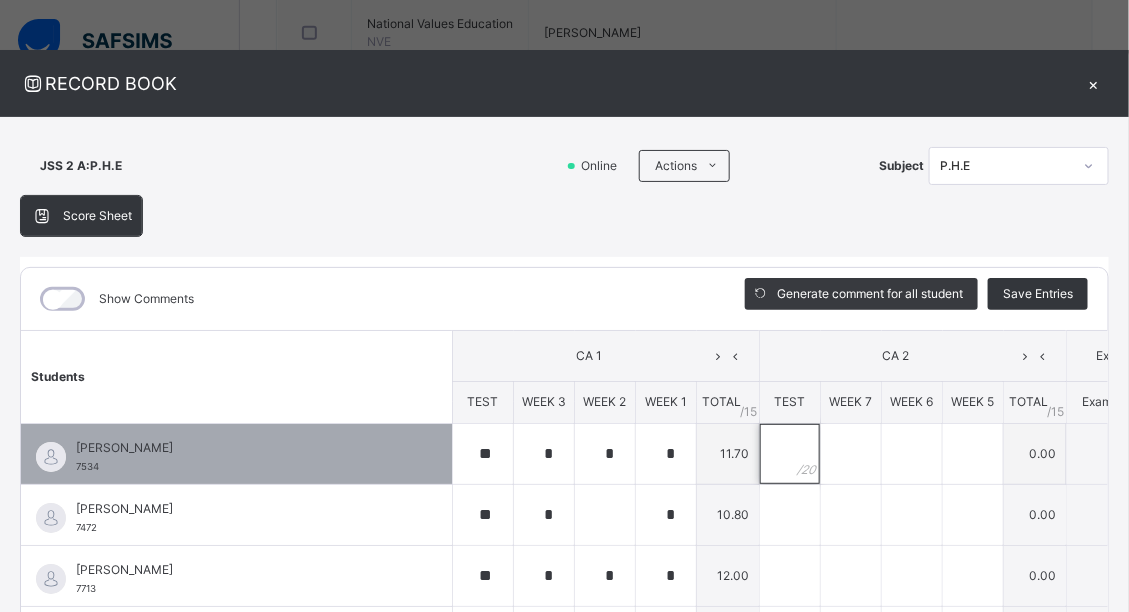click at bounding box center (790, 454) 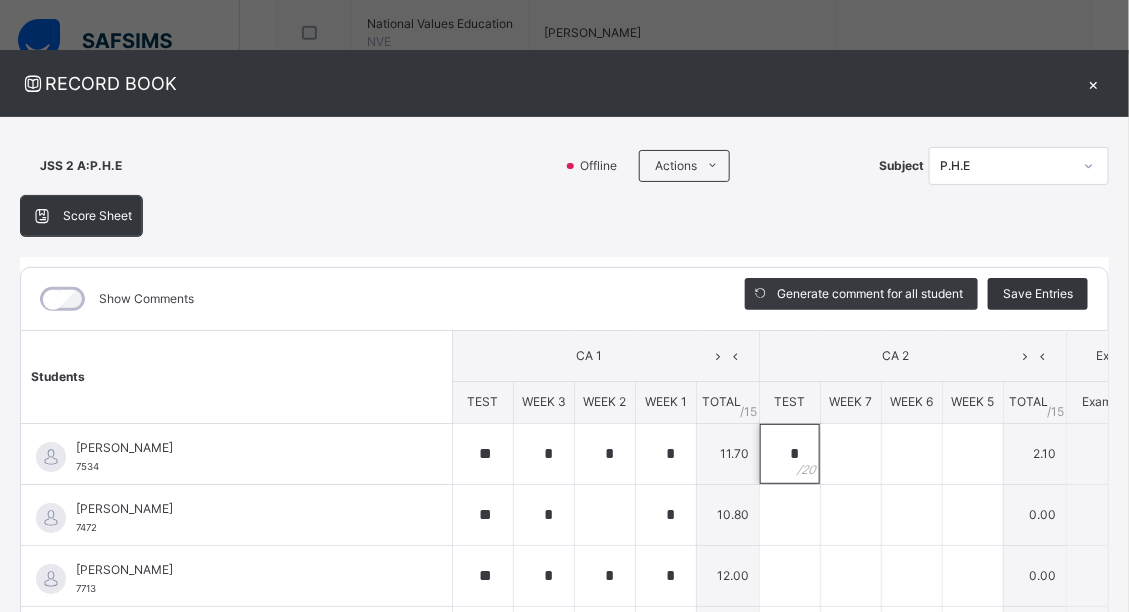 type on "*" 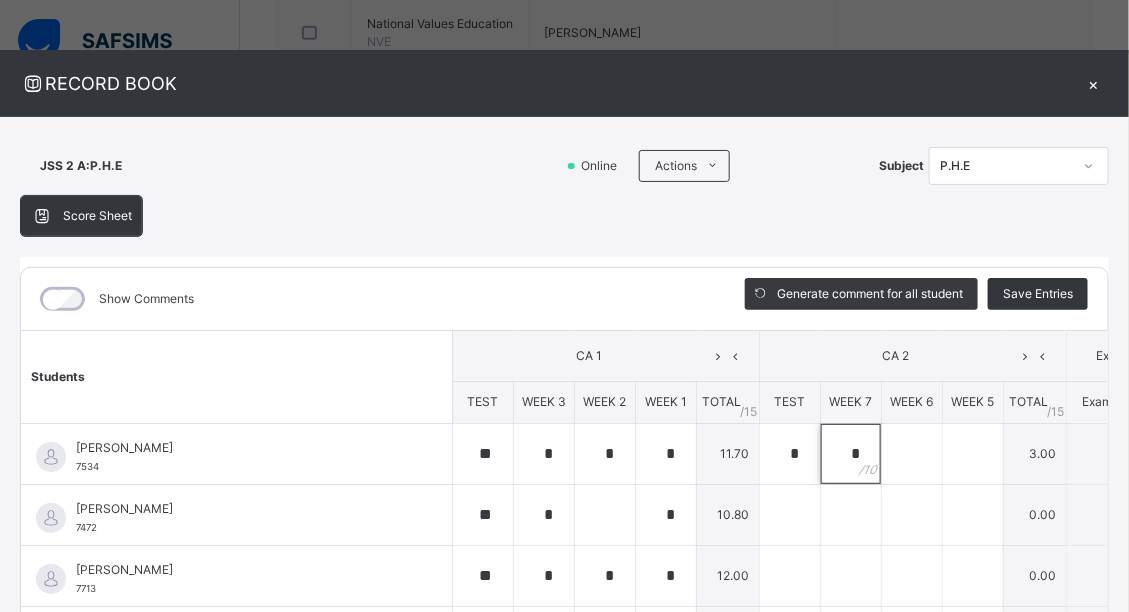 type on "*" 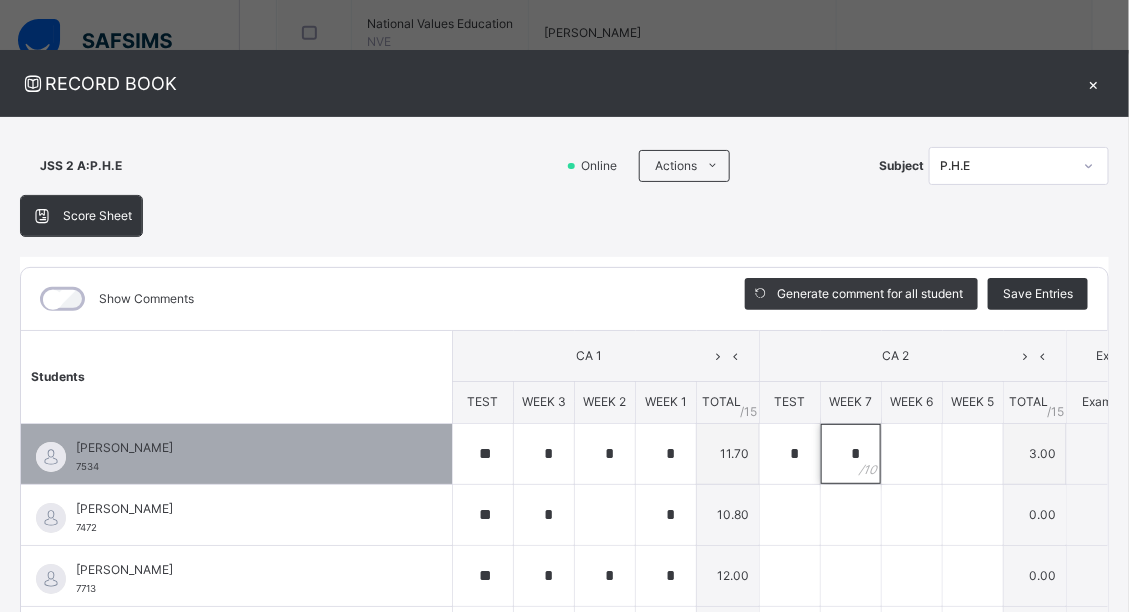 click on "*" at bounding box center (851, 454) 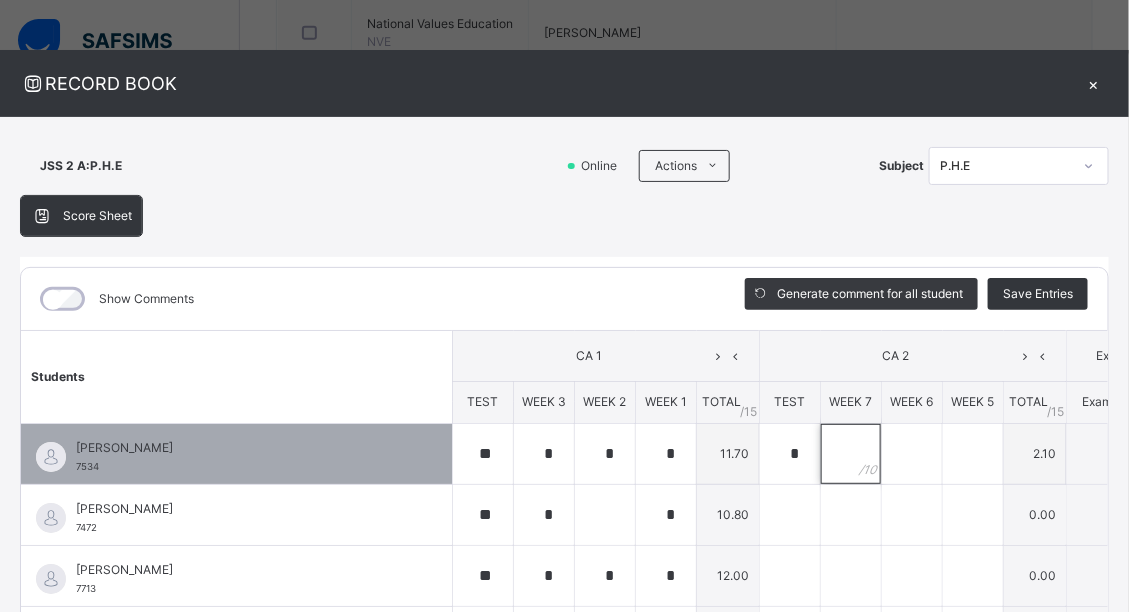 type 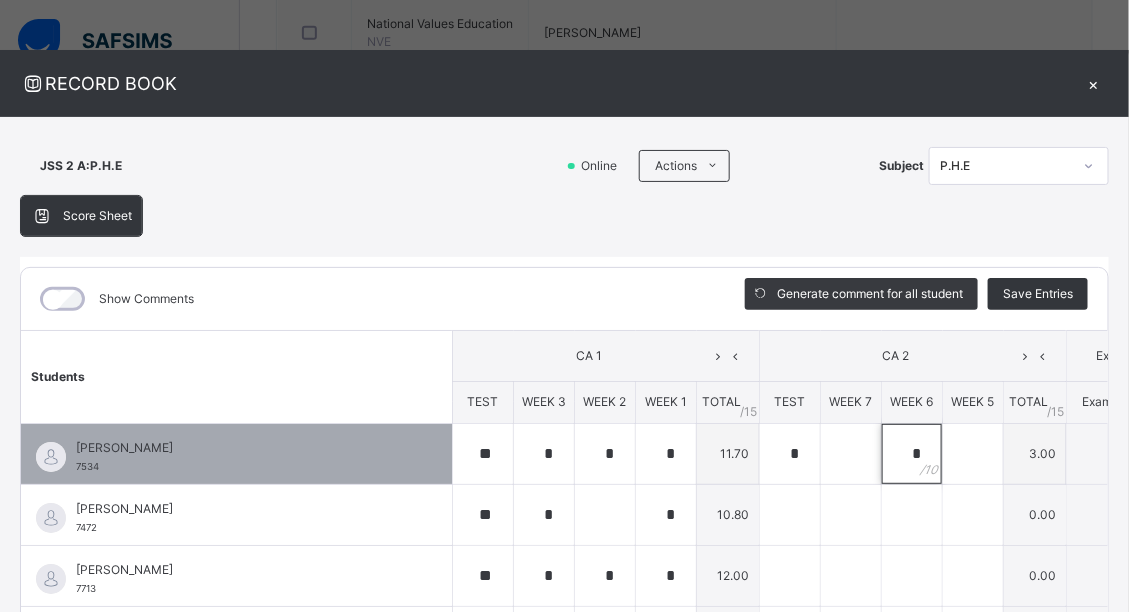 type on "*" 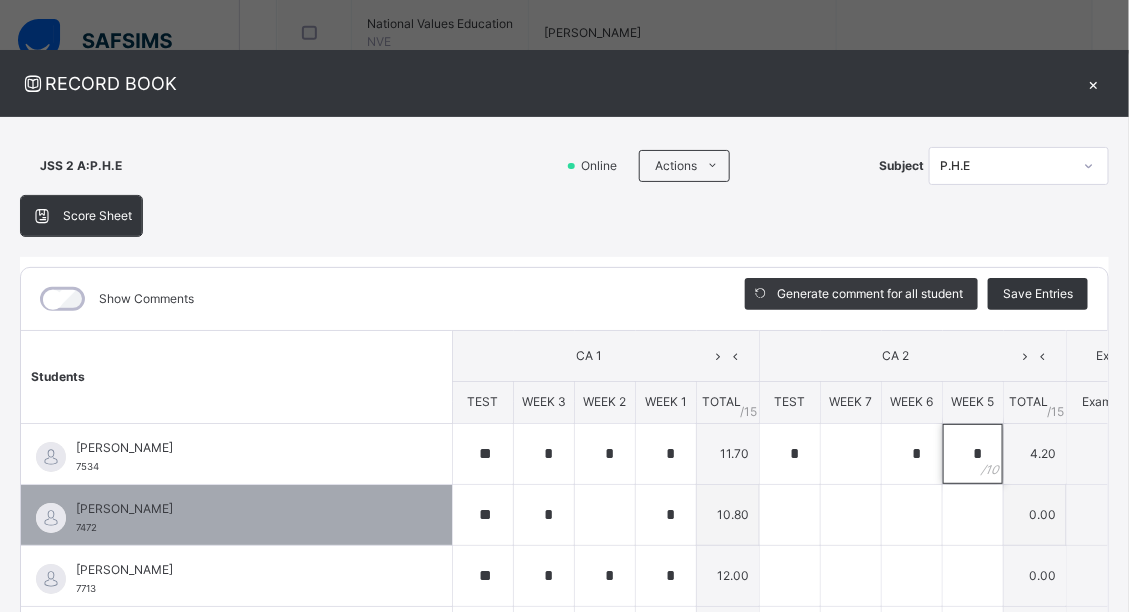 type on "*" 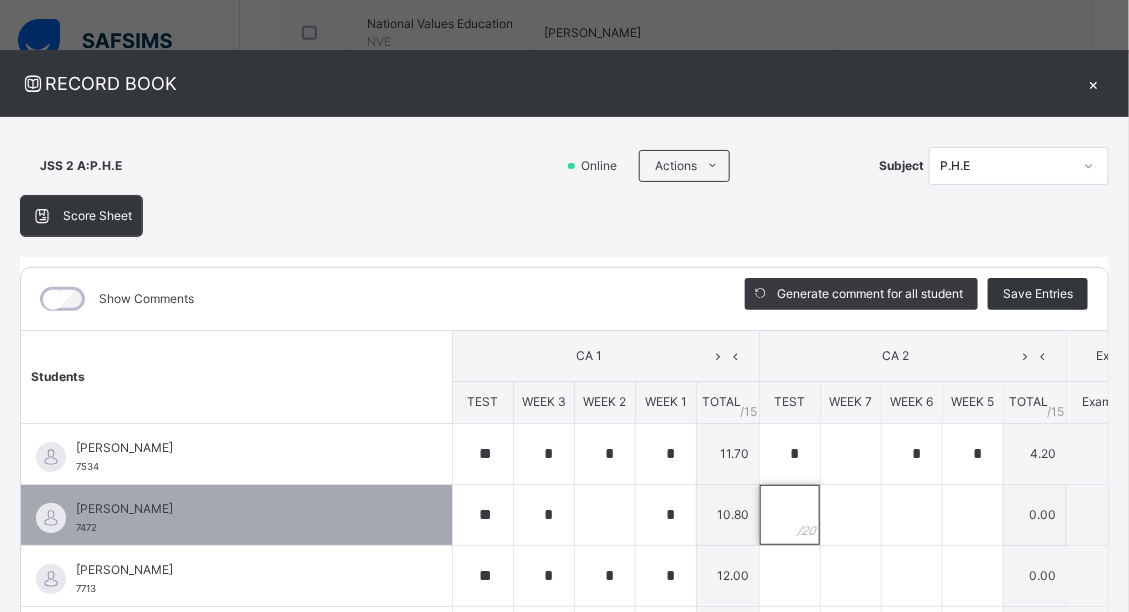 click at bounding box center [790, 515] 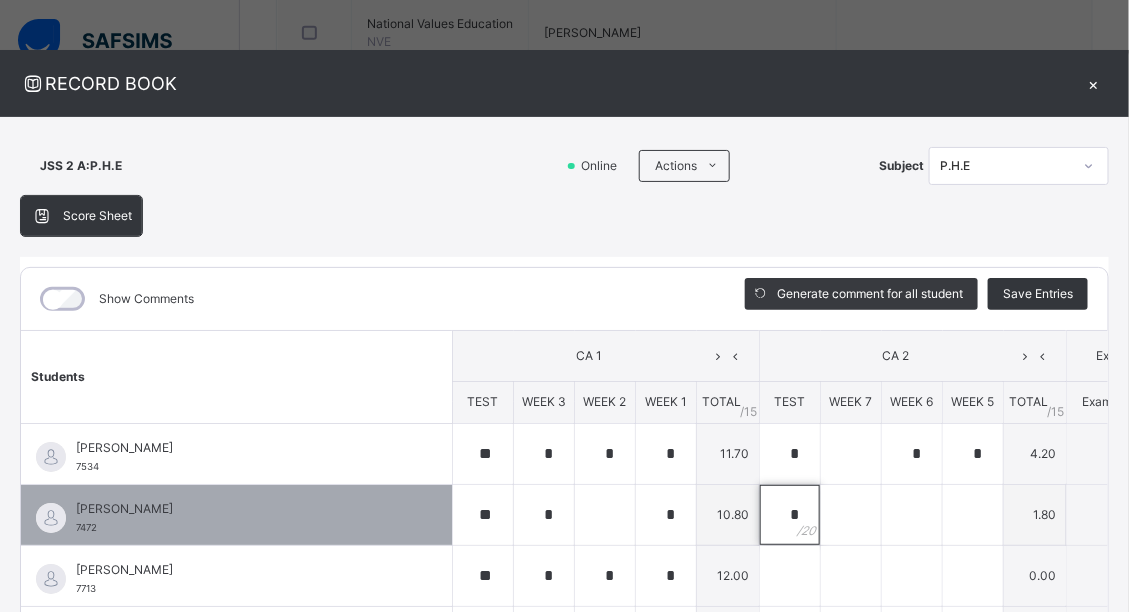 type on "*" 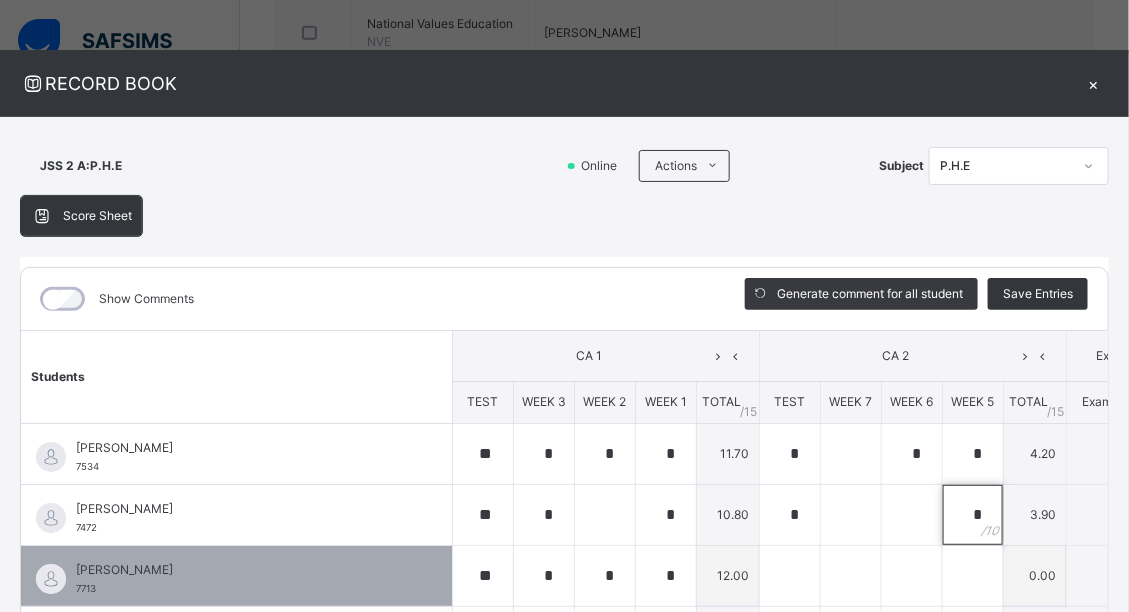 type on "*" 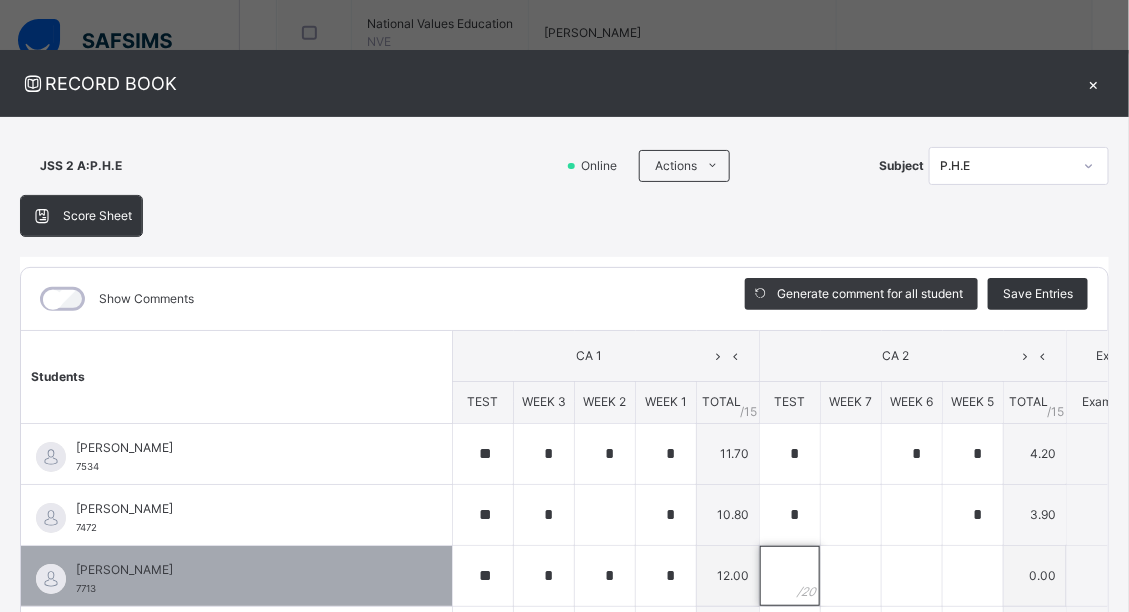 click at bounding box center [790, 576] 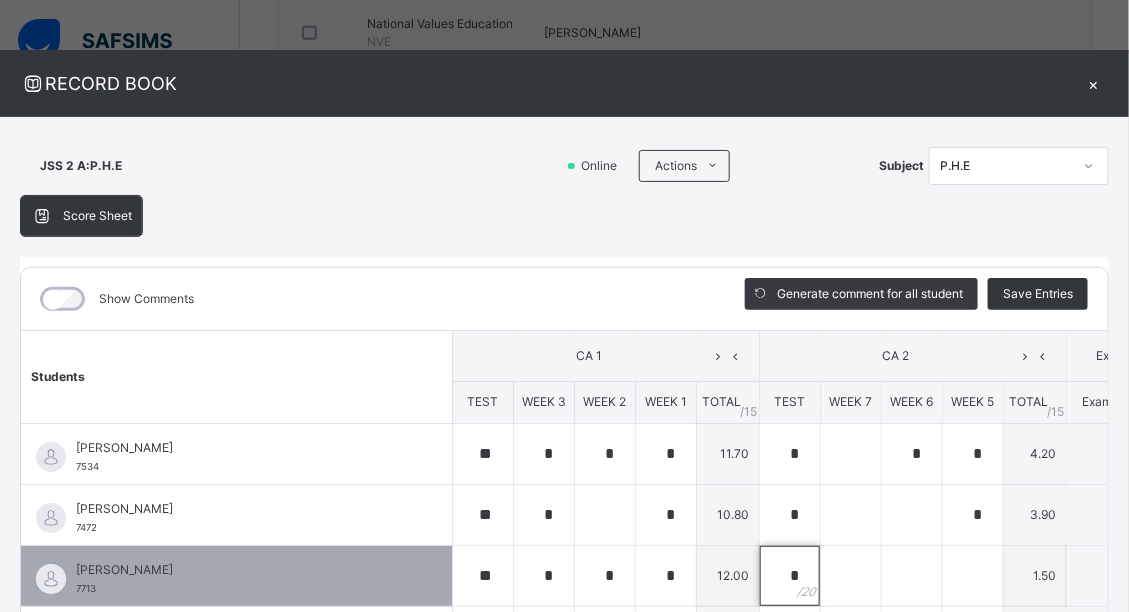 type on "*" 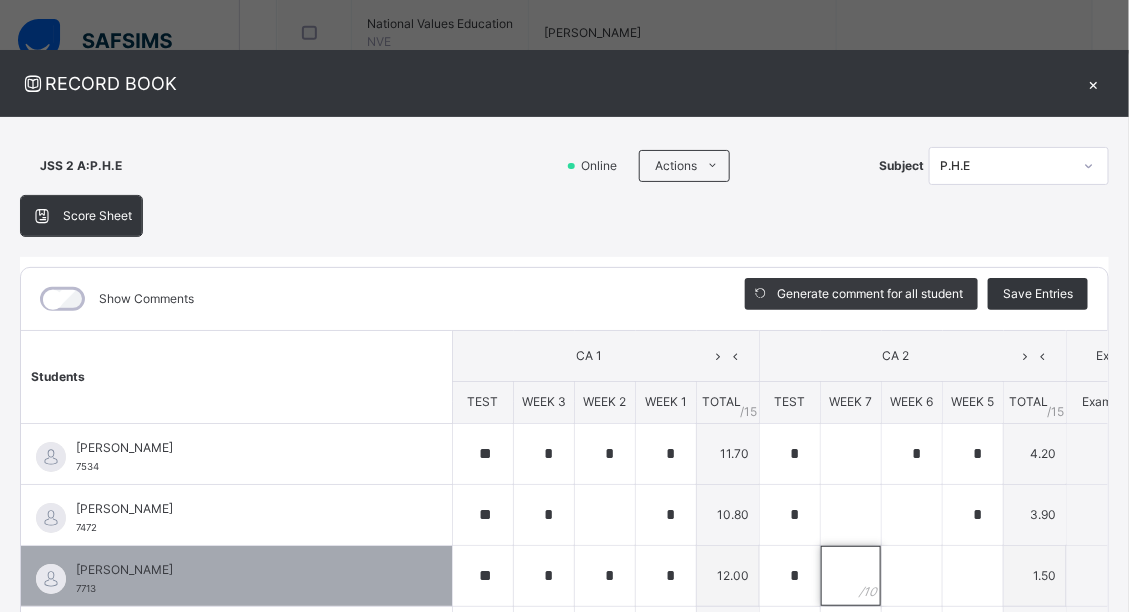 scroll, scrollTop: 3, scrollLeft: 0, axis: vertical 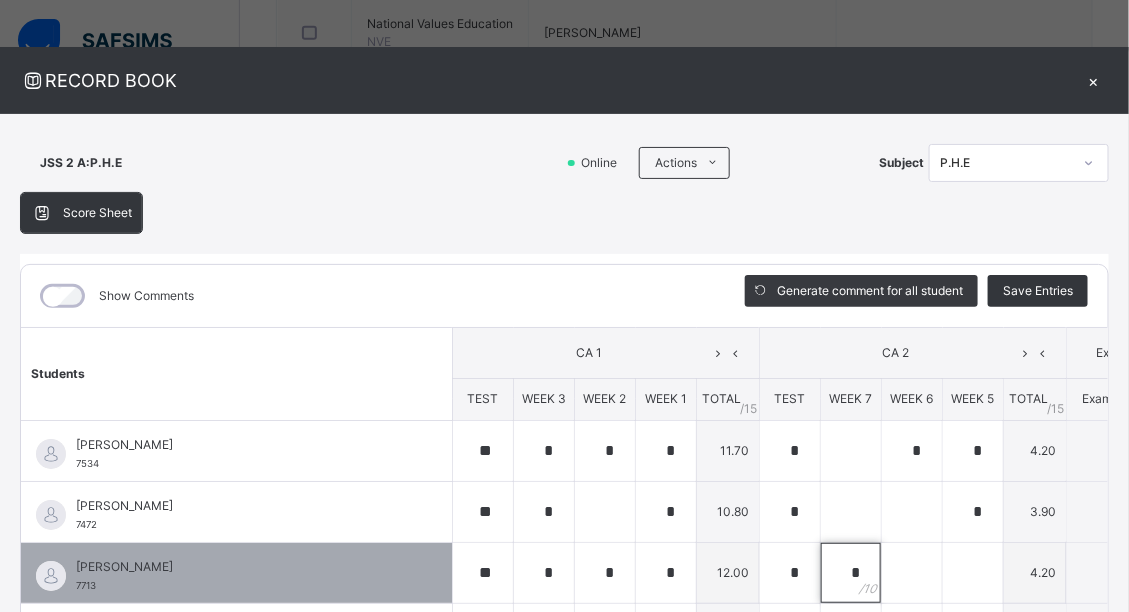 type on "*" 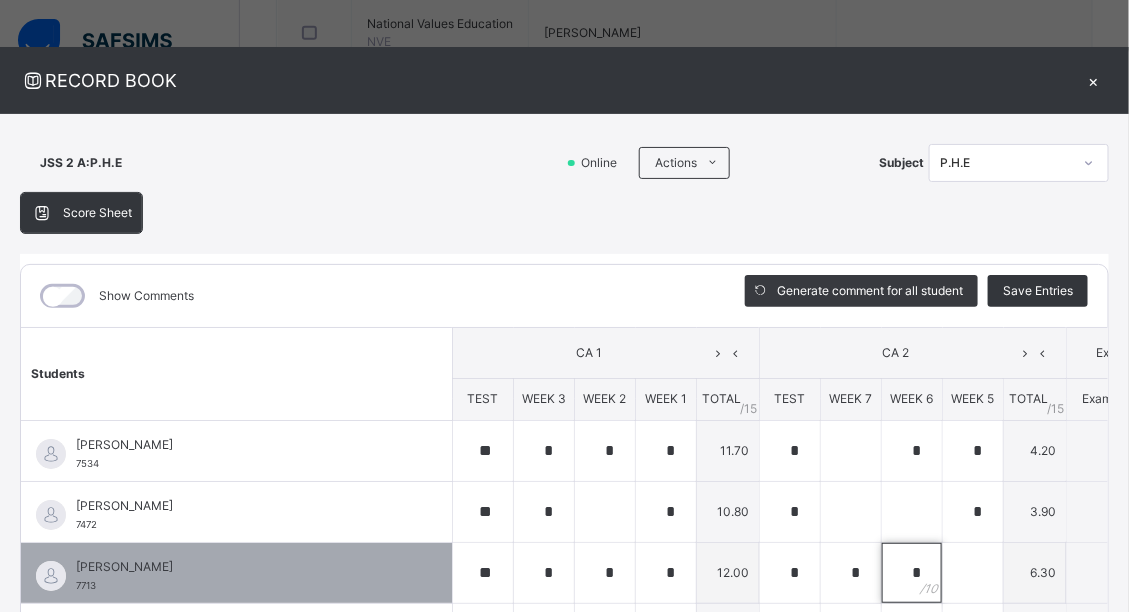 type on "*" 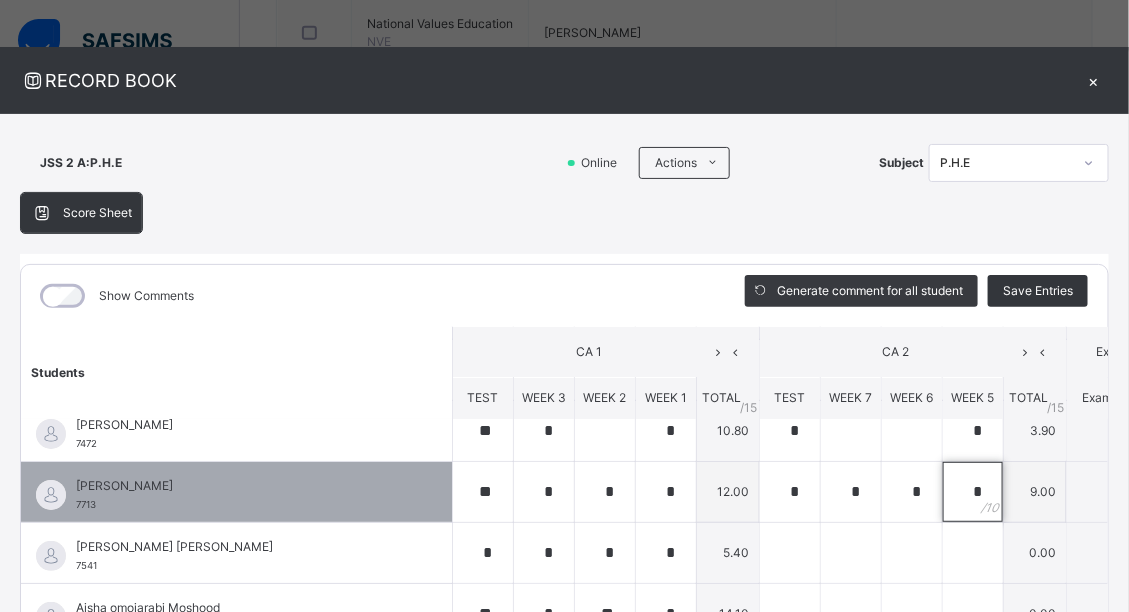 scroll, scrollTop: 160, scrollLeft: 0, axis: vertical 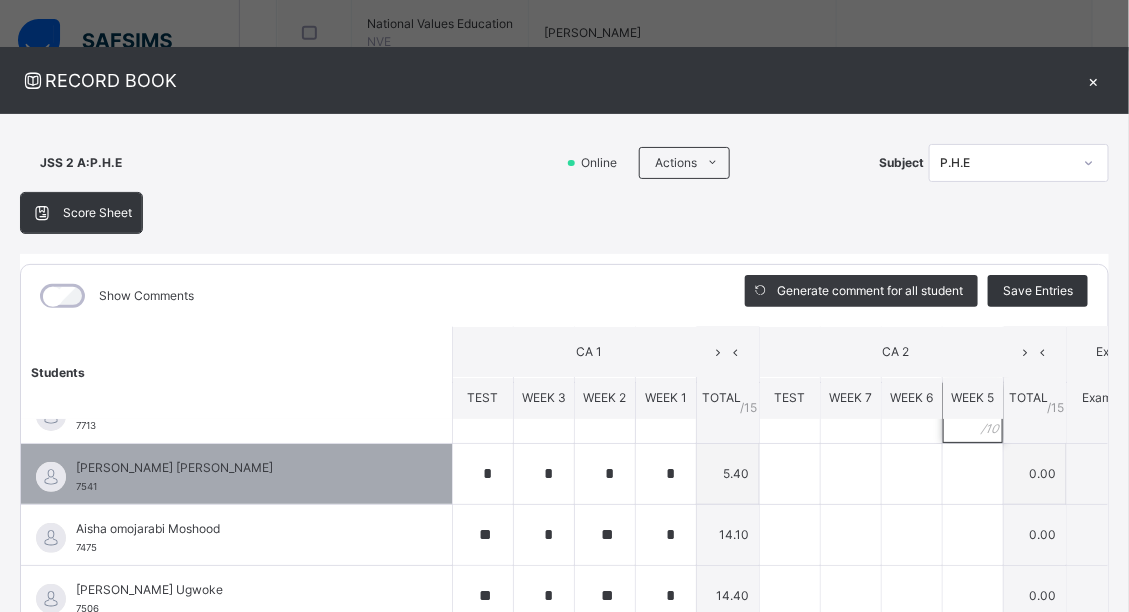 type on "*" 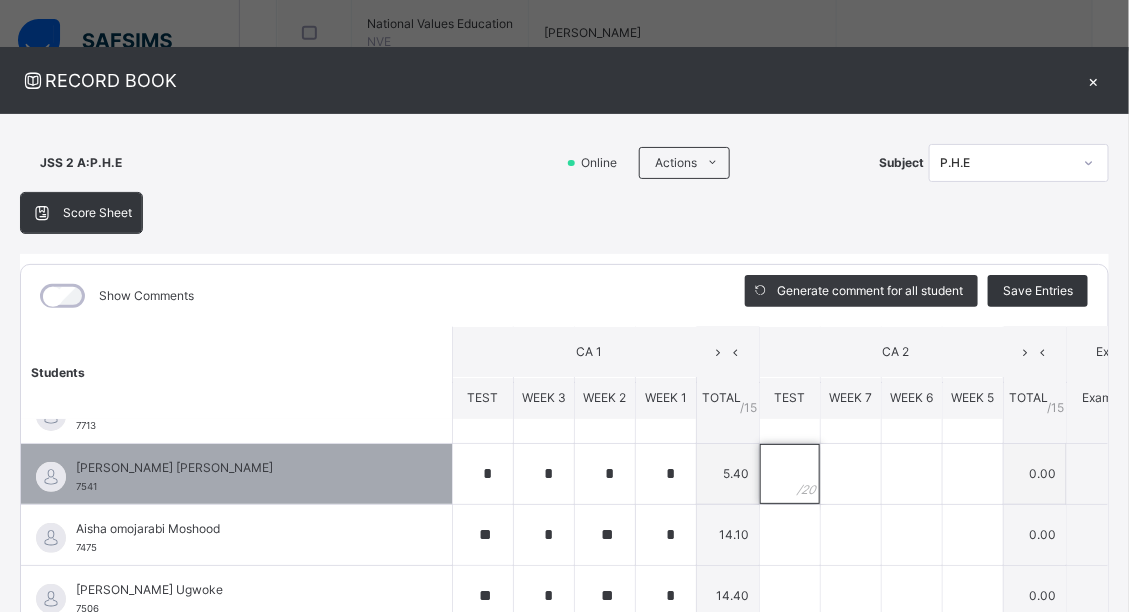 click at bounding box center (790, 474) 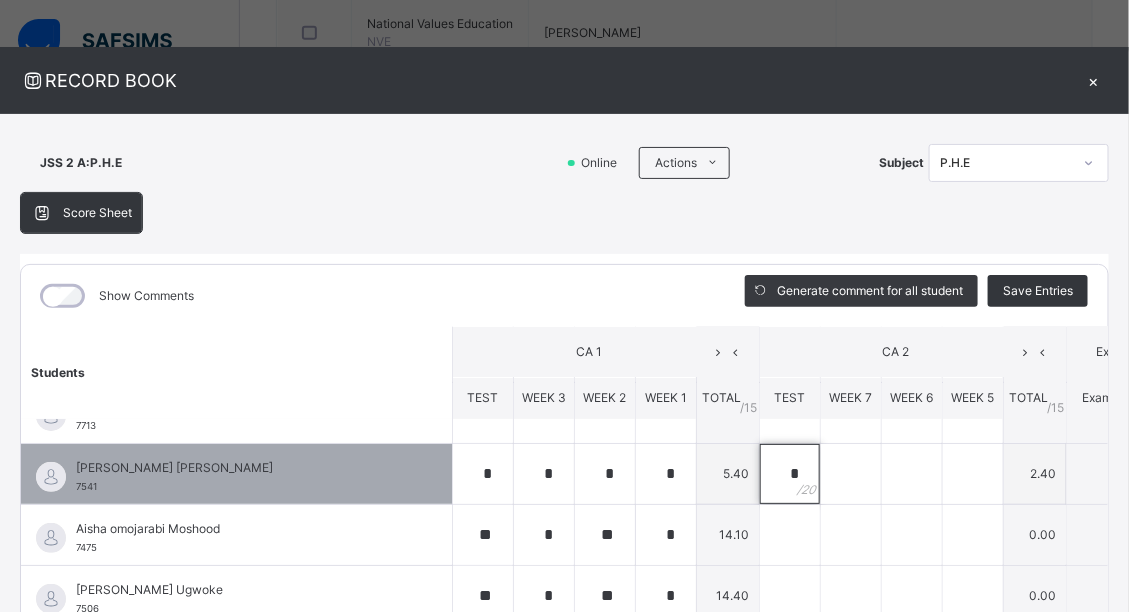 type on "*" 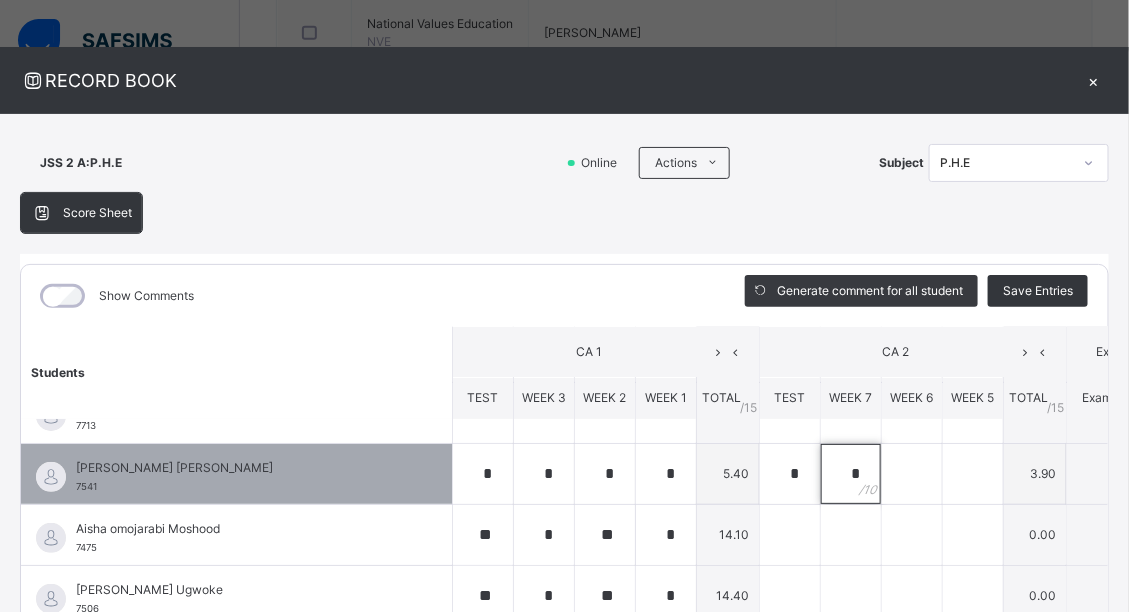 type on "*" 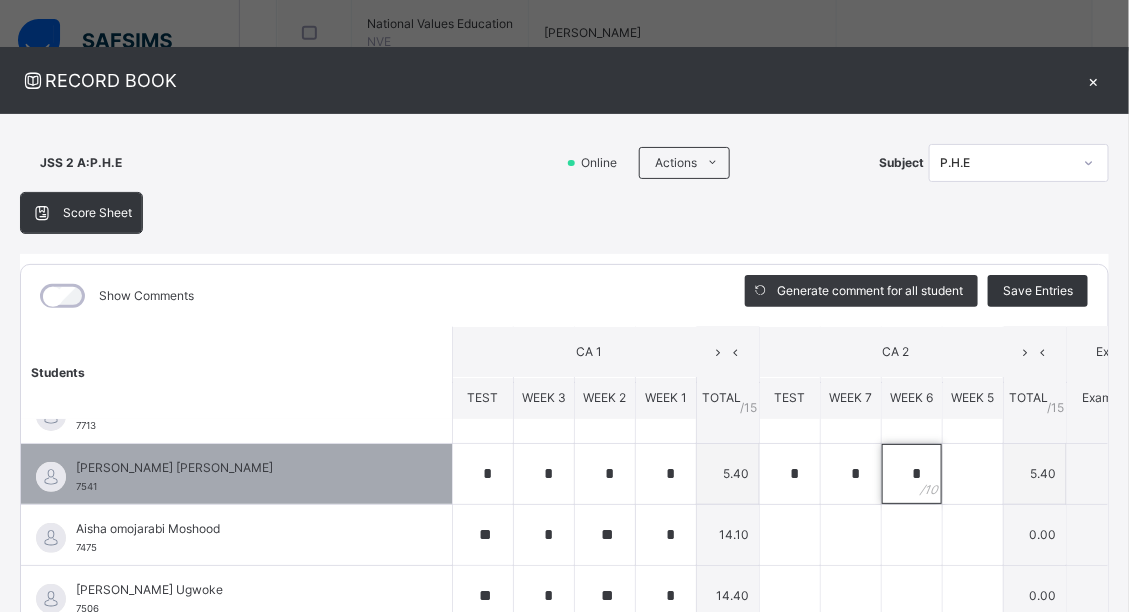 type on "*" 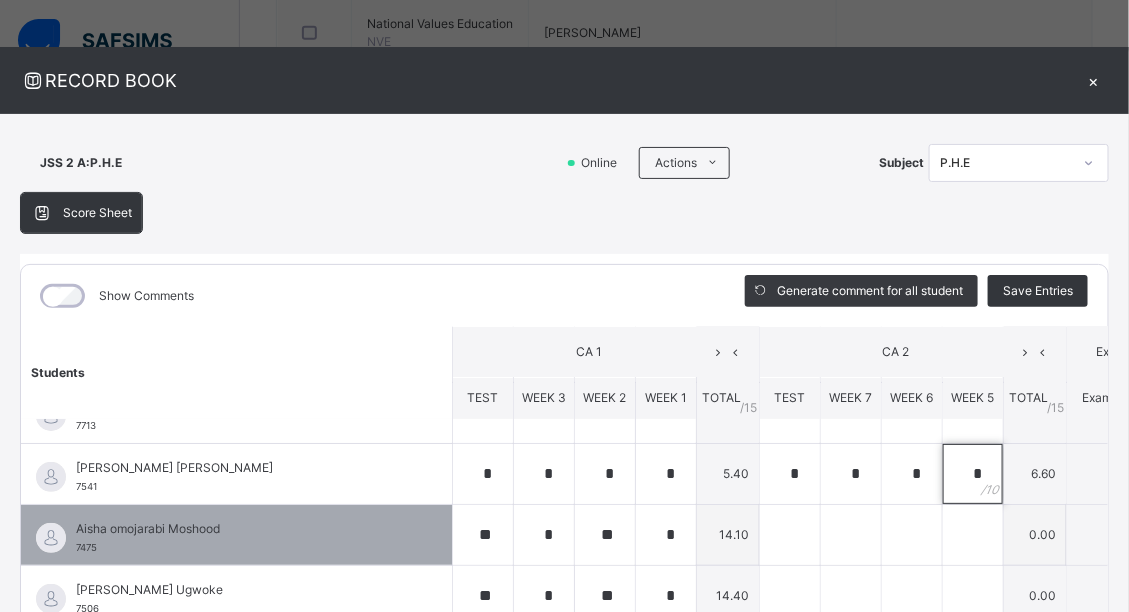 type on "*" 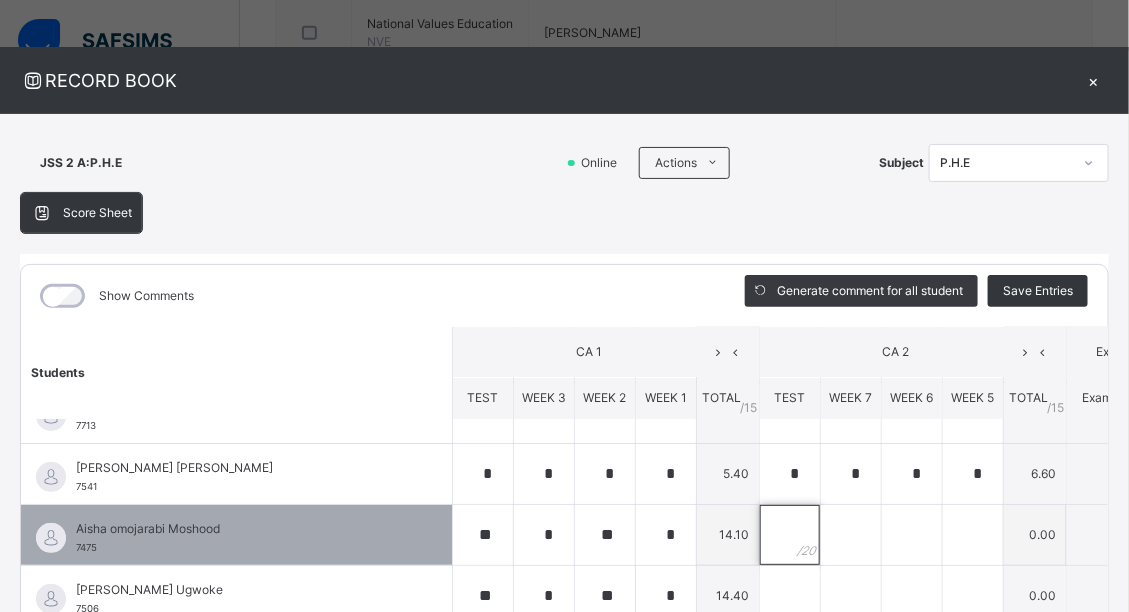 click at bounding box center [790, 535] 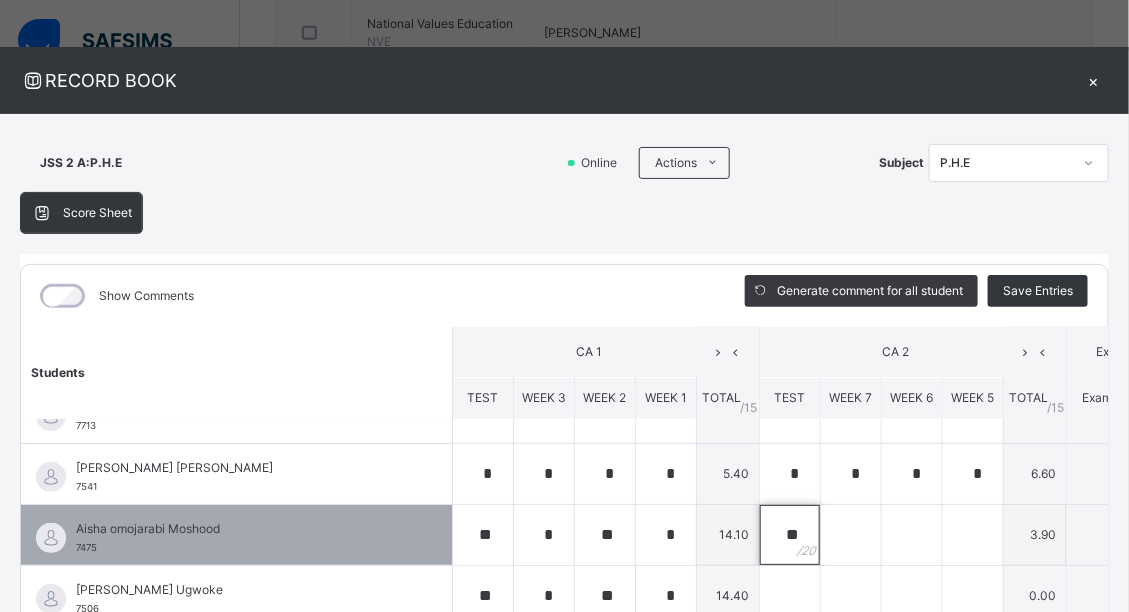 type on "**" 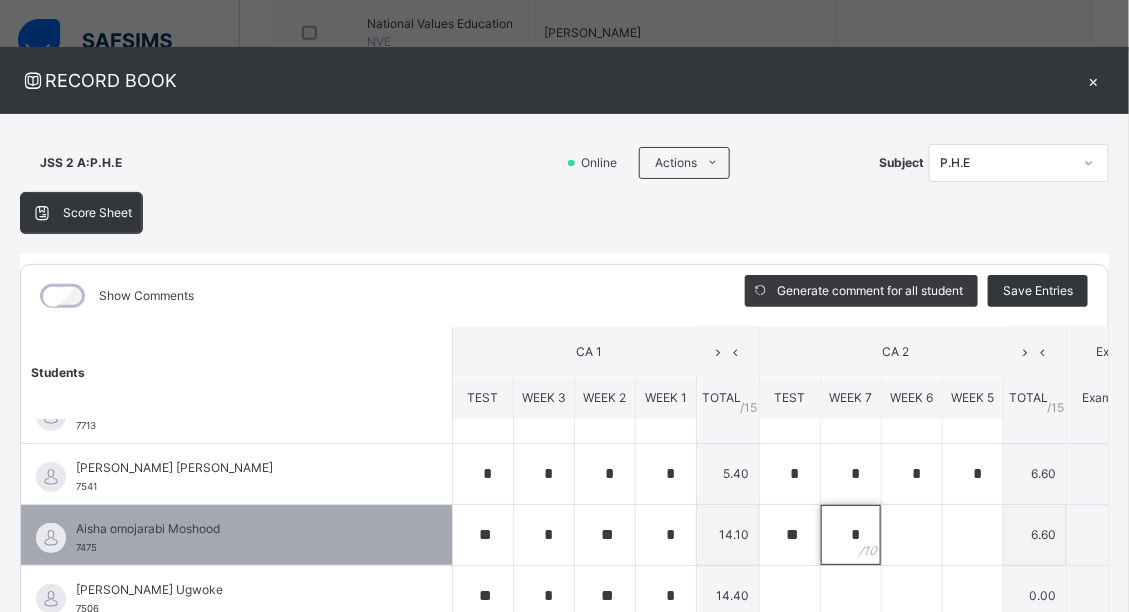 type on "*" 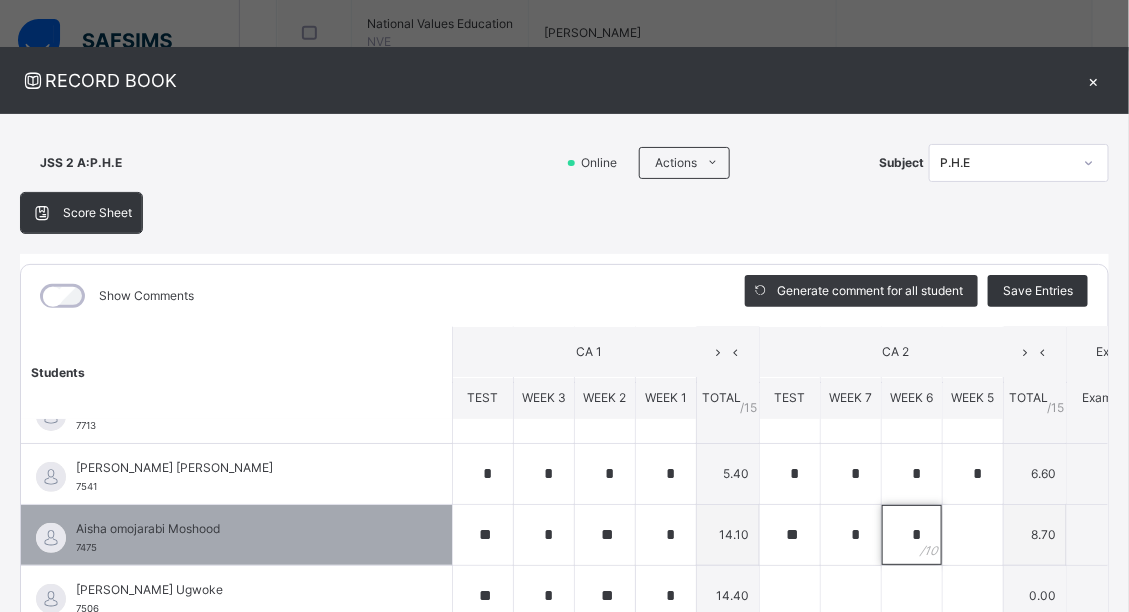 type on "*" 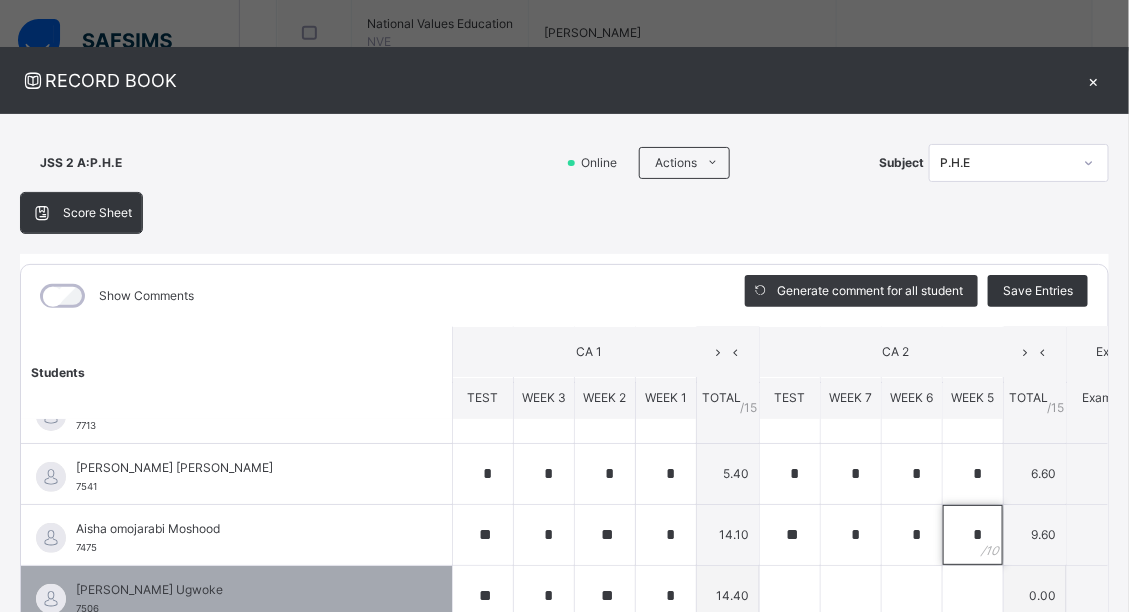 type on "*" 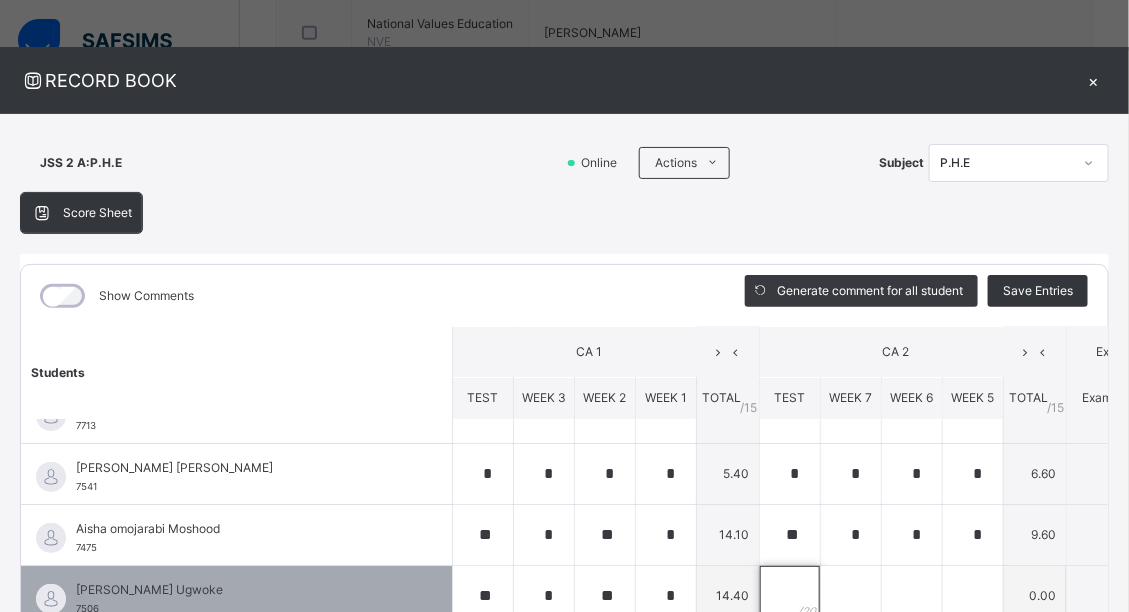 click at bounding box center (790, 596) 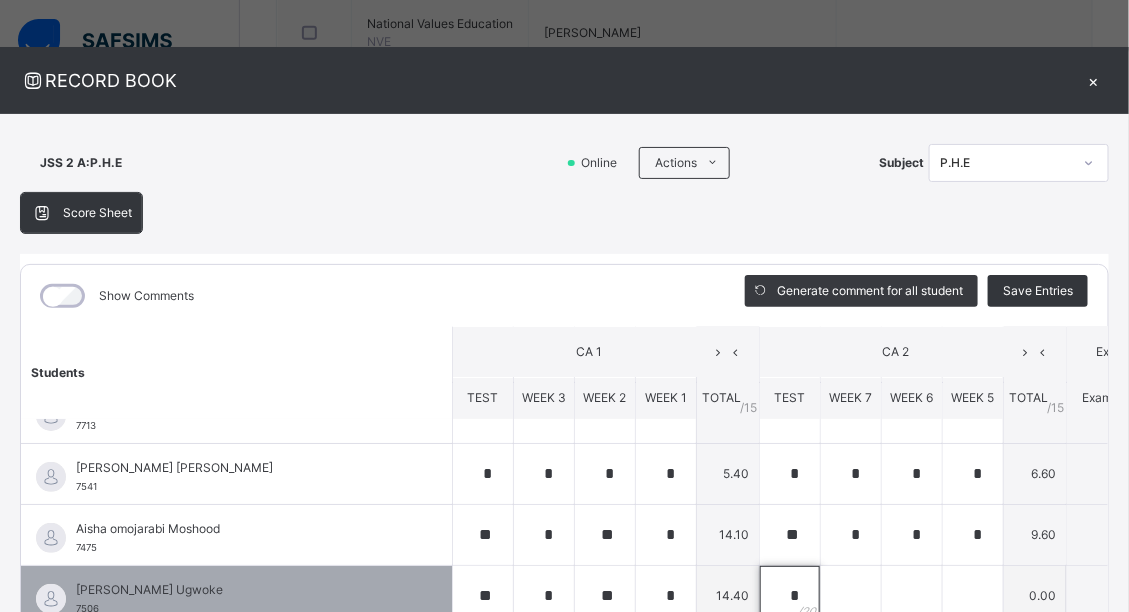 scroll, scrollTop: 5, scrollLeft: 0, axis: vertical 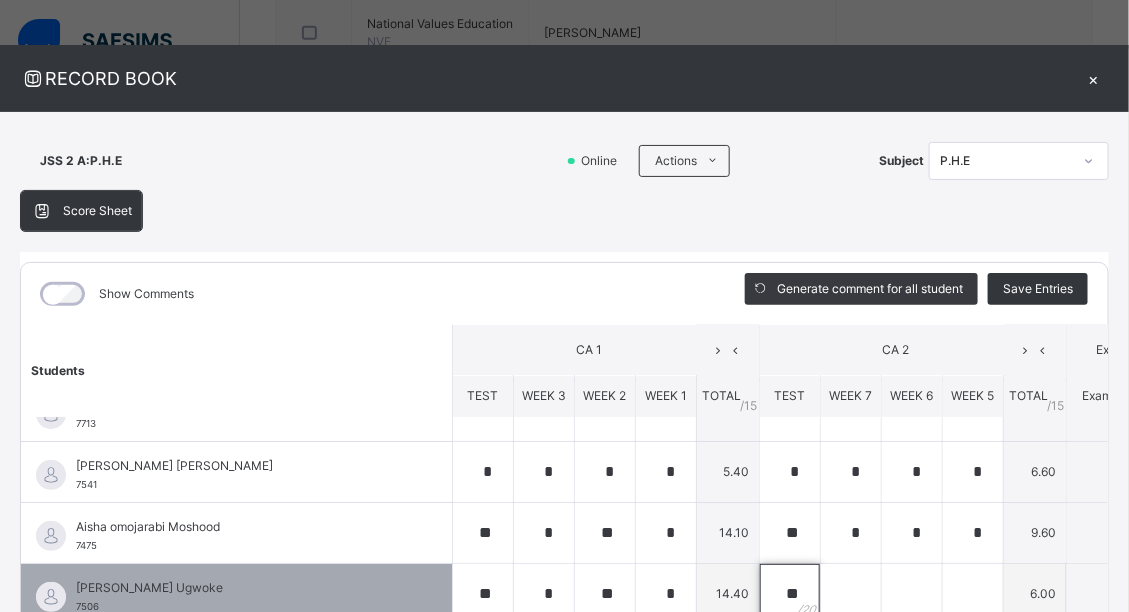 type on "**" 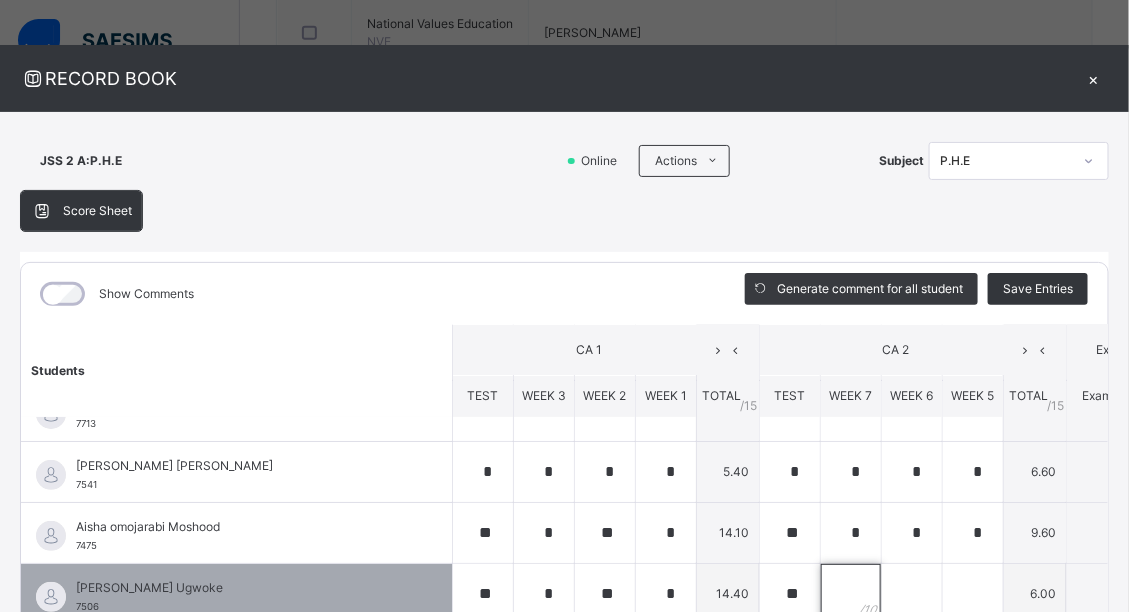 scroll, scrollTop: 25, scrollLeft: 0, axis: vertical 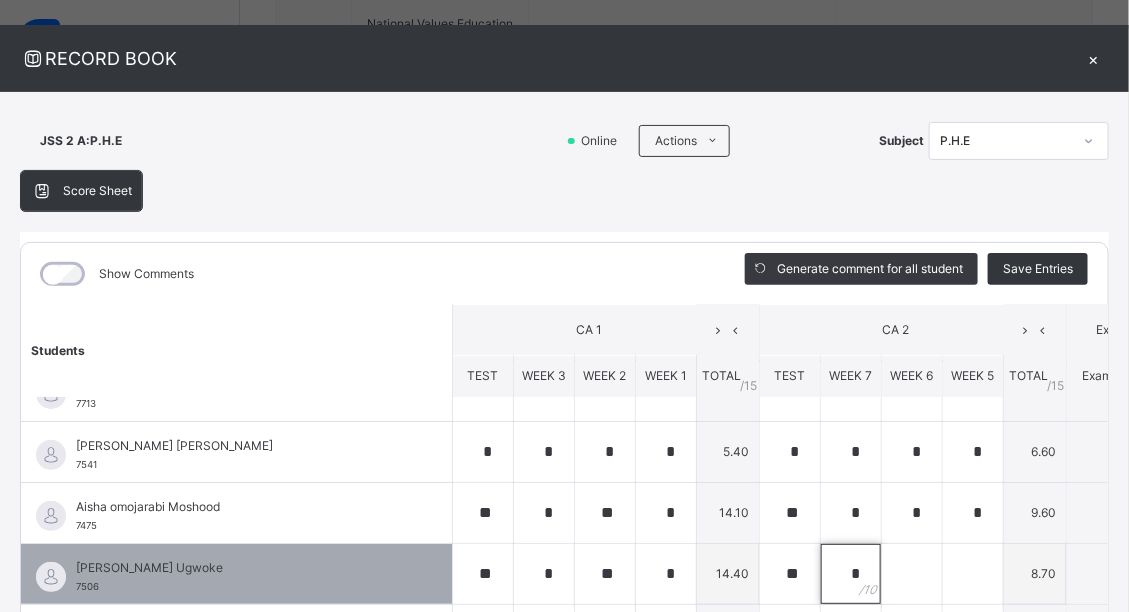 type on "*" 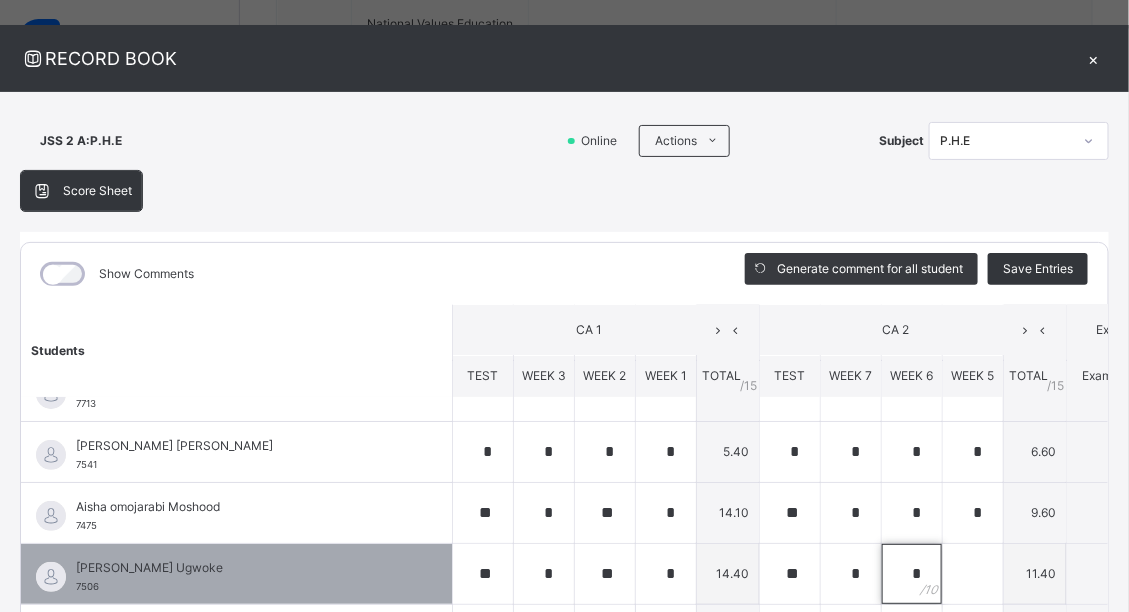 type on "*" 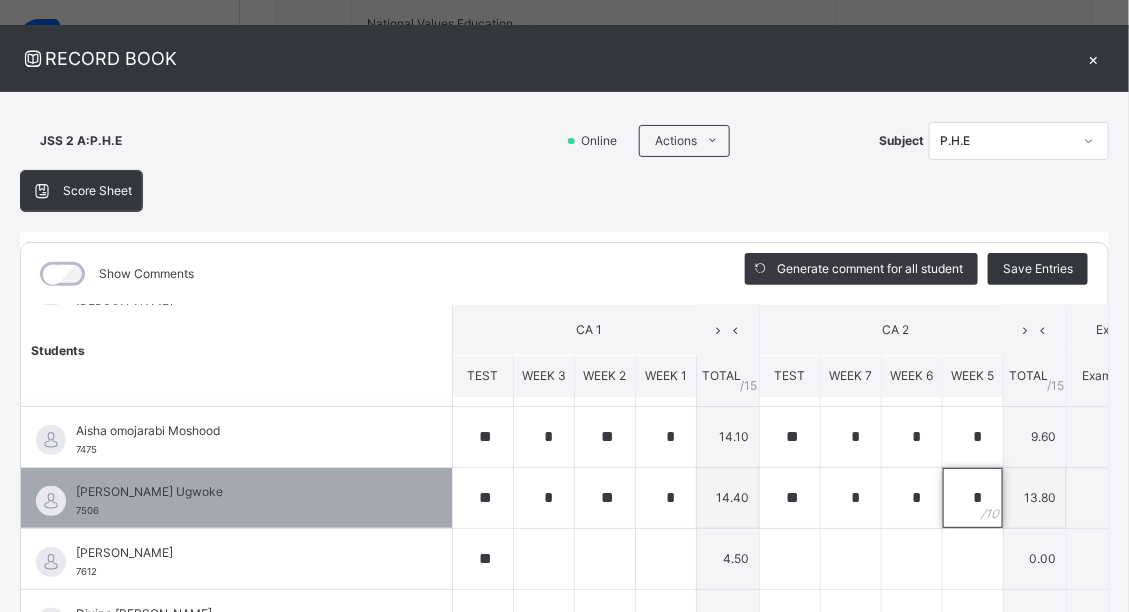 scroll, scrollTop: 320, scrollLeft: 0, axis: vertical 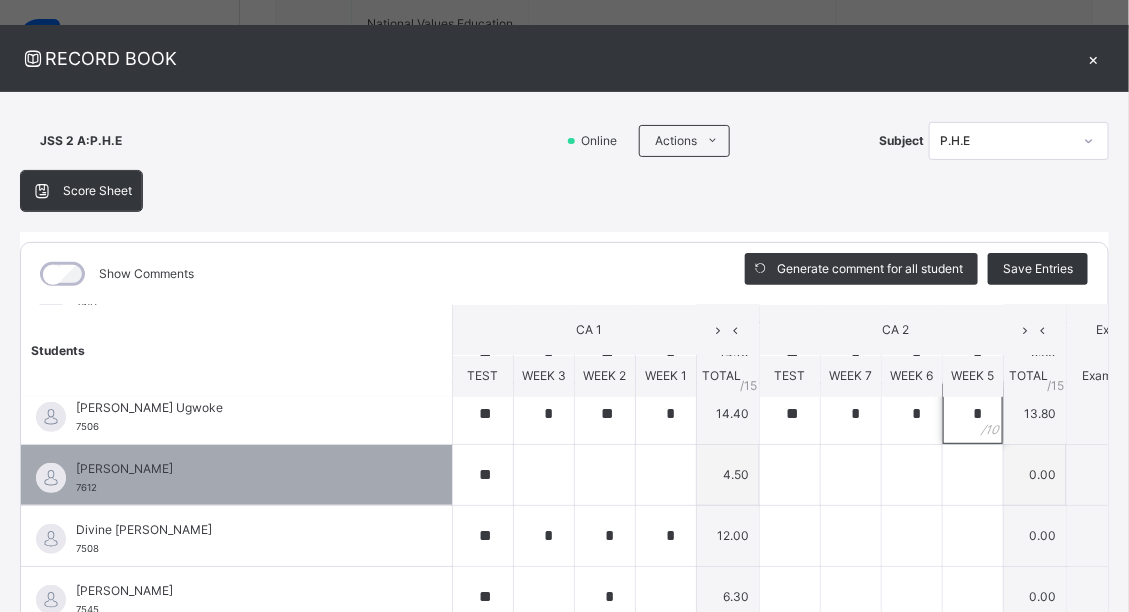 type on "*" 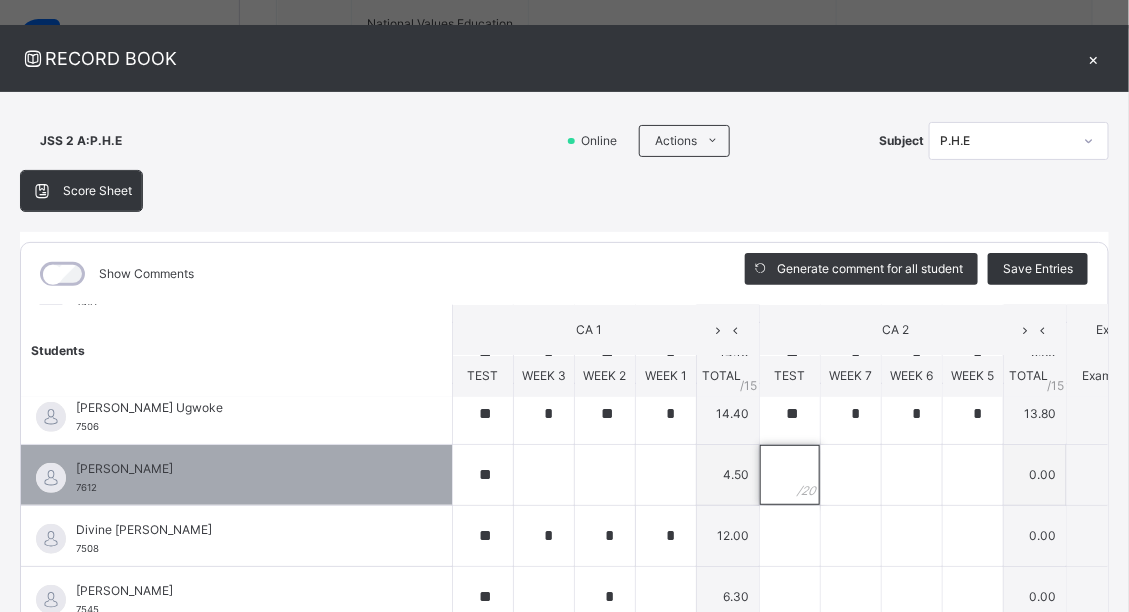 click at bounding box center [790, 475] 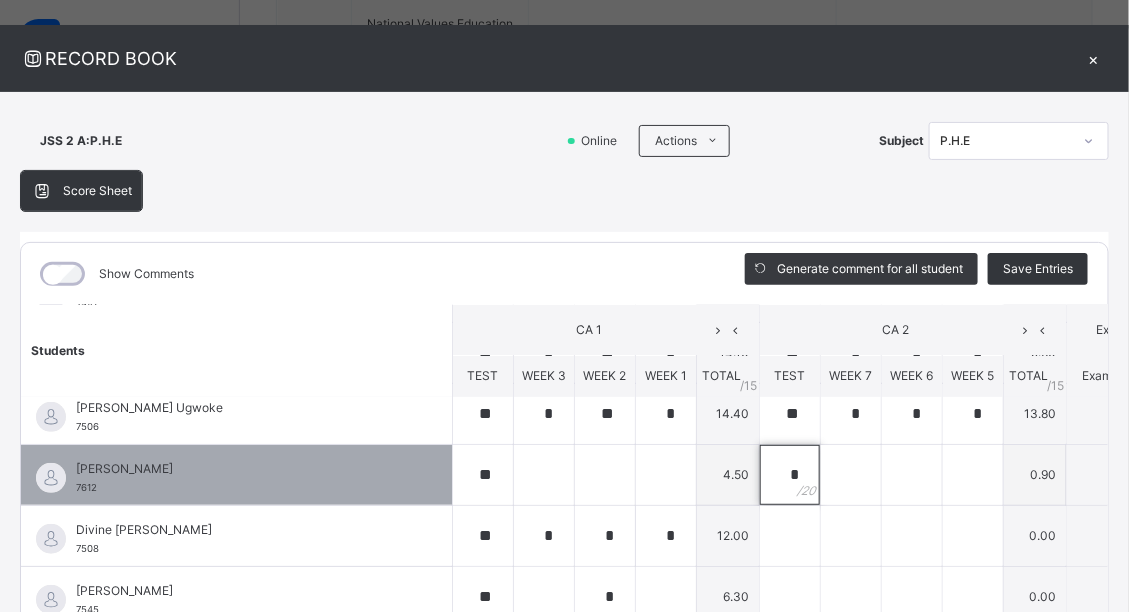 type on "*" 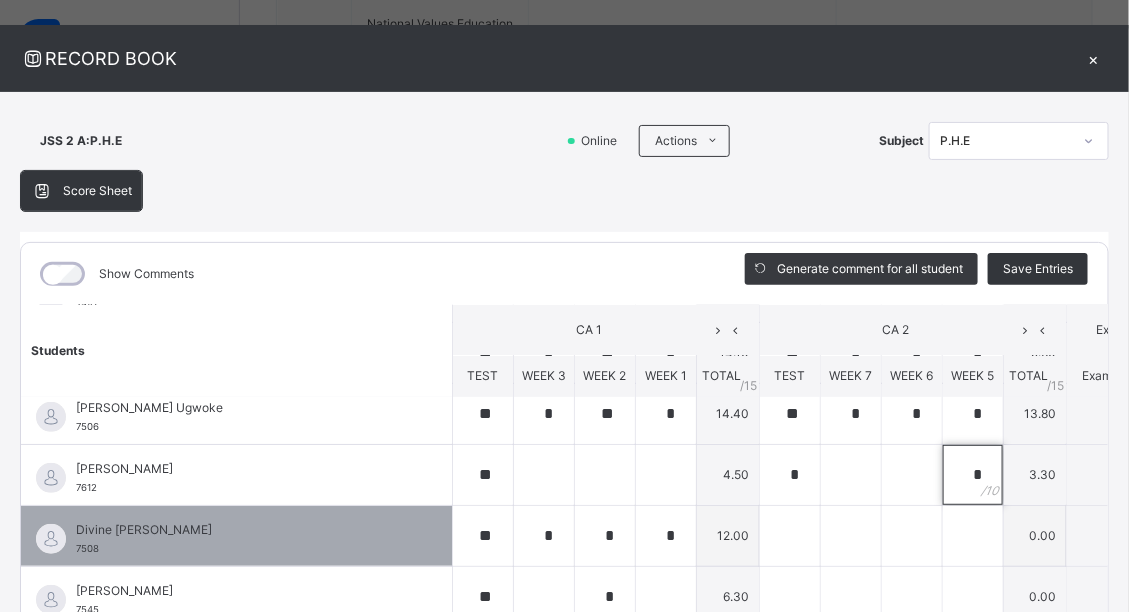 type on "*" 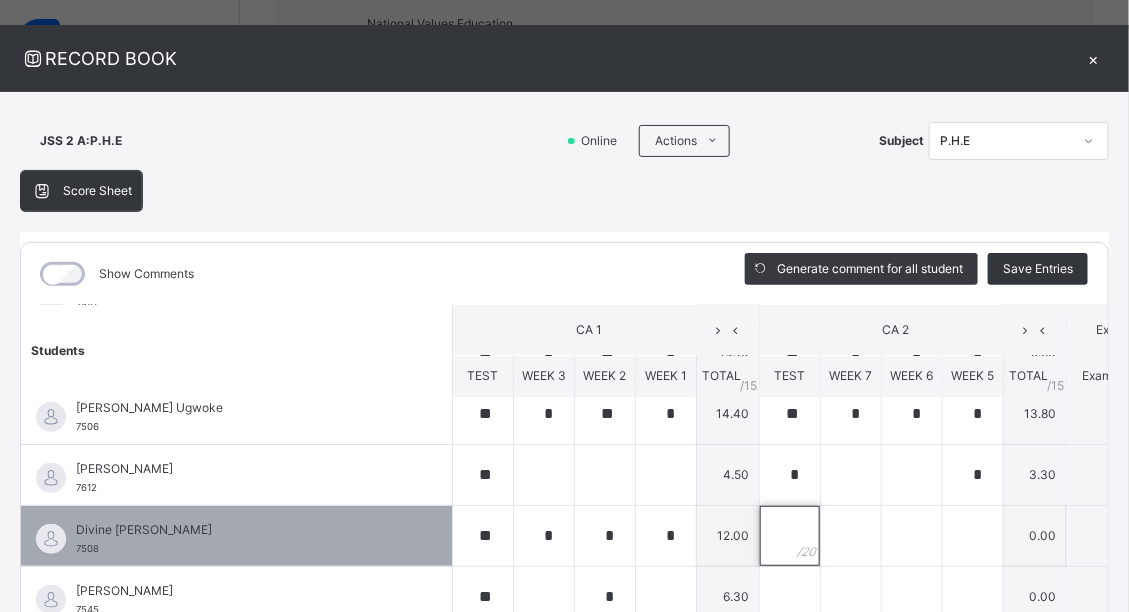 click at bounding box center [790, 536] 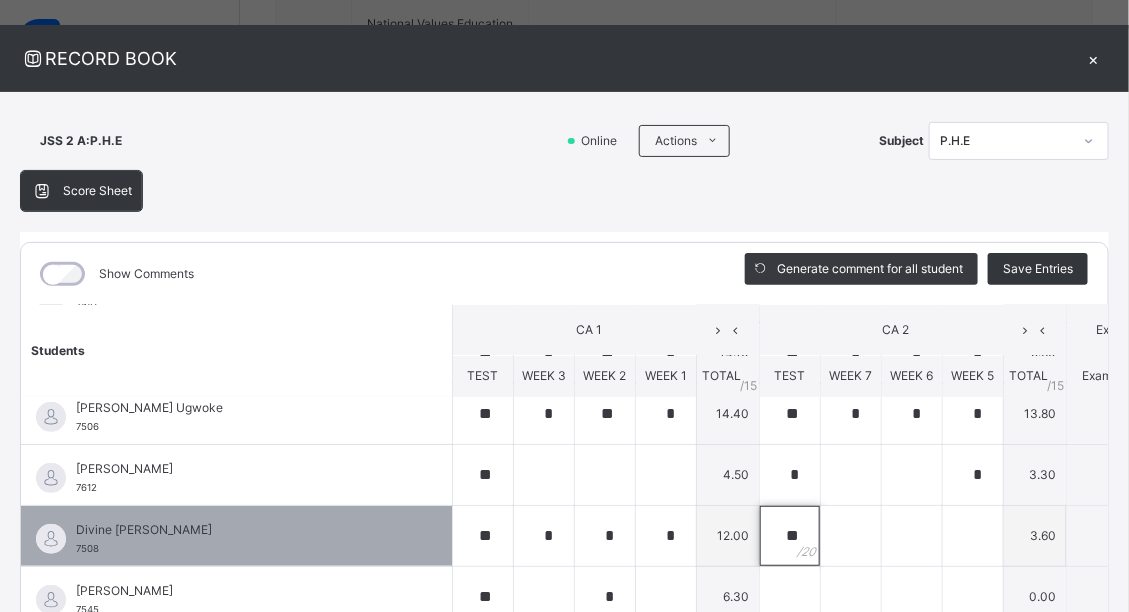 type on "**" 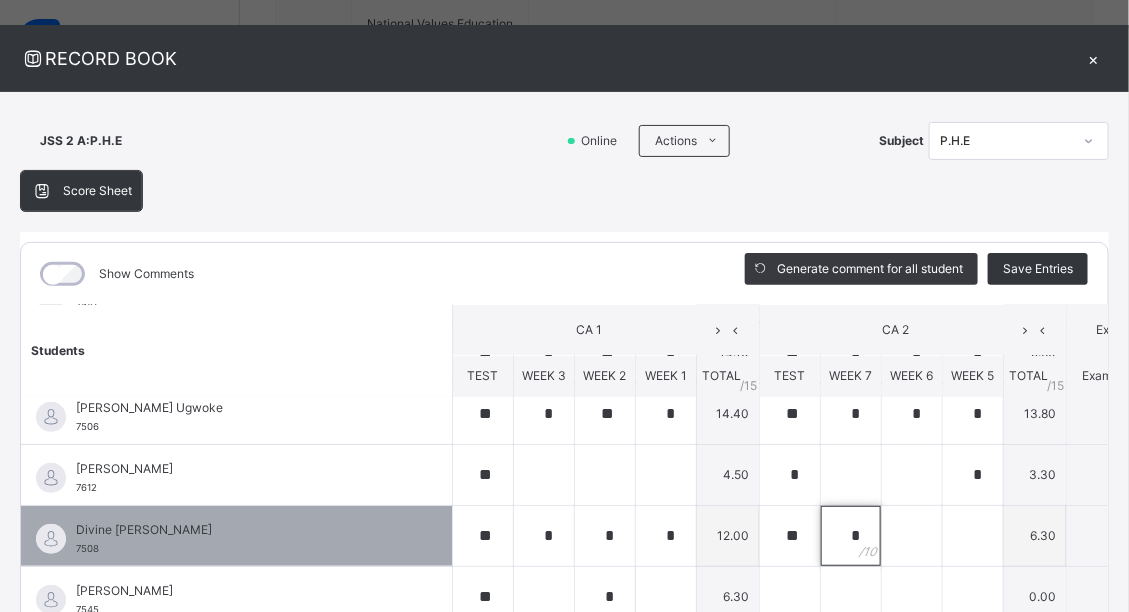 type on "*" 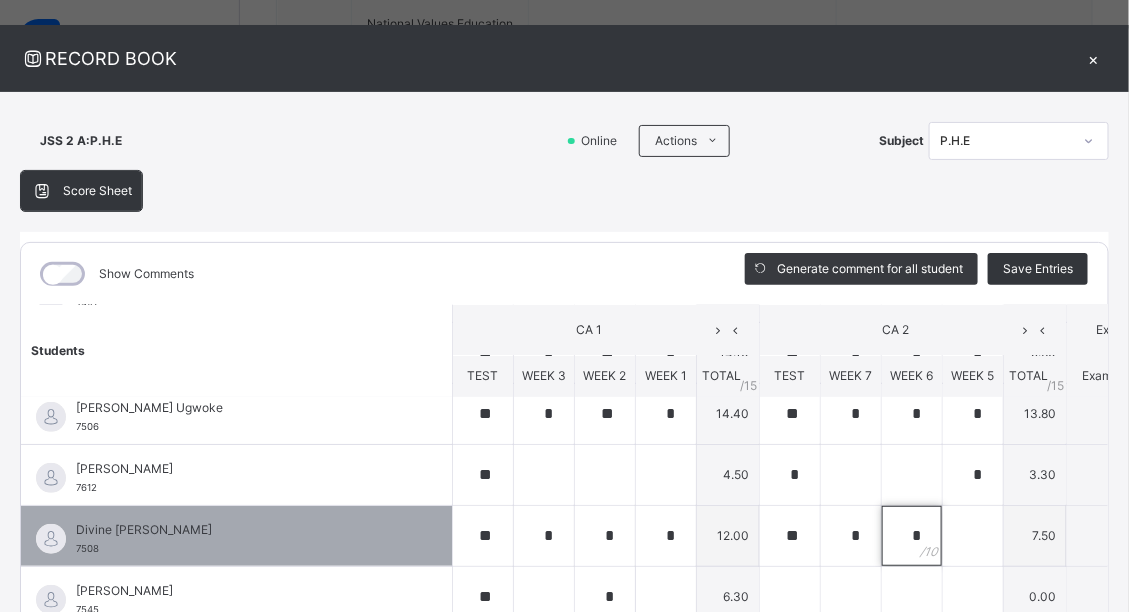 type on "*" 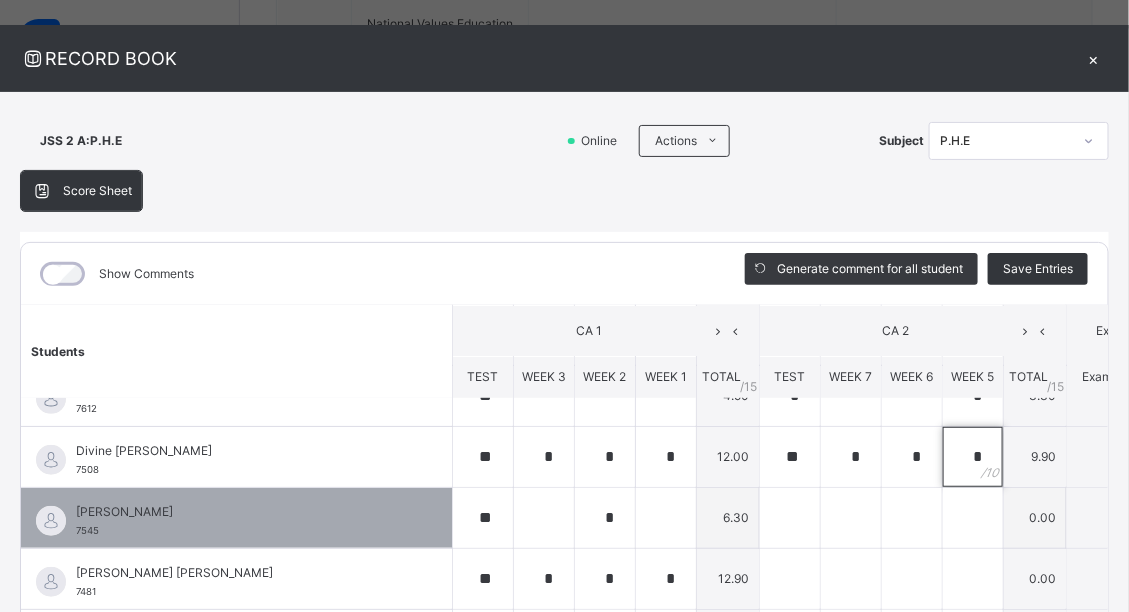scroll, scrollTop: 400, scrollLeft: 0, axis: vertical 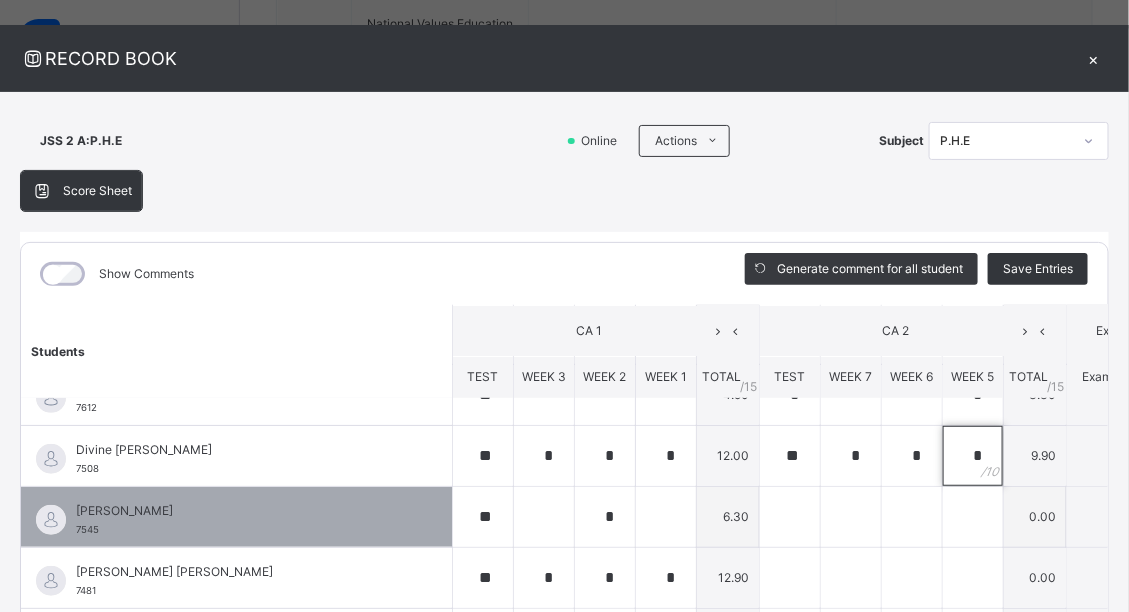 type on "*" 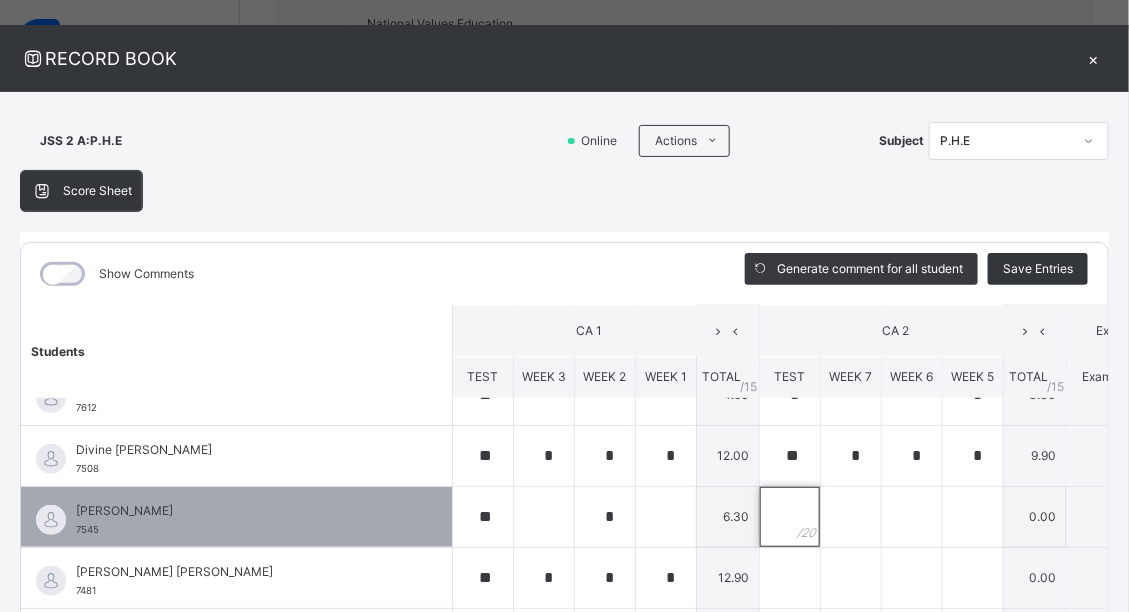 click at bounding box center [790, 517] 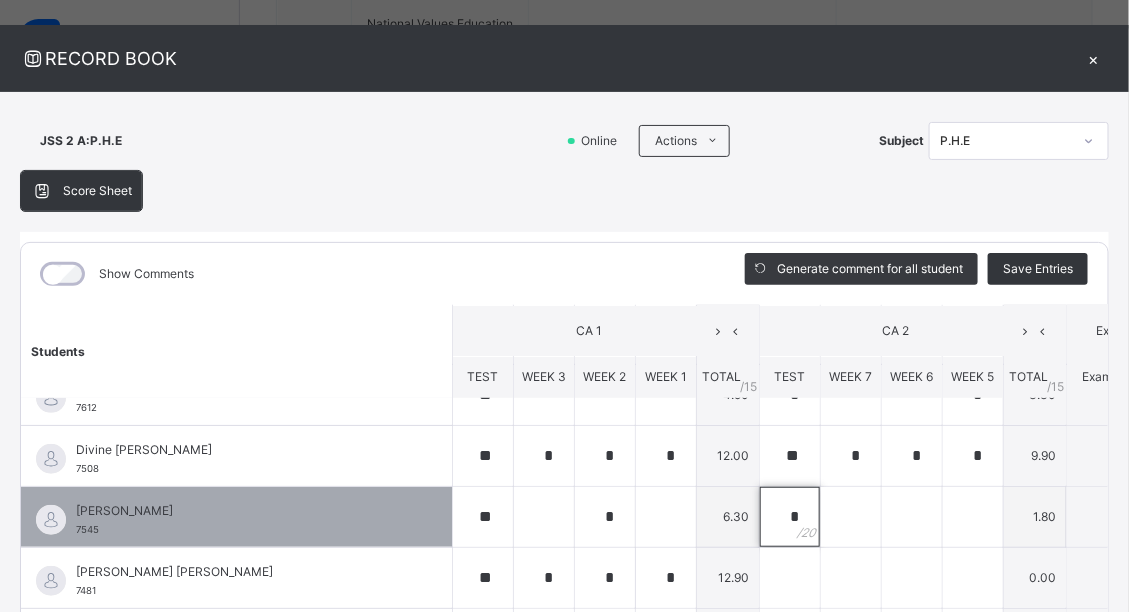 type on "*" 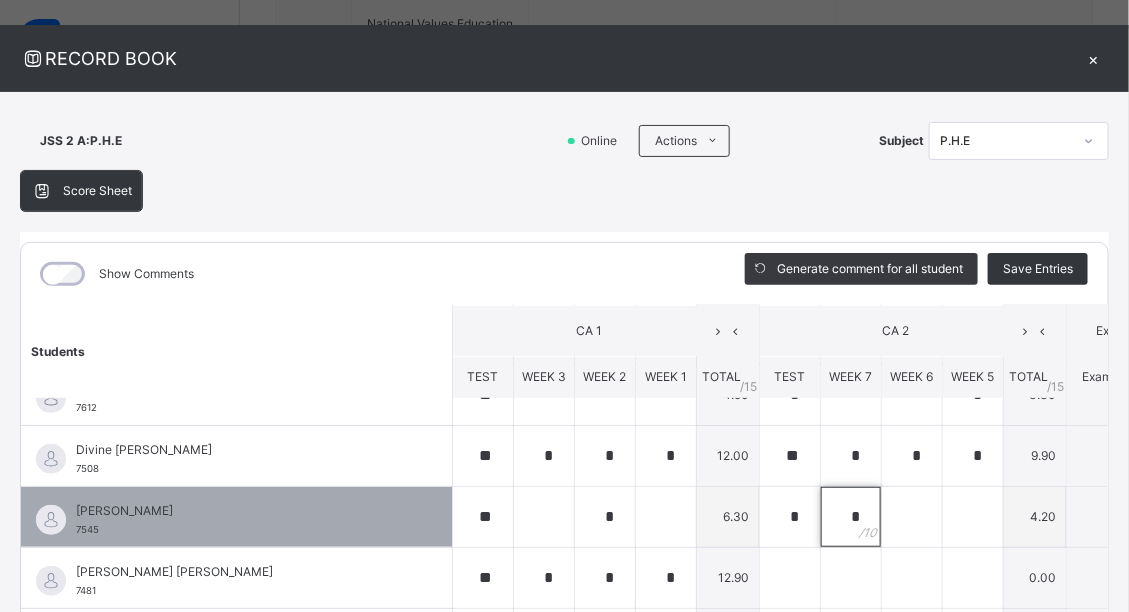 type on "*" 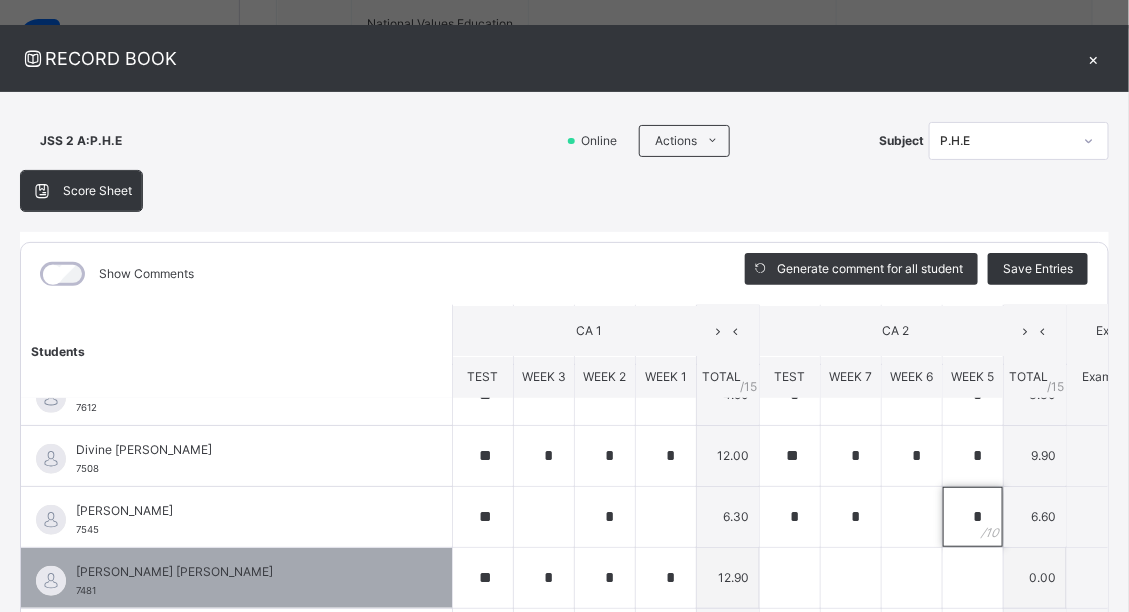 type on "*" 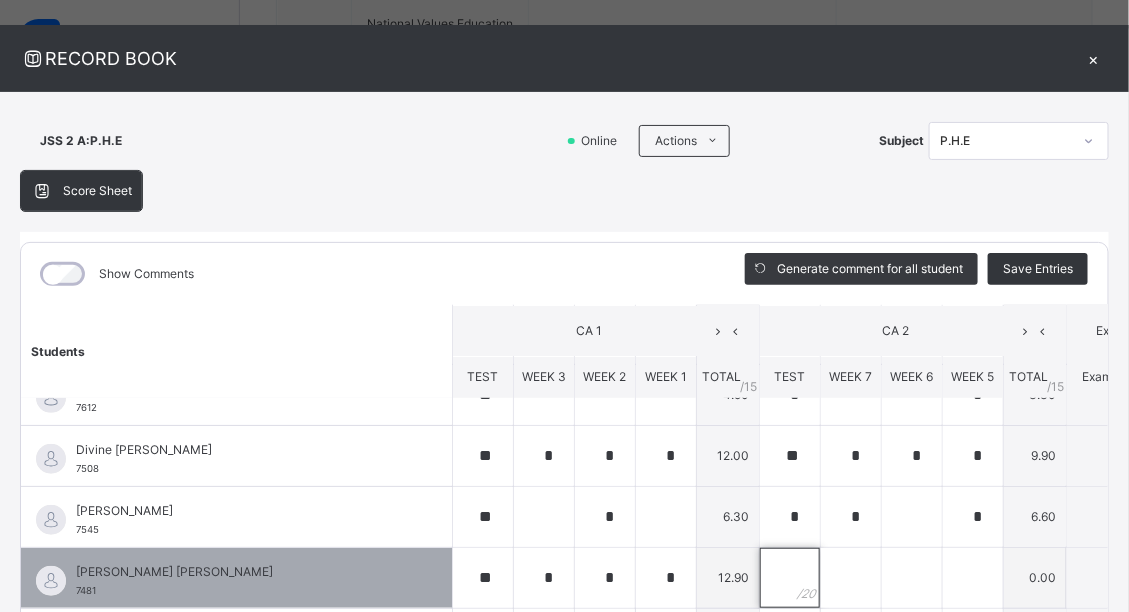 click at bounding box center (790, 578) 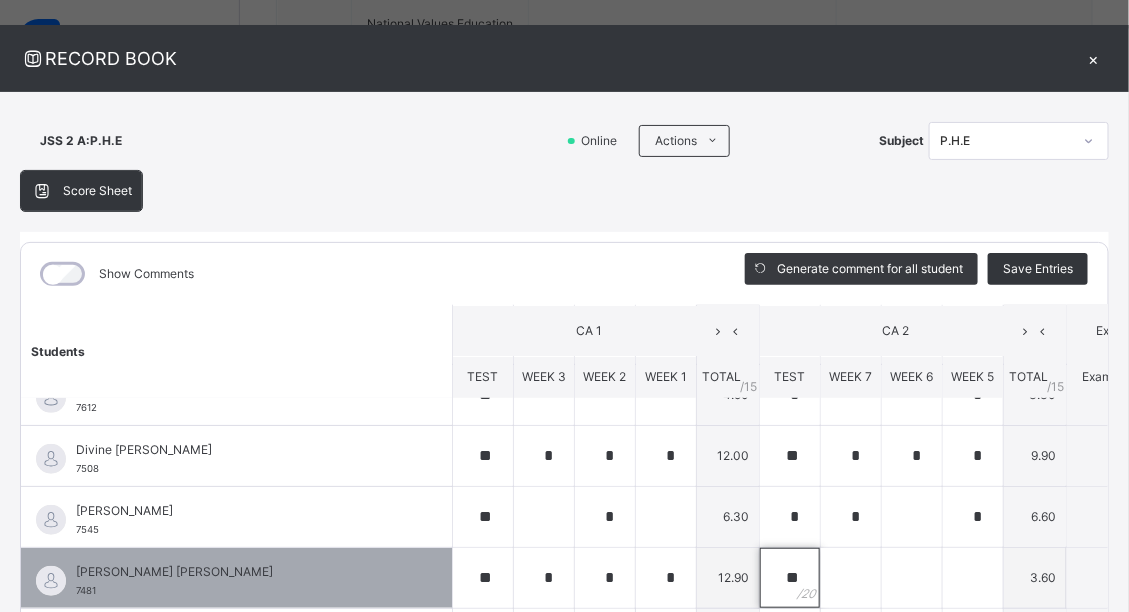 type on "**" 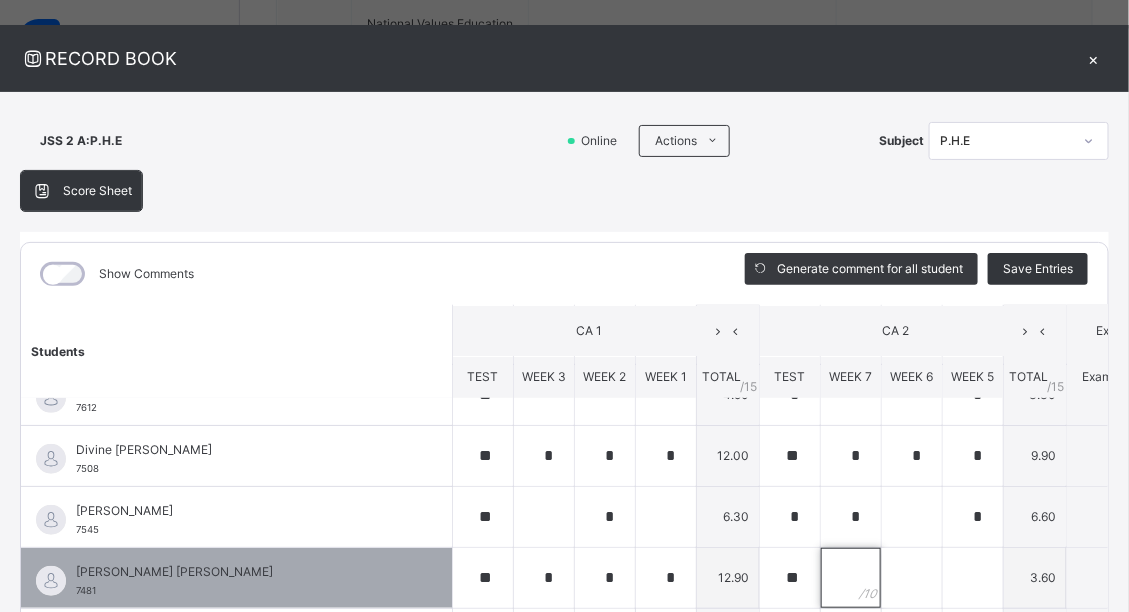 scroll, scrollTop: 28, scrollLeft: 0, axis: vertical 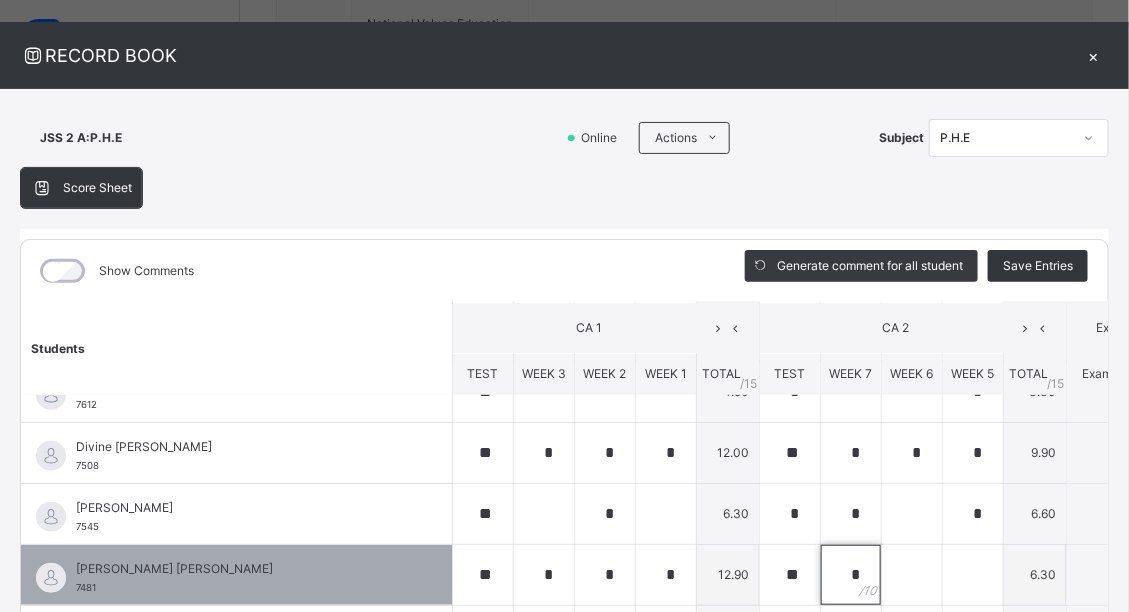 type on "*" 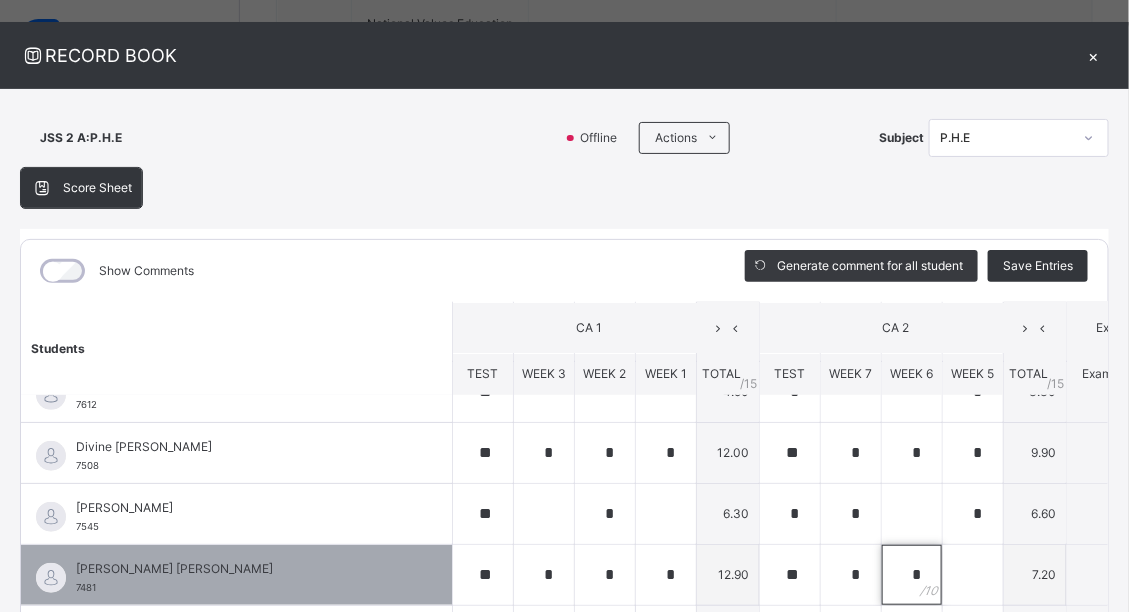 type on "*" 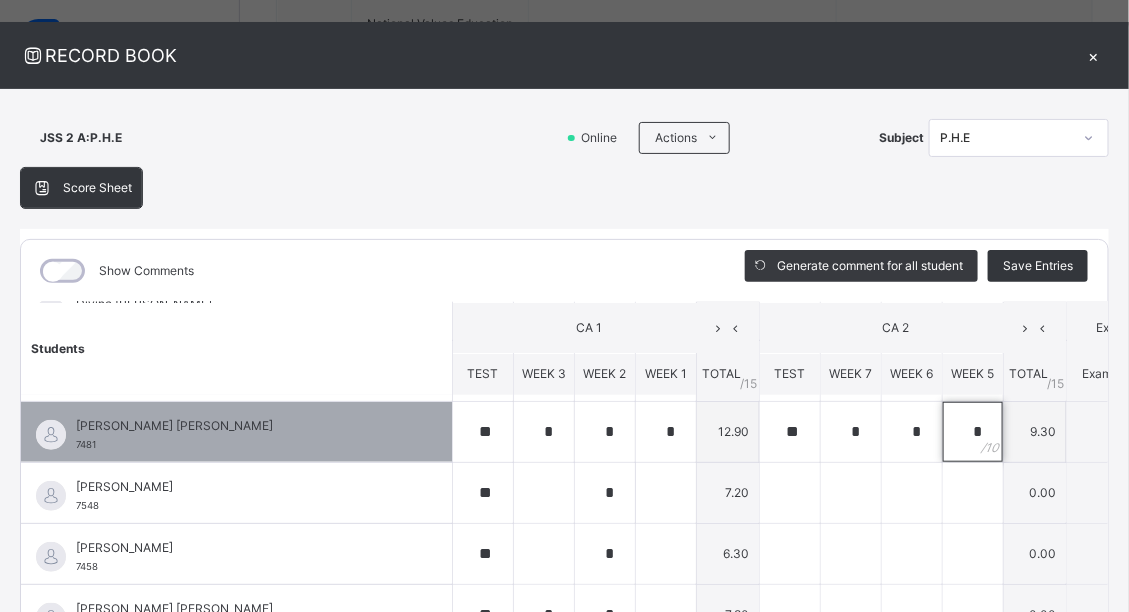 scroll, scrollTop: 560, scrollLeft: 0, axis: vertical 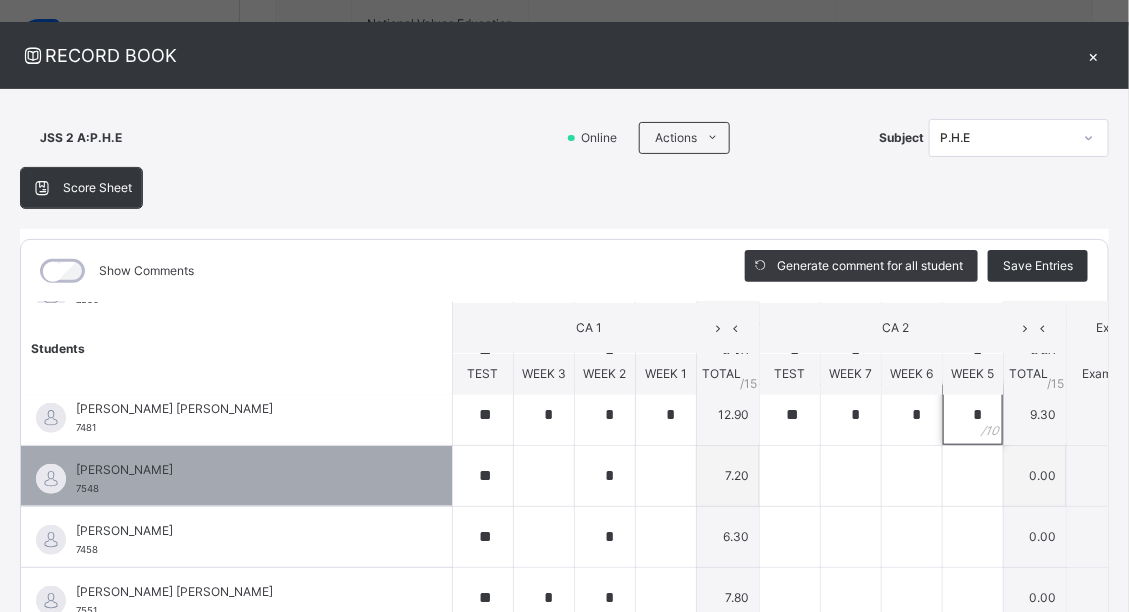 type on "*" 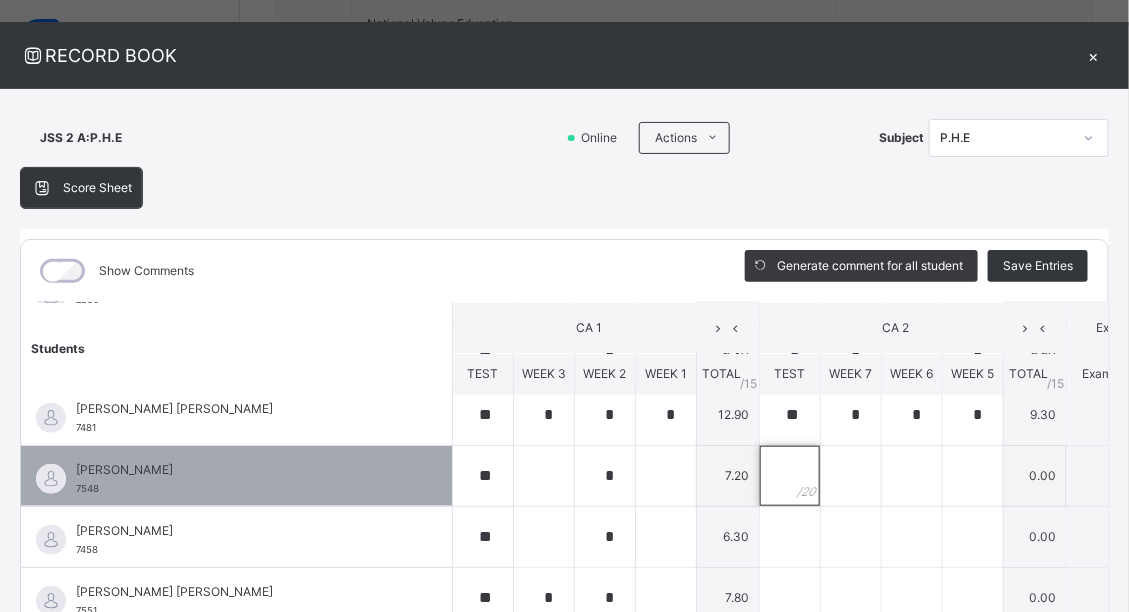 click at bounding box center (790, 476) 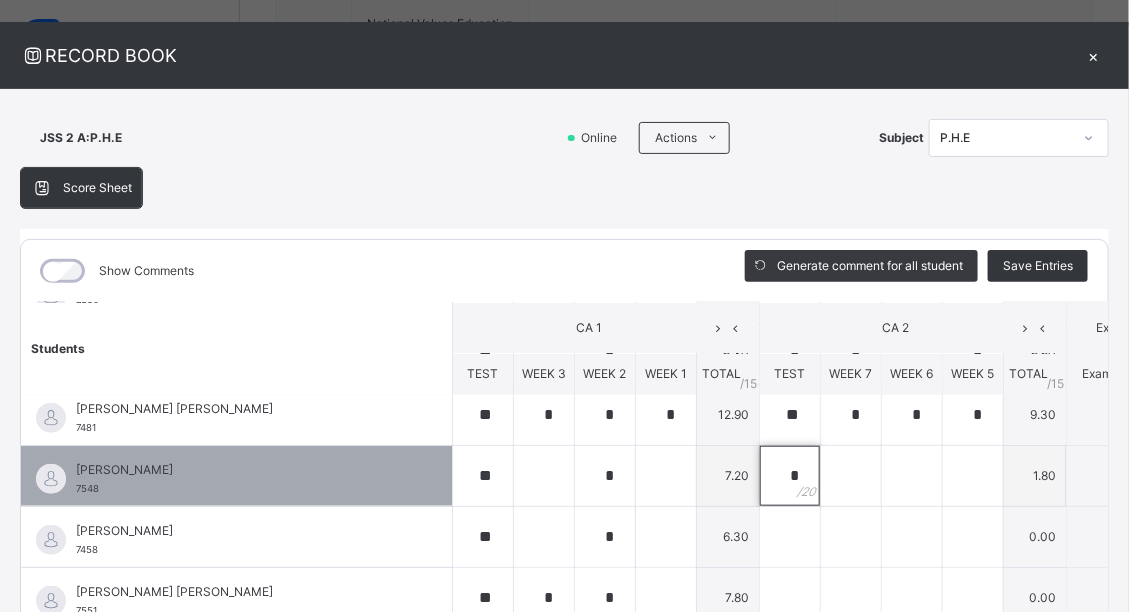 type on "*" 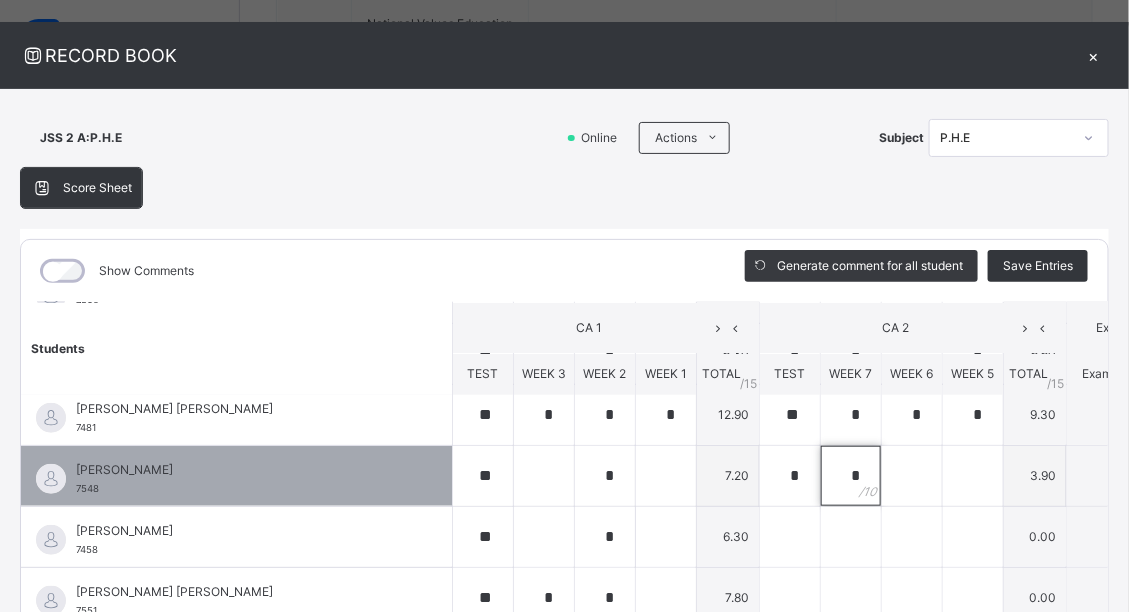 type on "*" 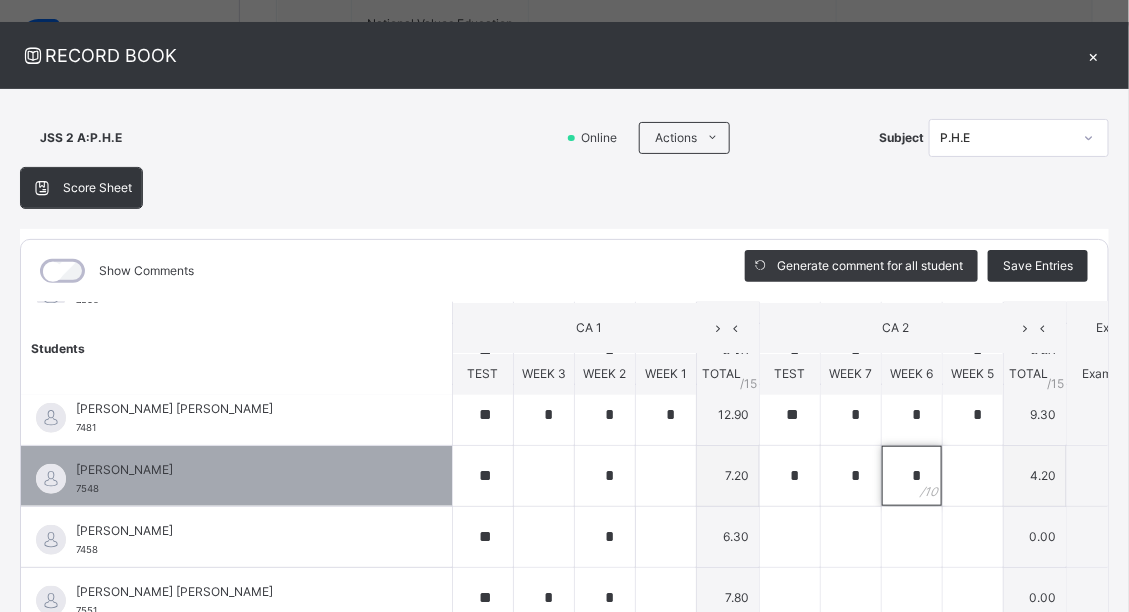 type on "*" 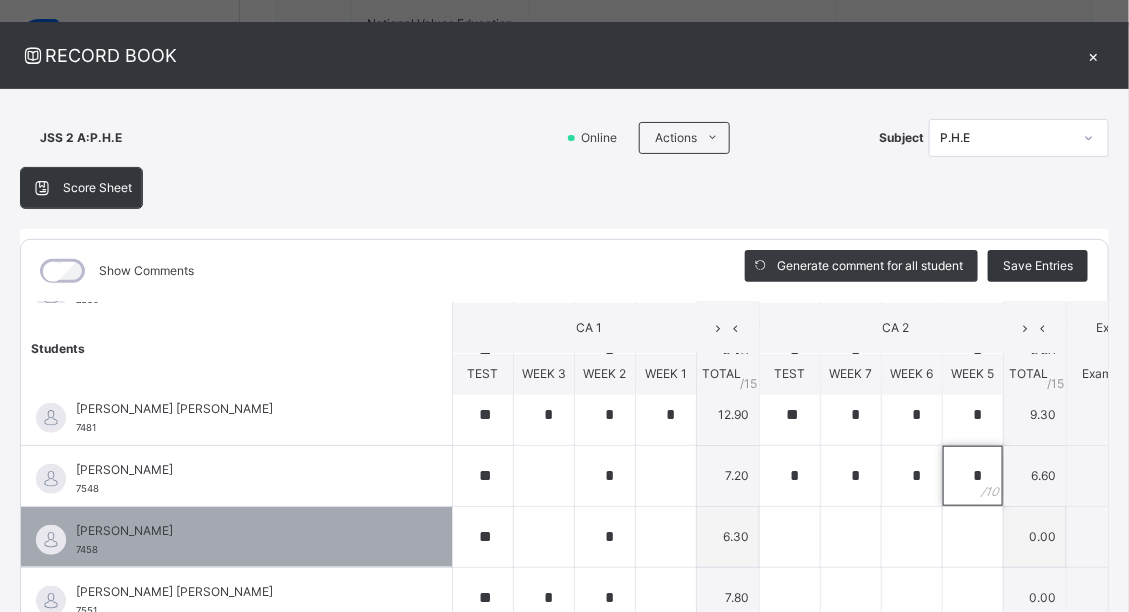 type on "*" 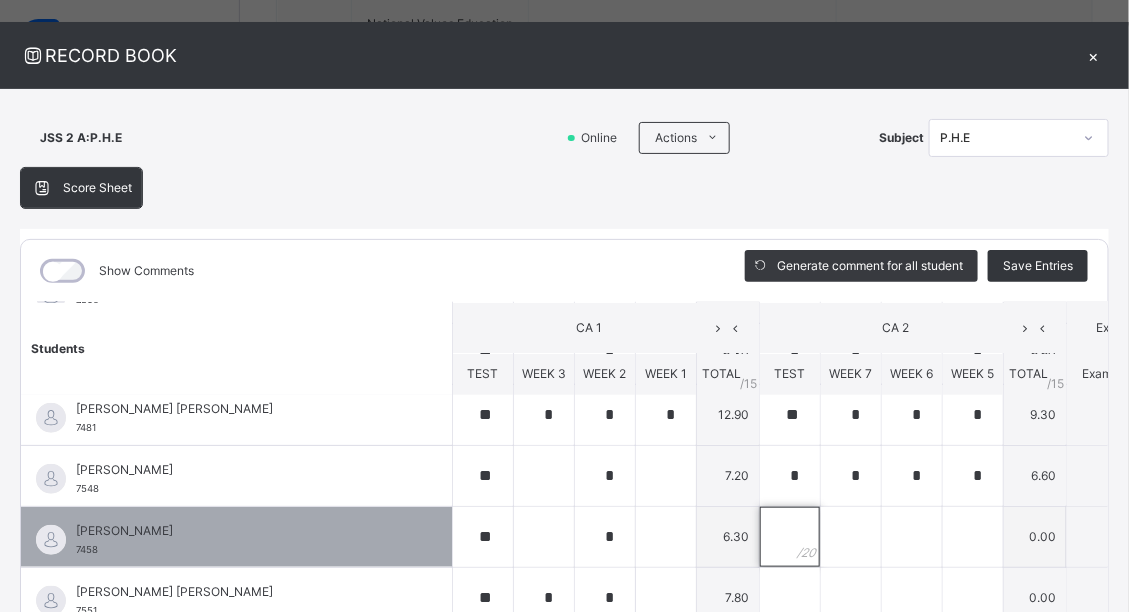 click at bounding box center [790, 537] 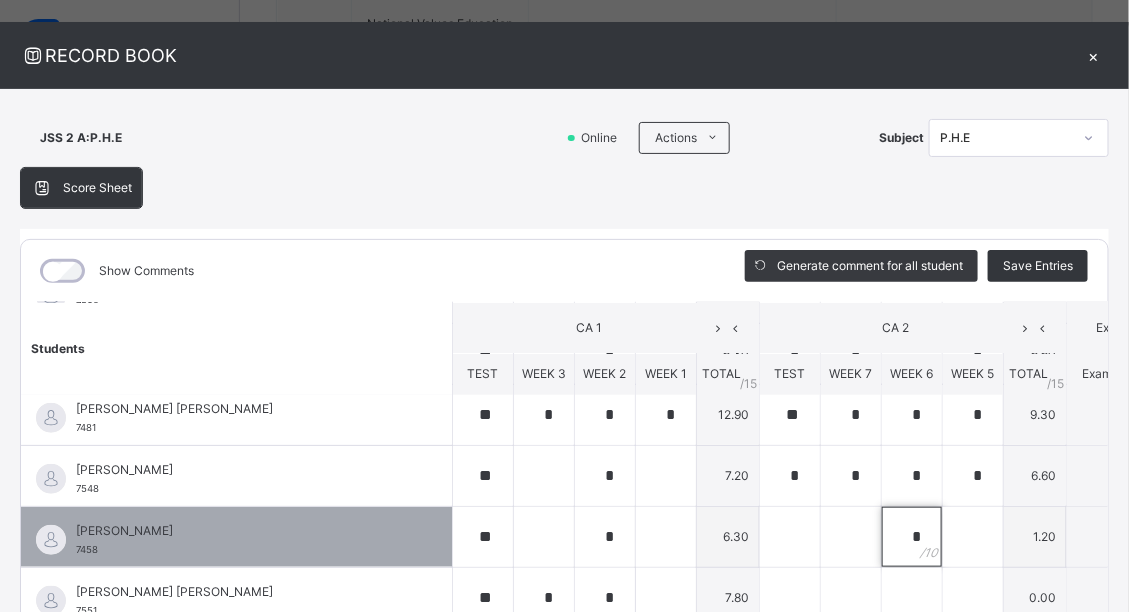 type on "*" 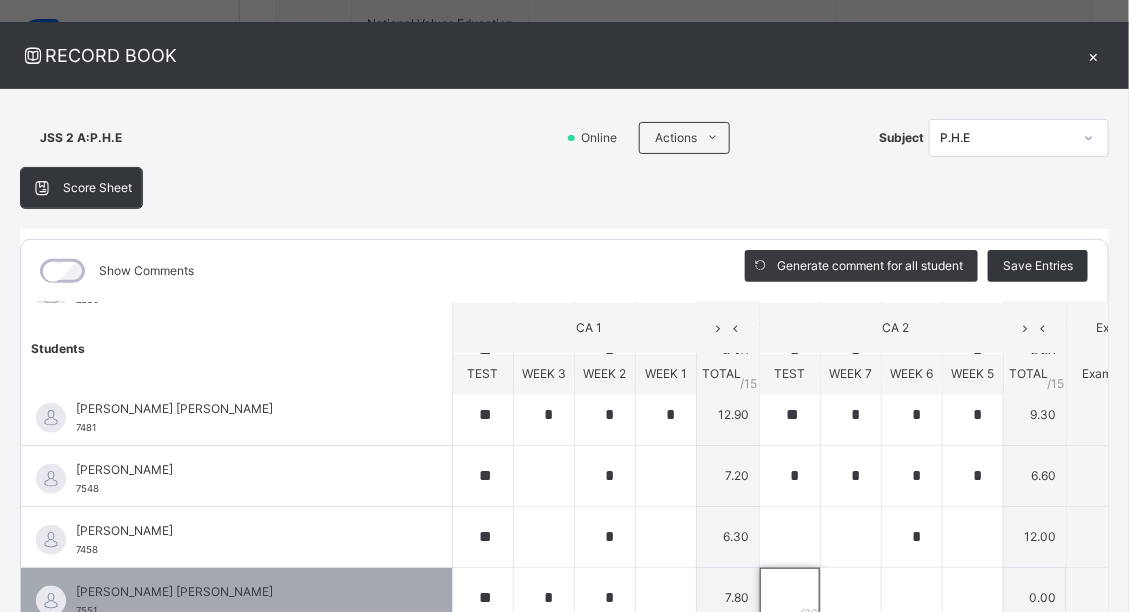 click at bounding box center [790, 598] 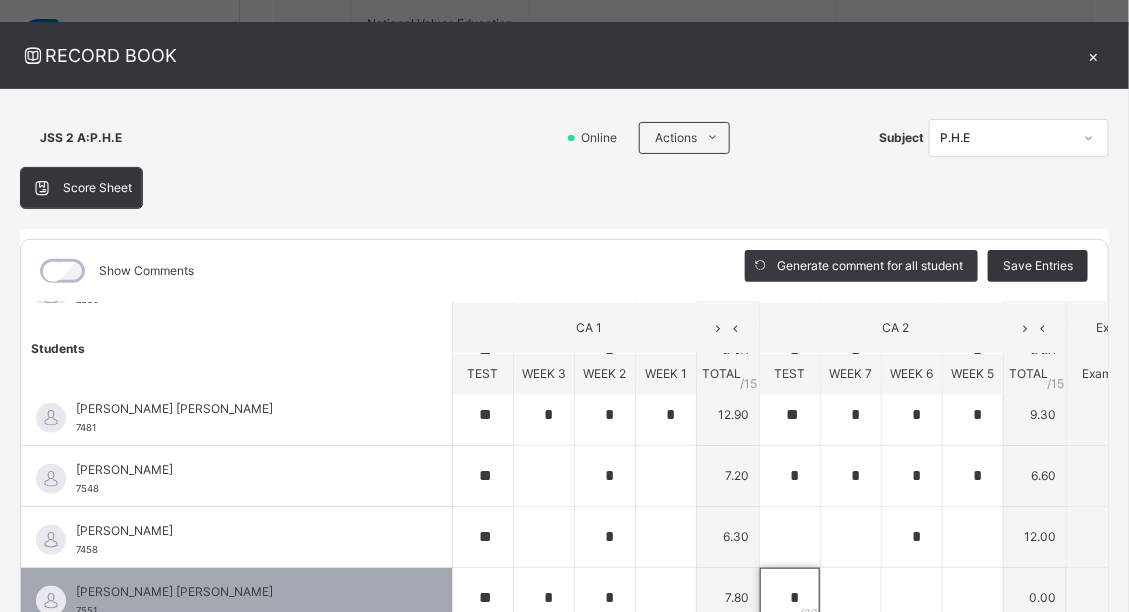 scroll, scrollTop: 30, scrollLeft: 0, axis: vertical 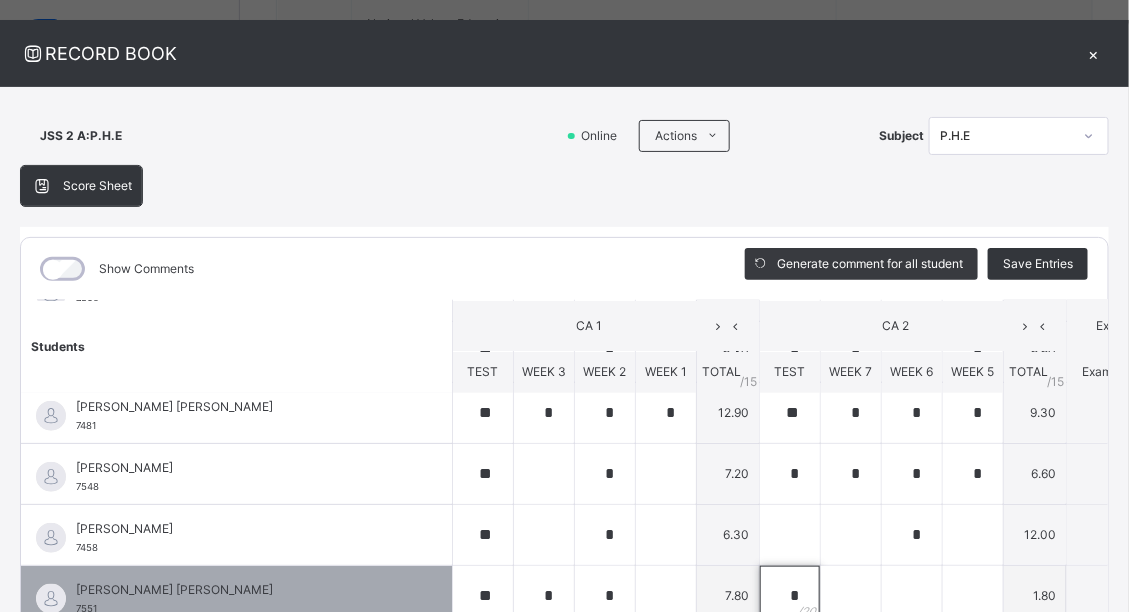 type on "*" 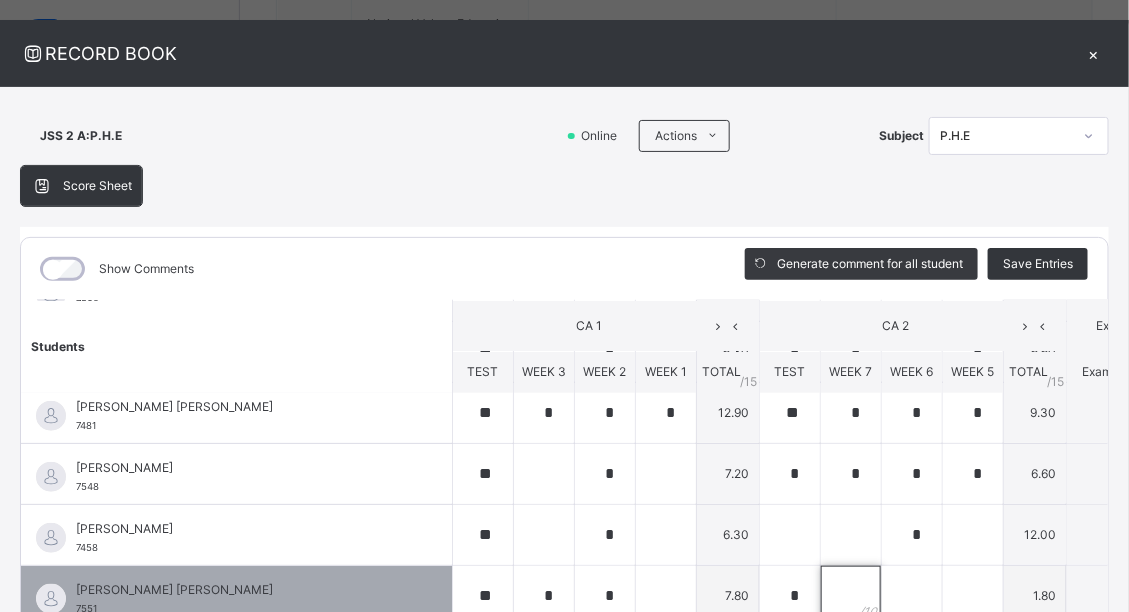 scroll, scrollTop: 51, scrollLeft: 0, axis: vertical 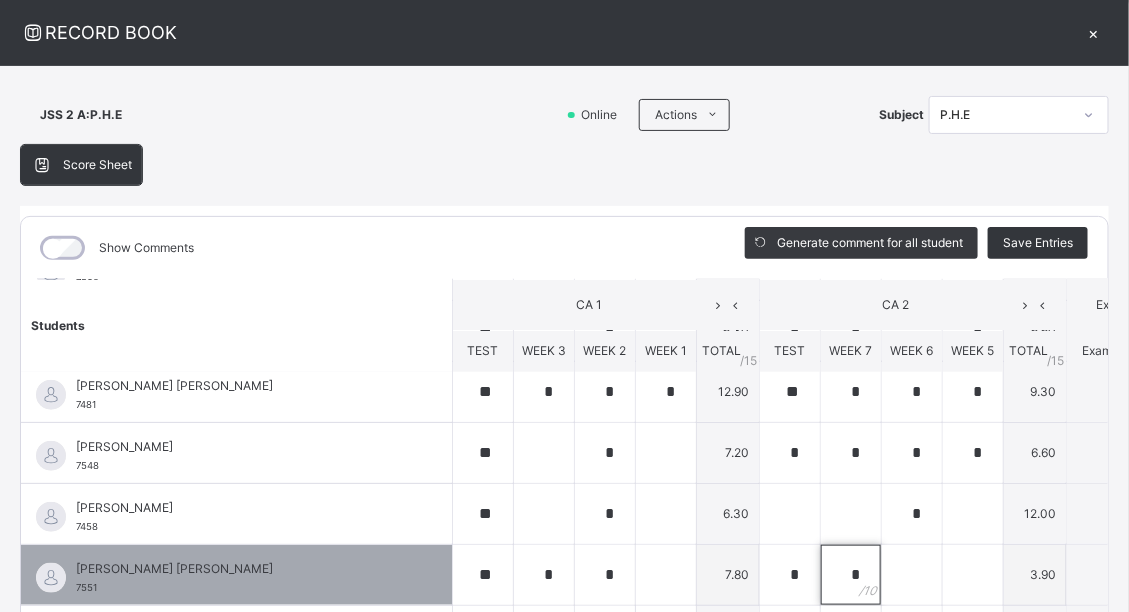 type on "*" 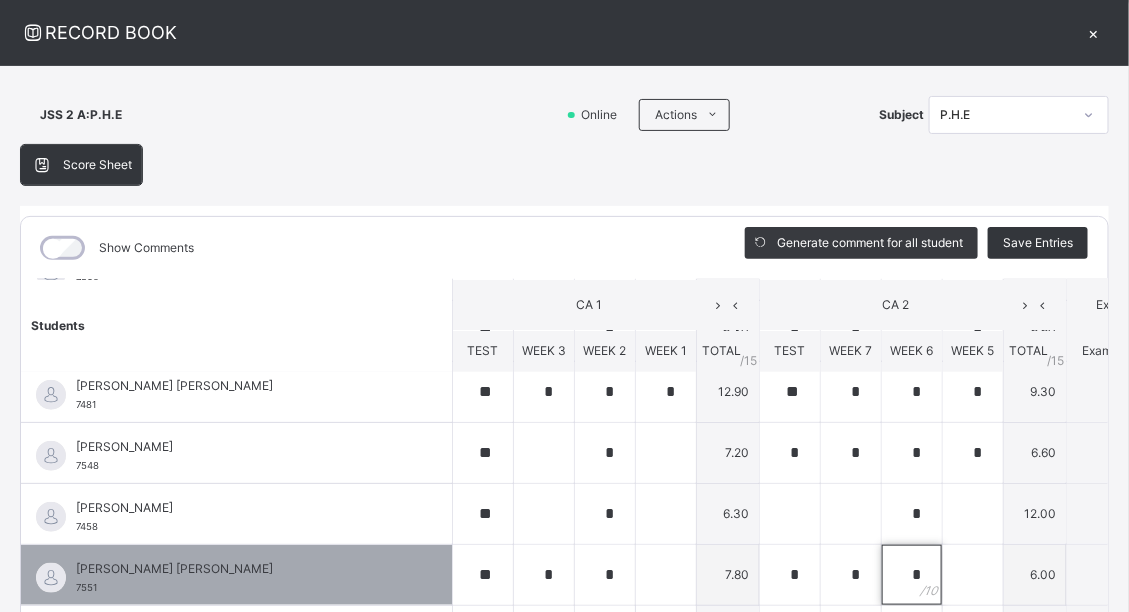 type on "*" 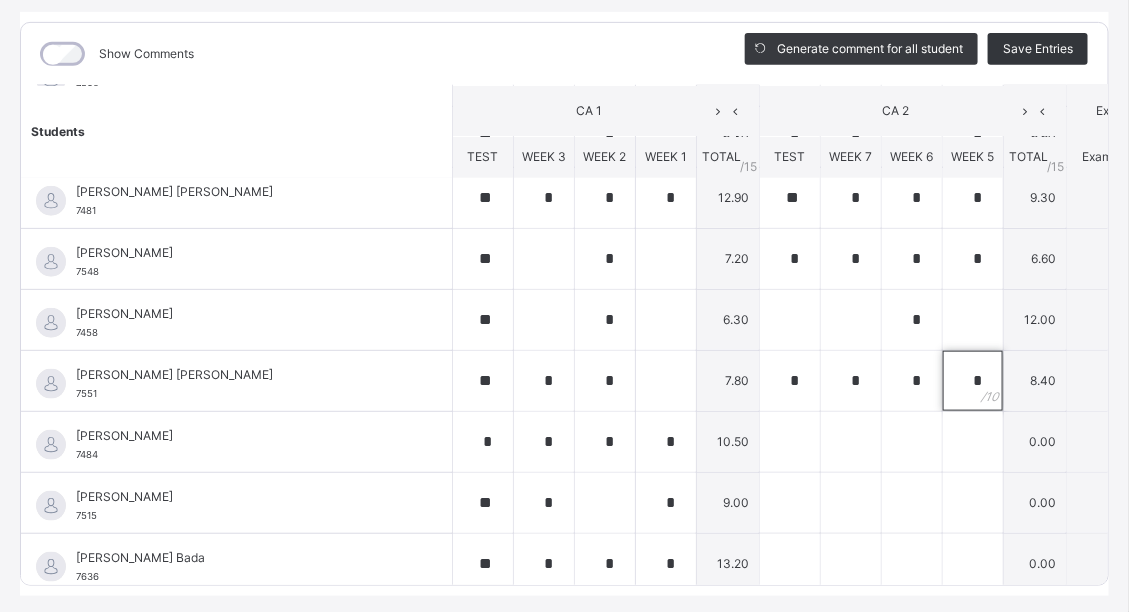 scroll, scrollTop: 291, scrollLeft: 0, axis: vertical 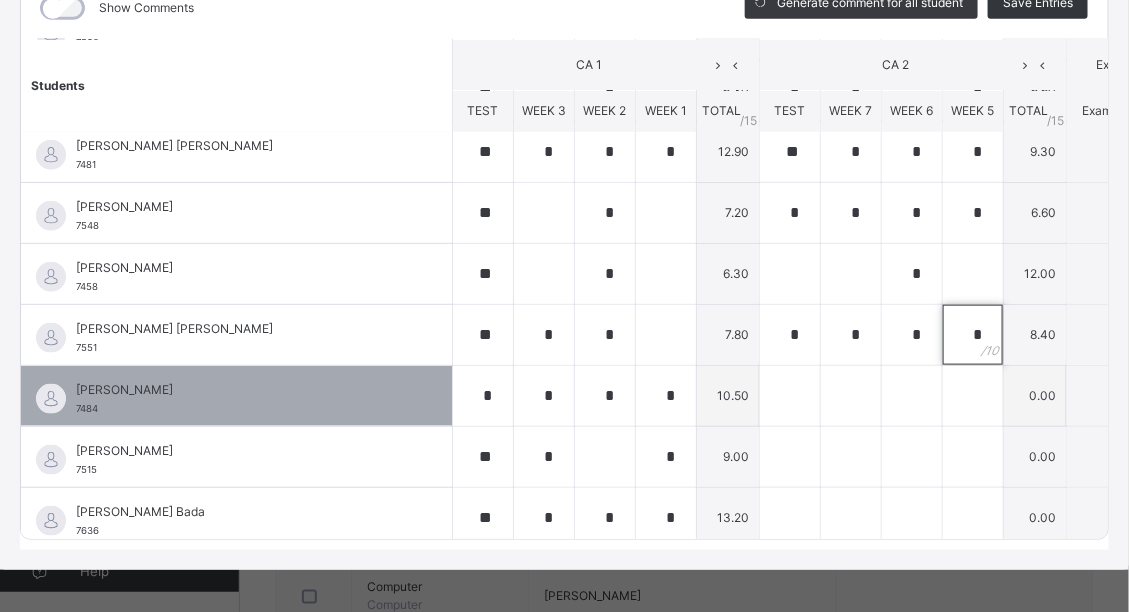 type on "*" 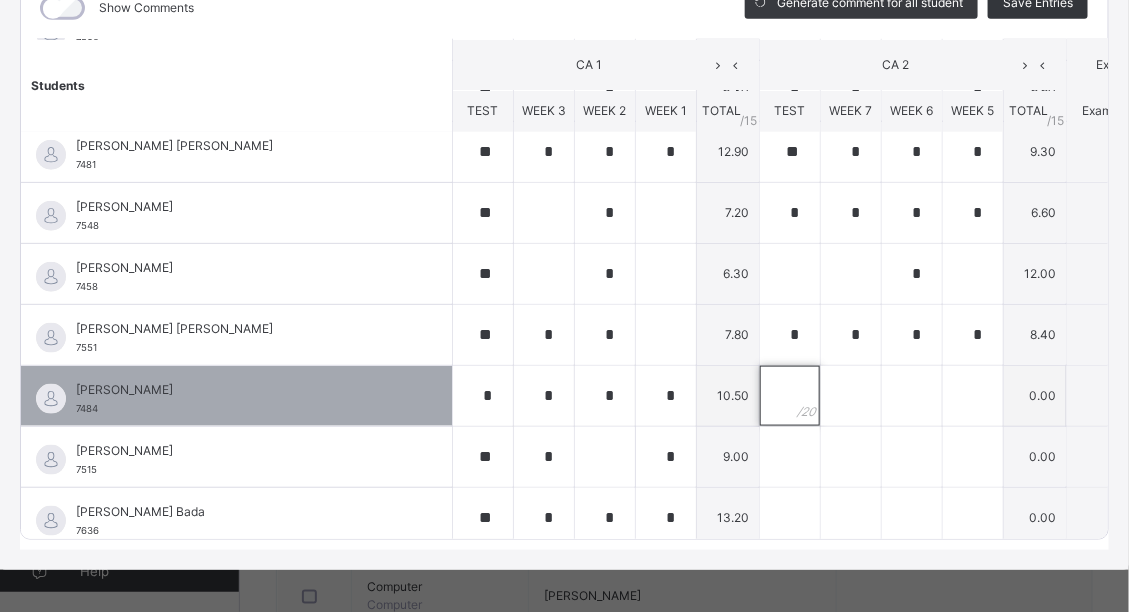 click at bounding box center [790, 396] 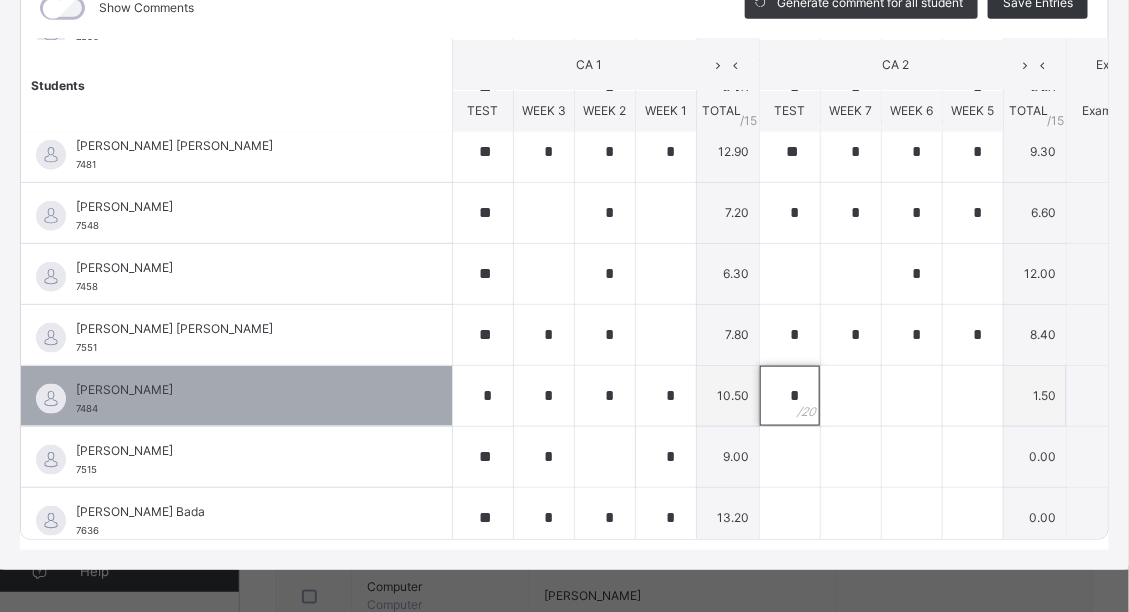 type on "*" 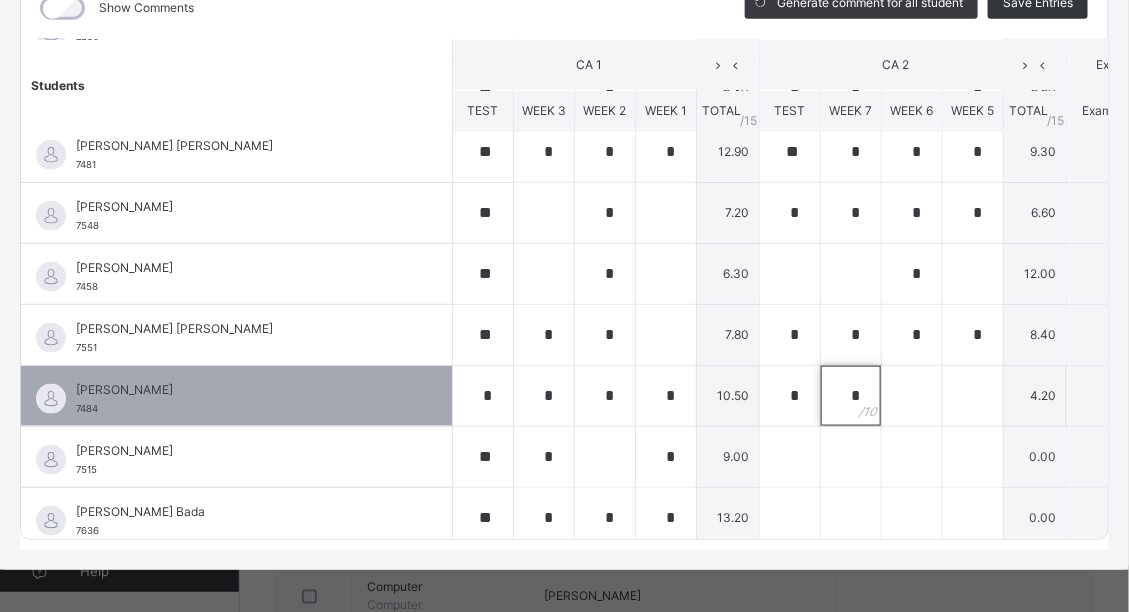 type on "*" 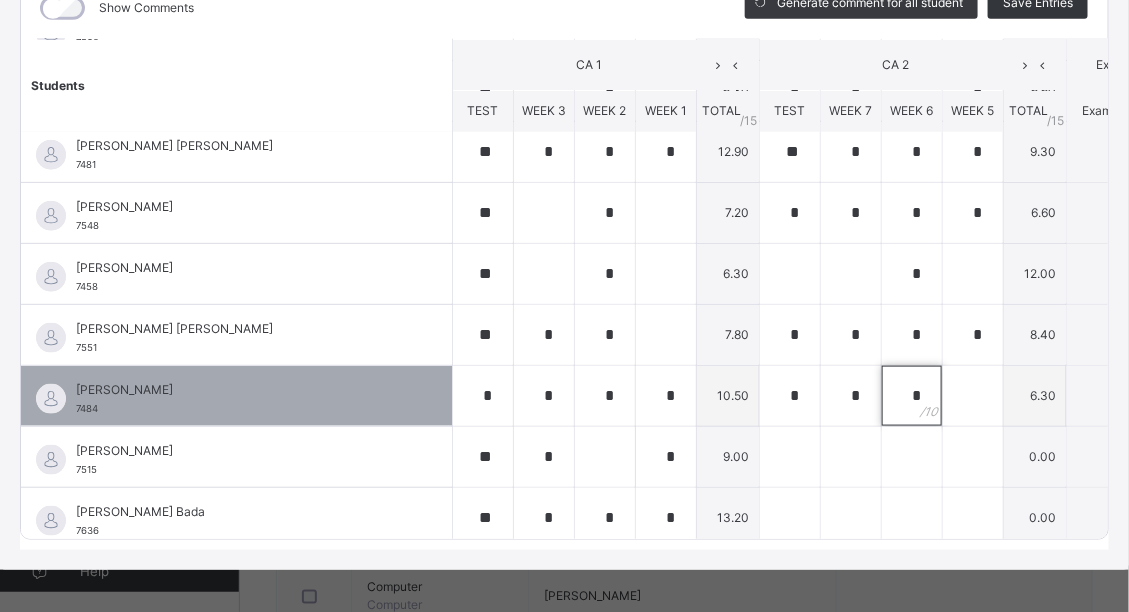 type on "*" 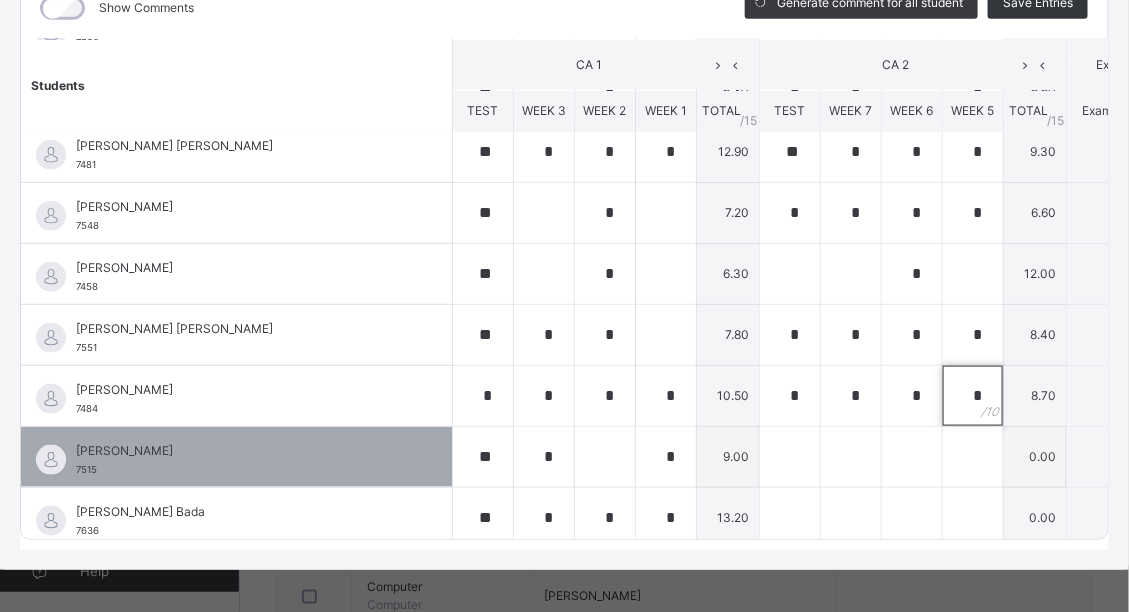 type on "*" 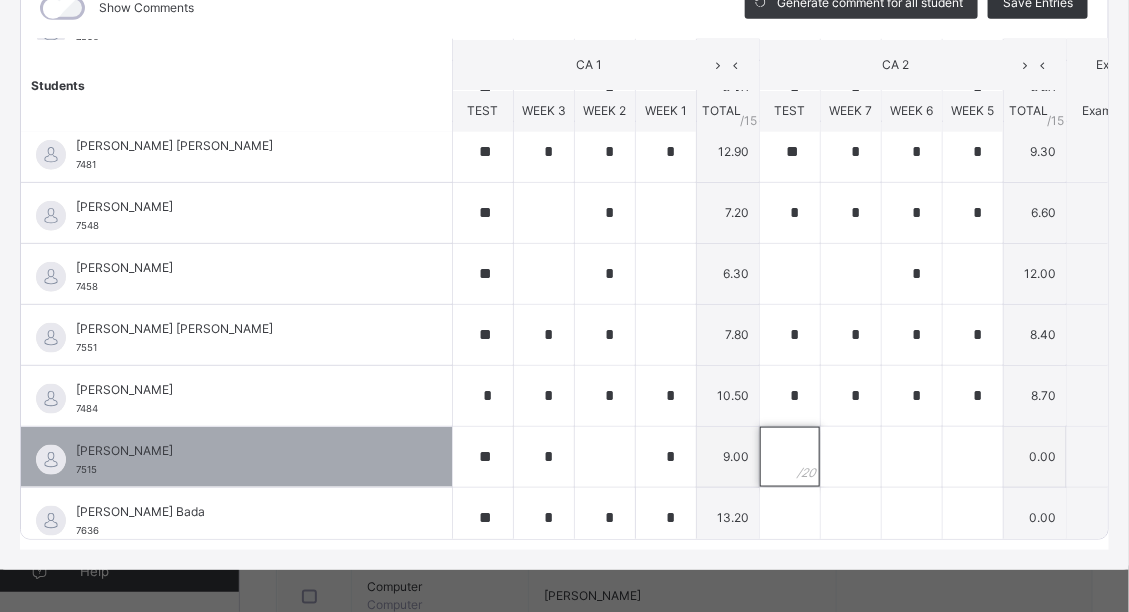 click at bounding box center (790, 457) 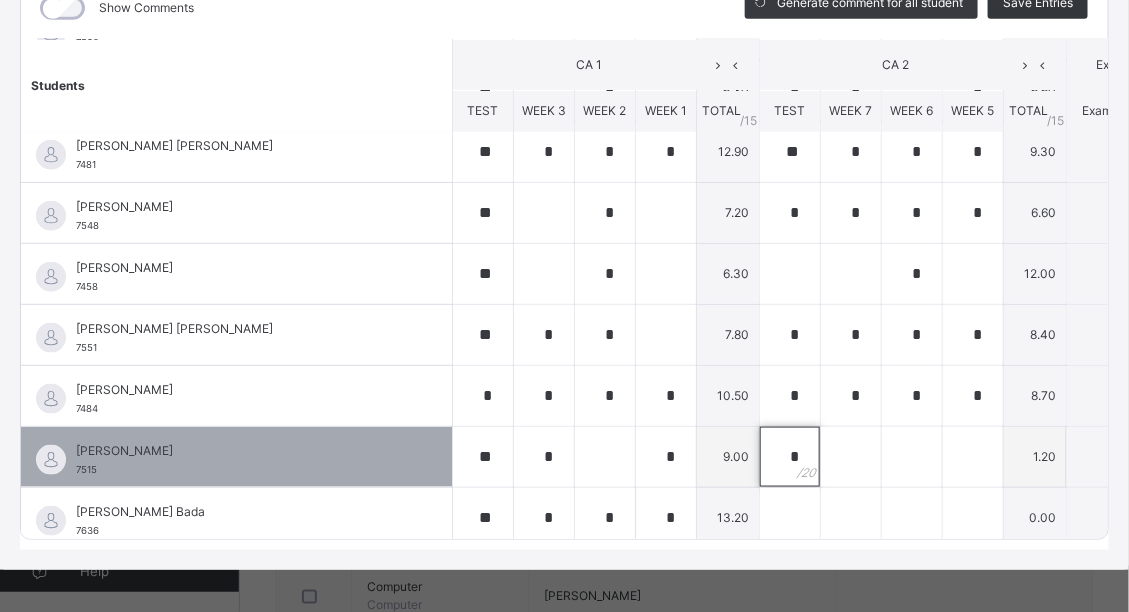 type on "*" 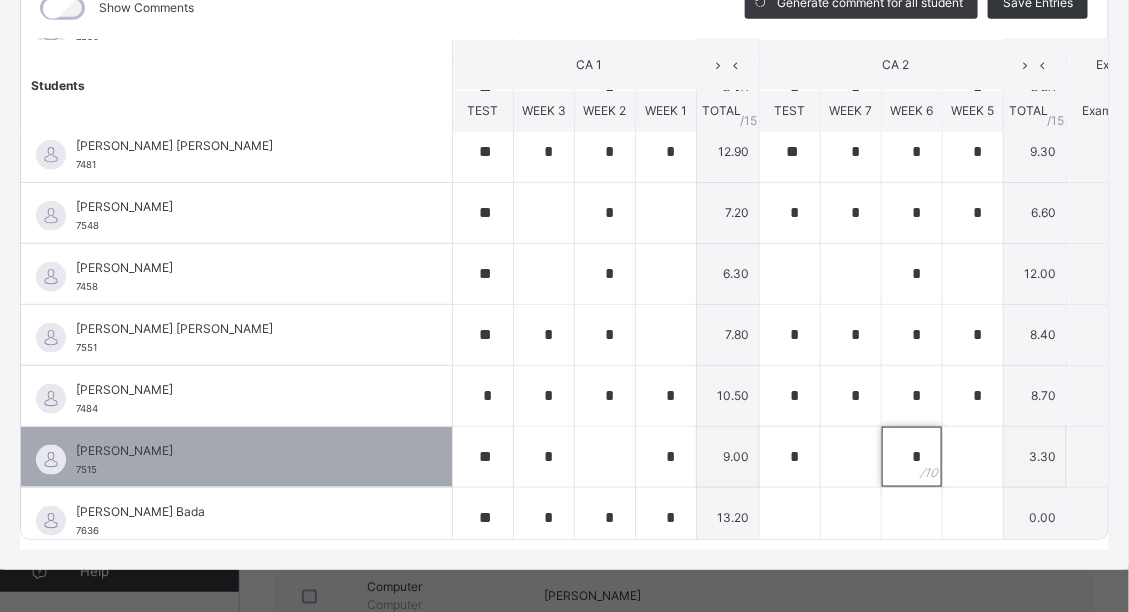 type on "*" 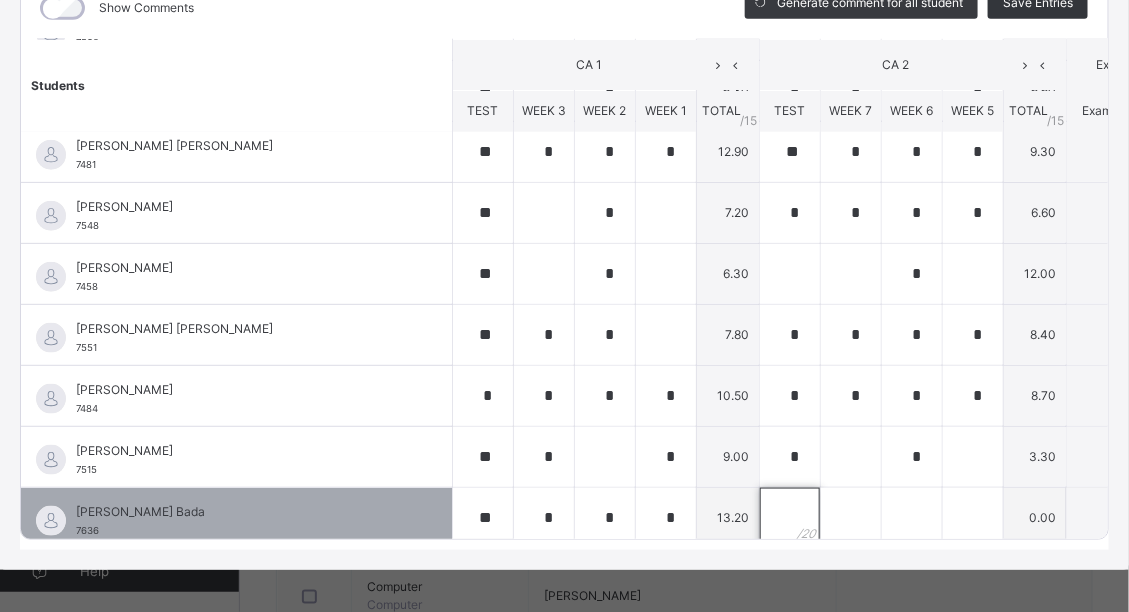 click at bounding box center [790, 518] 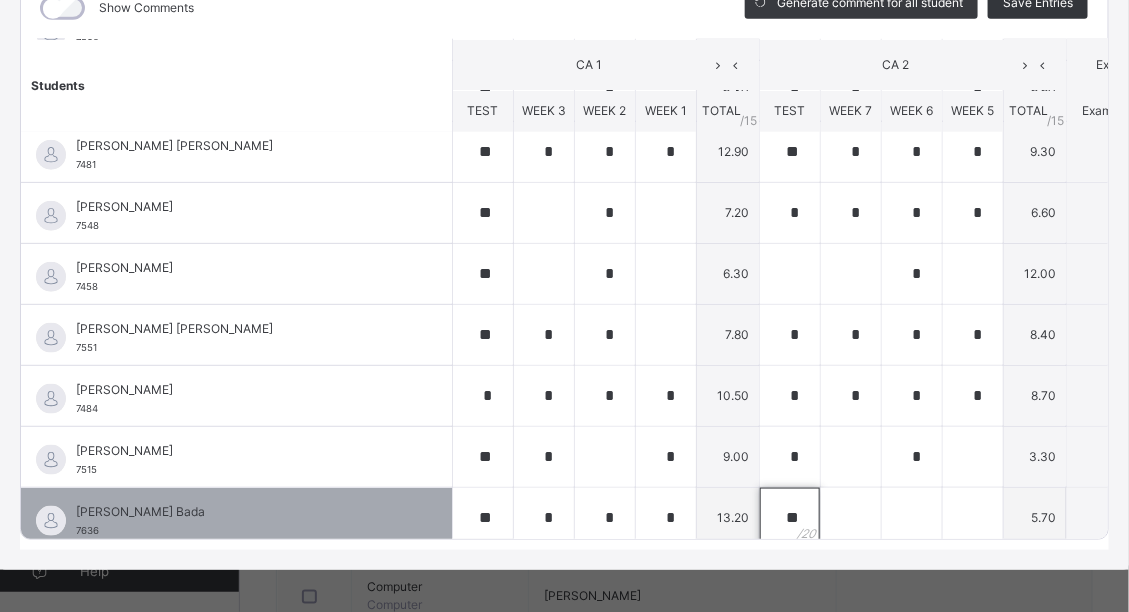 type on "**" 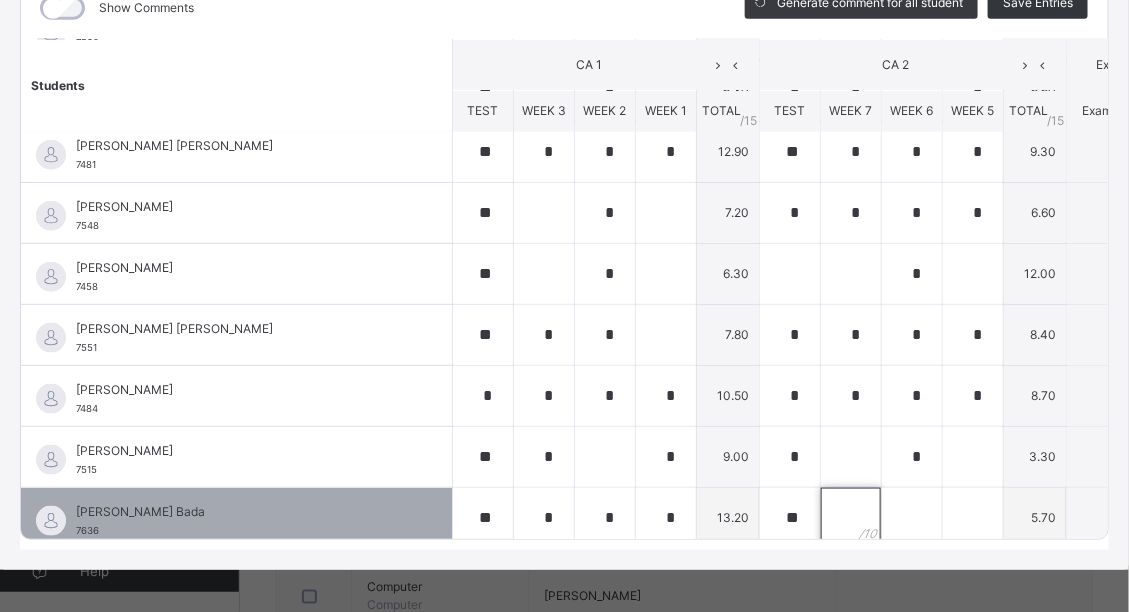 scroll, scrollTop: 576, scrollLeft: 0, axis: vertical 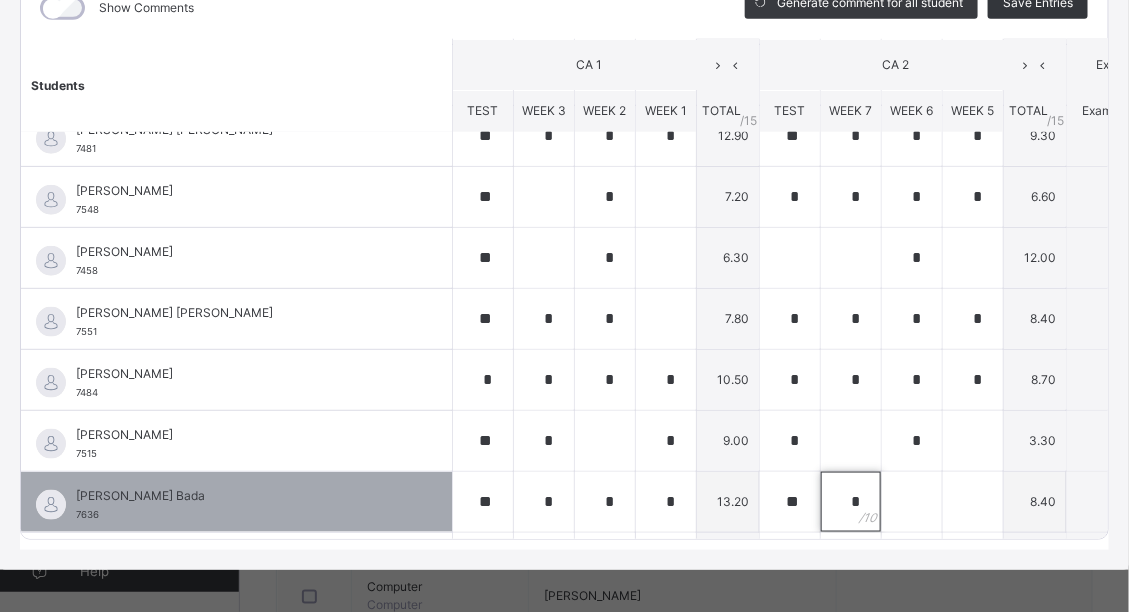 type on "*" 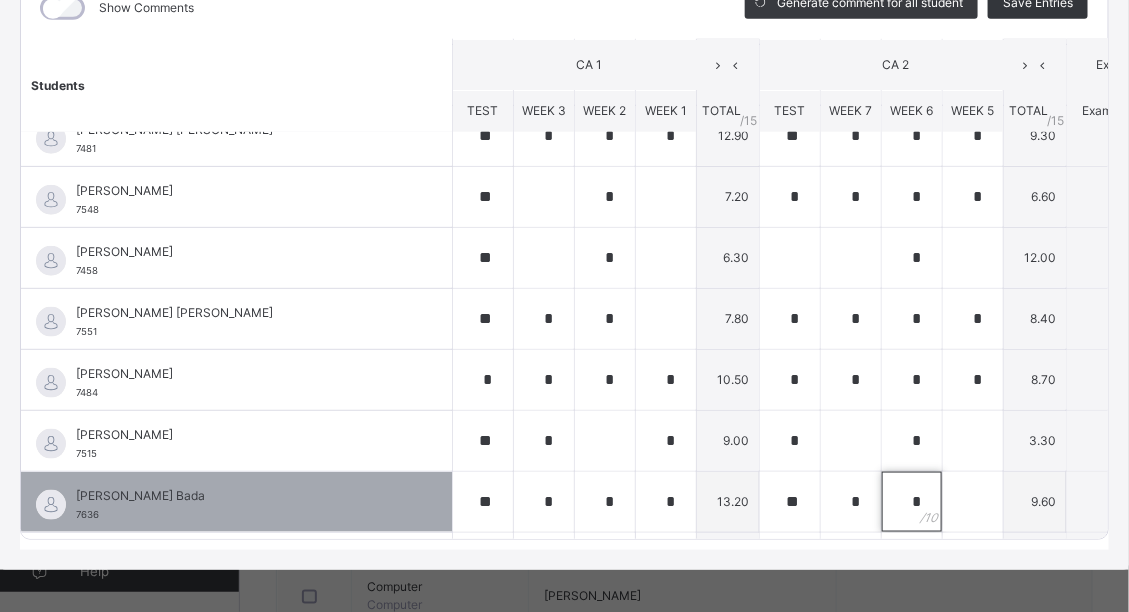 type on "*" 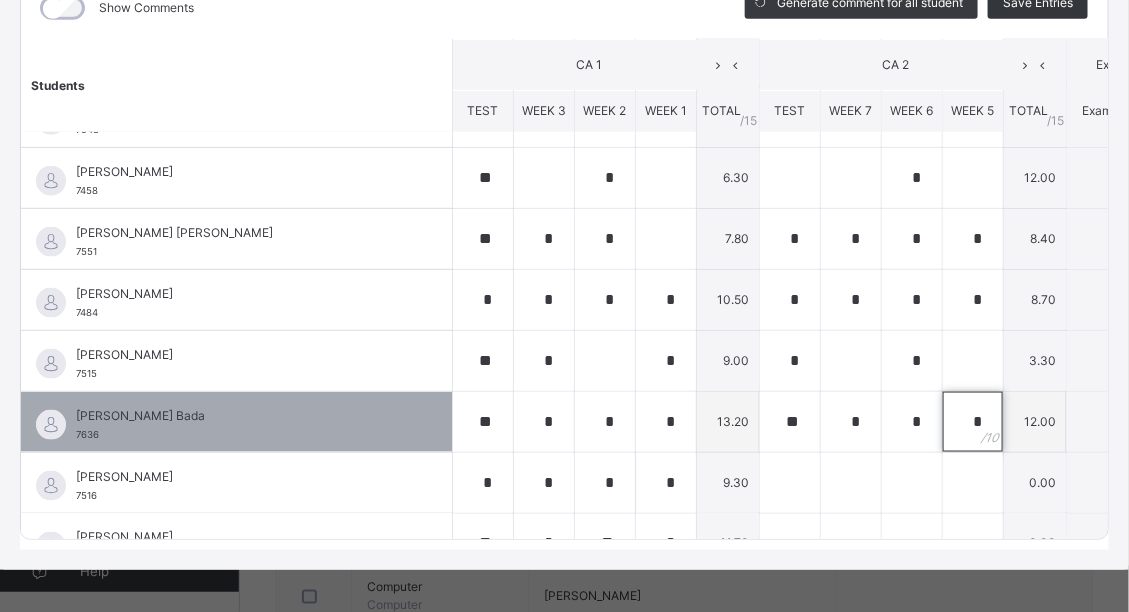 scroll, scrollTop: 736, scrollLeft: 0, axis: vertical 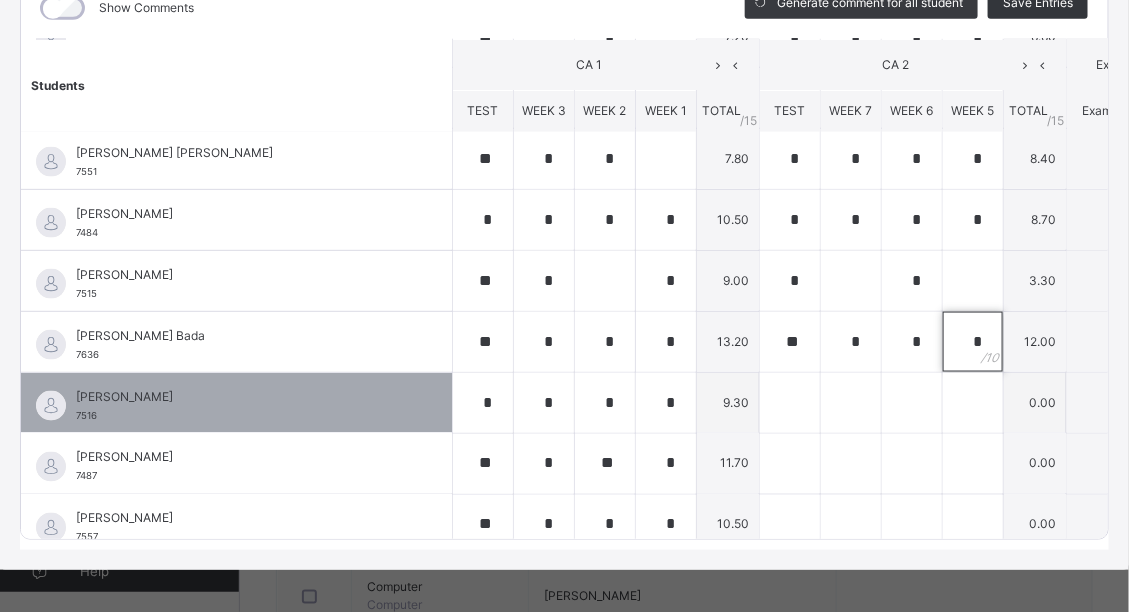 type on "*" 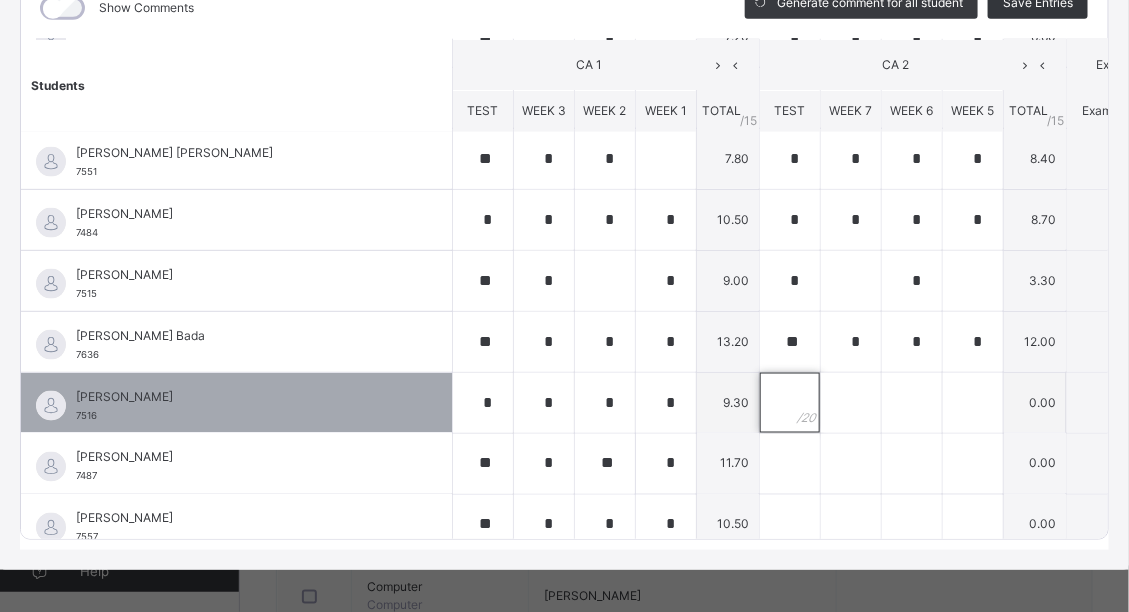 click at bounding box center (790, 403) 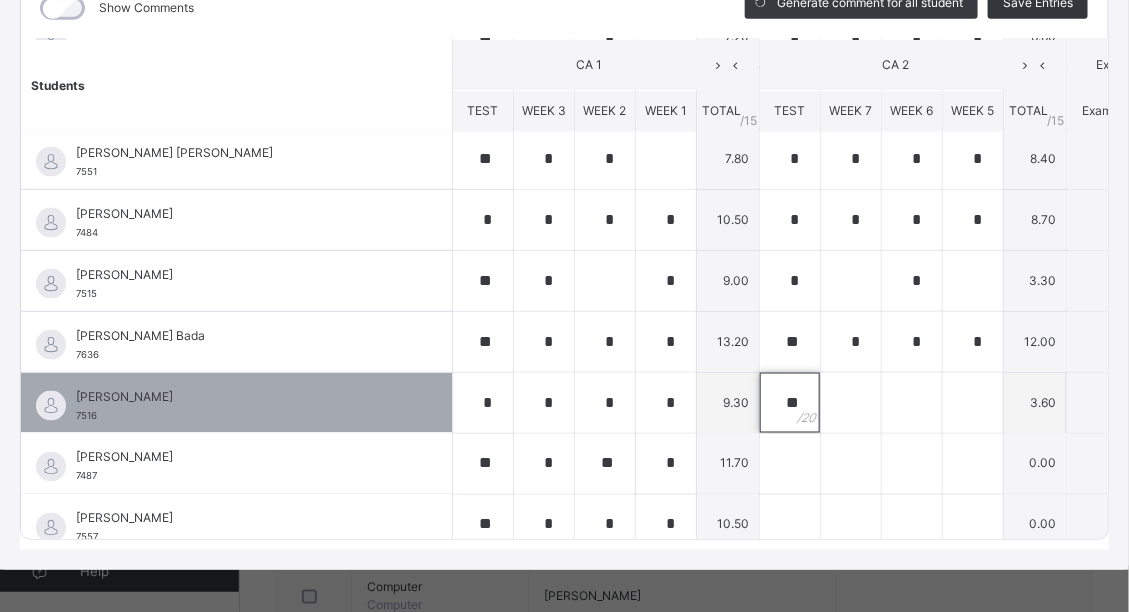 type on "**" 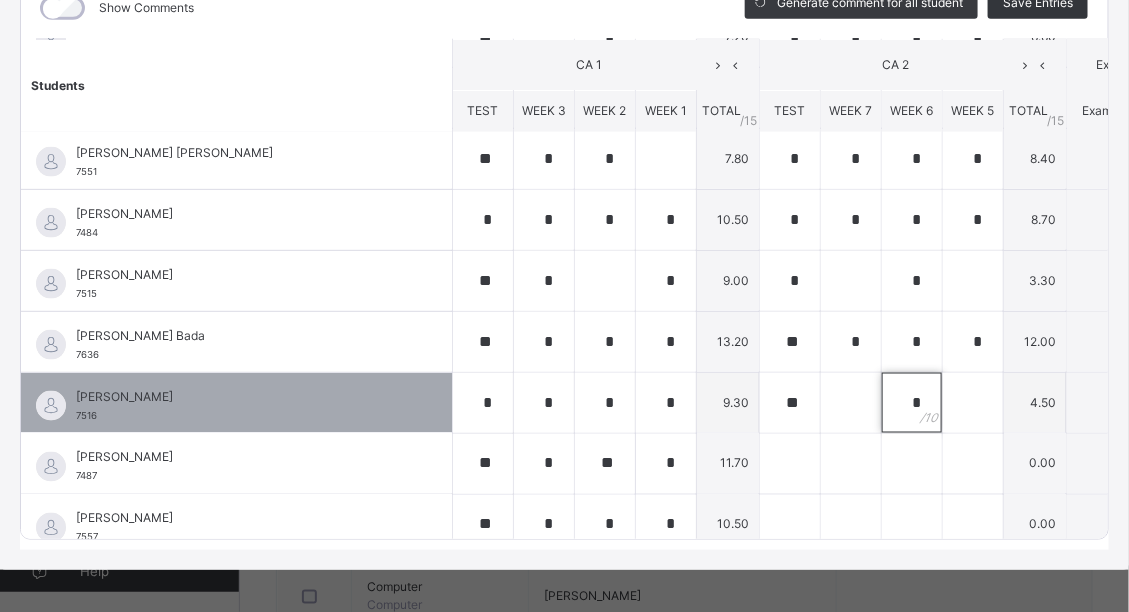 type on "*" 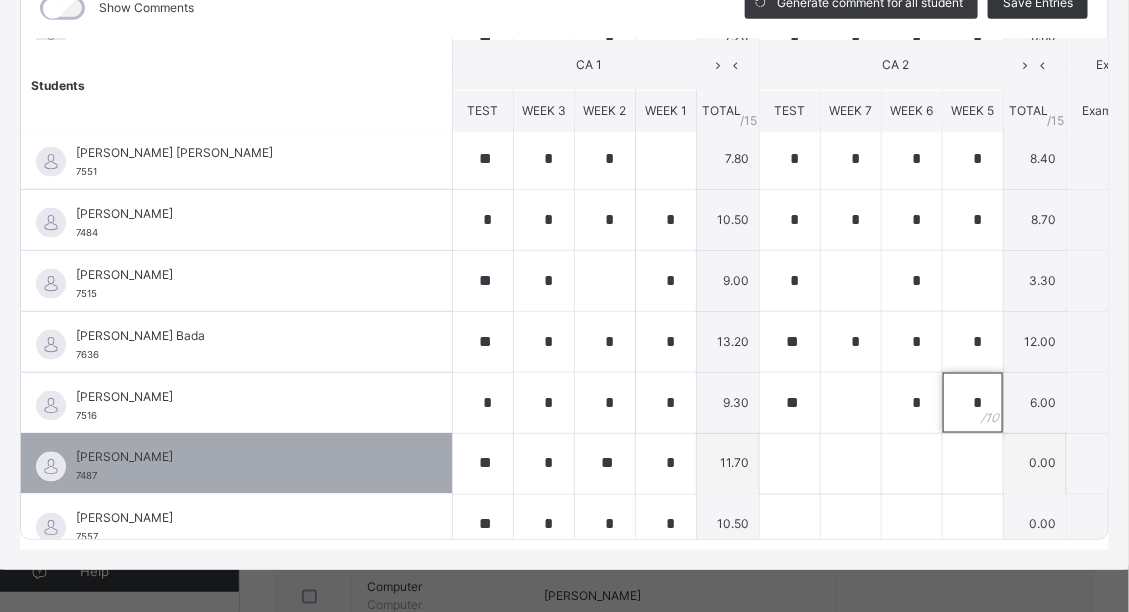 type on "*" 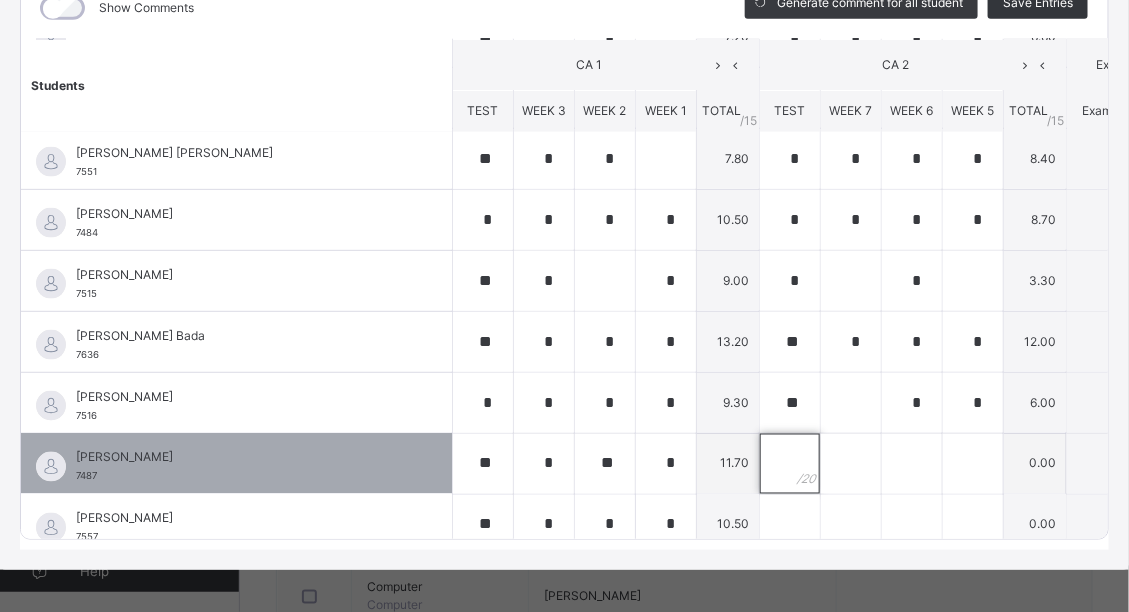 click at bounding box center (790, 464) 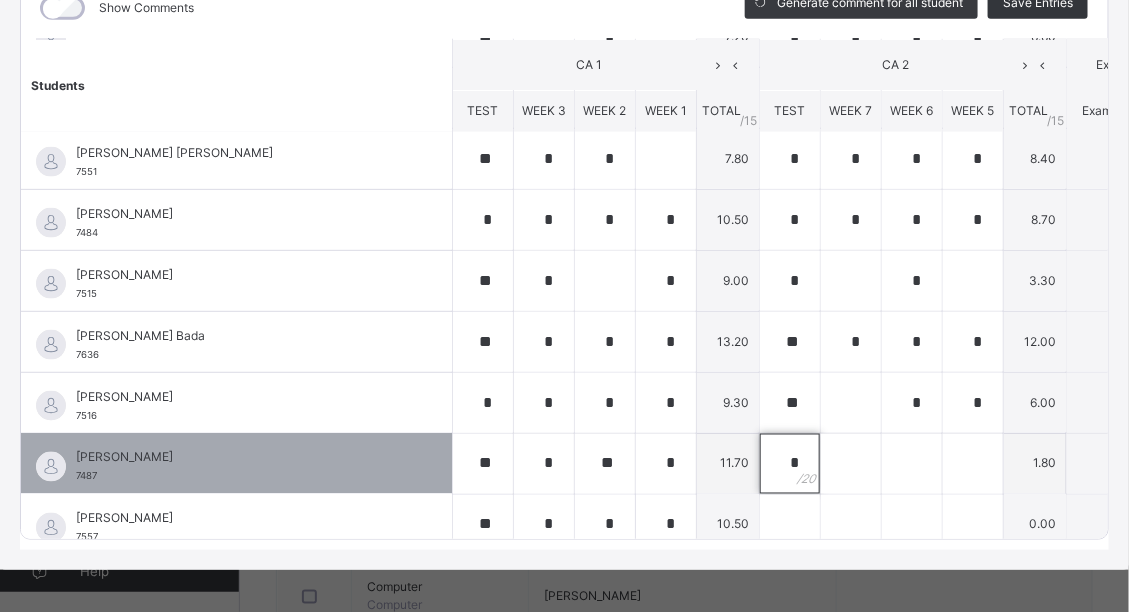 type on "*" 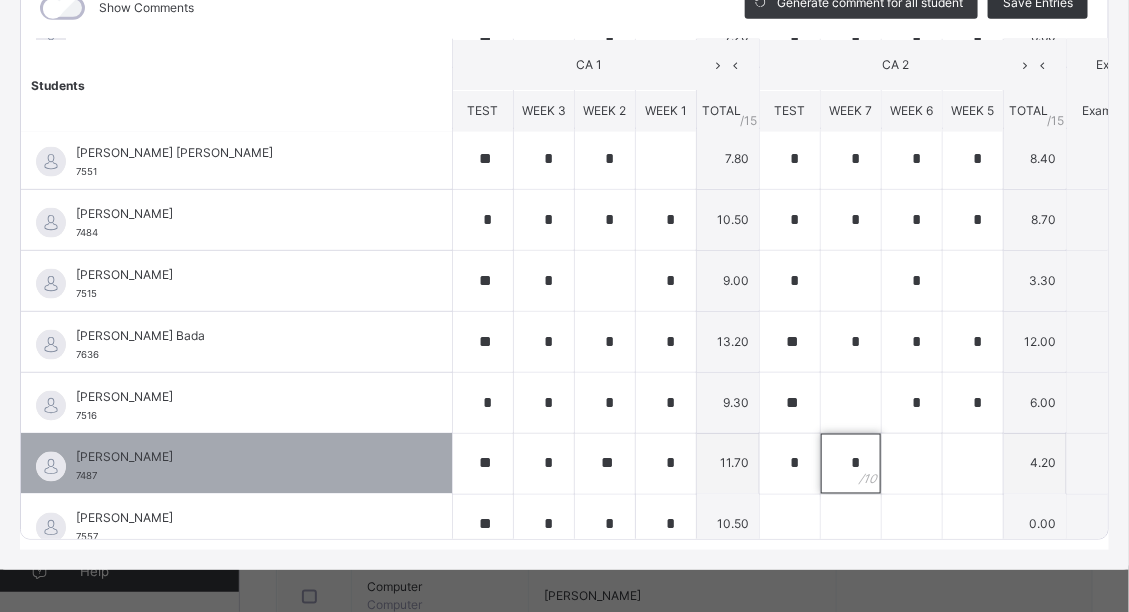 type on "*" 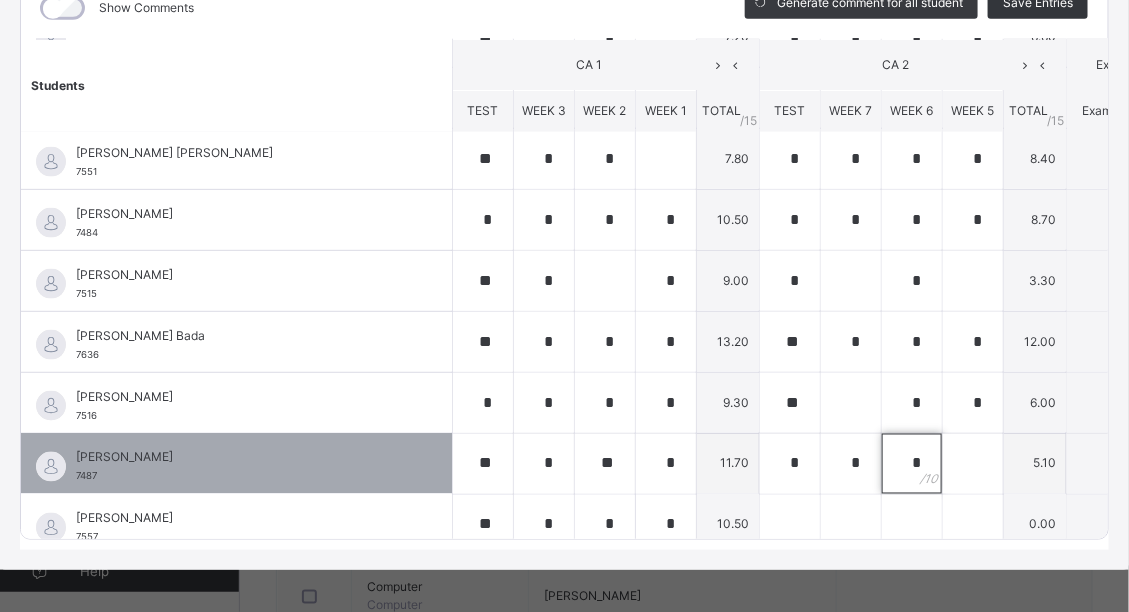 type on "*" 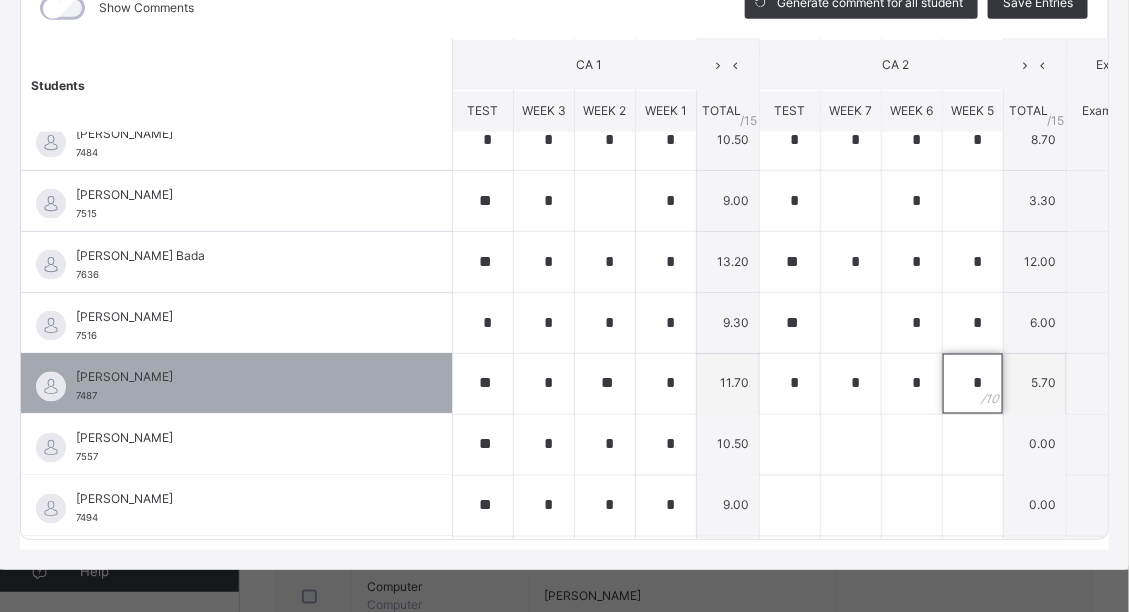 scroll, scrollTop: 896, scrollLeft: 0, axis: vertical 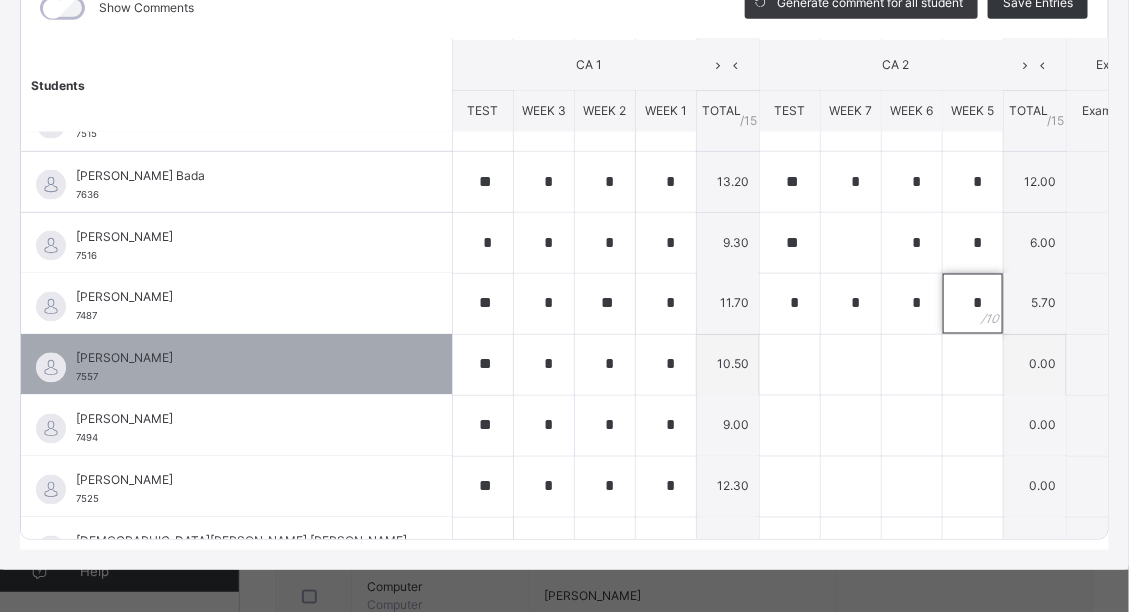 type on "*" 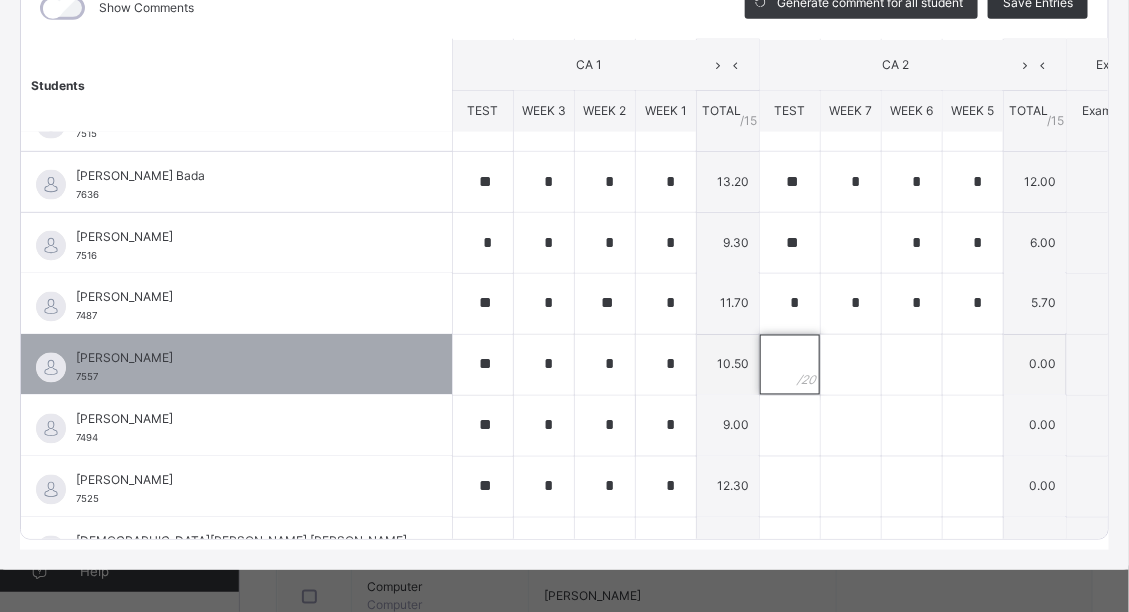 click at bounding box center [790, 365] 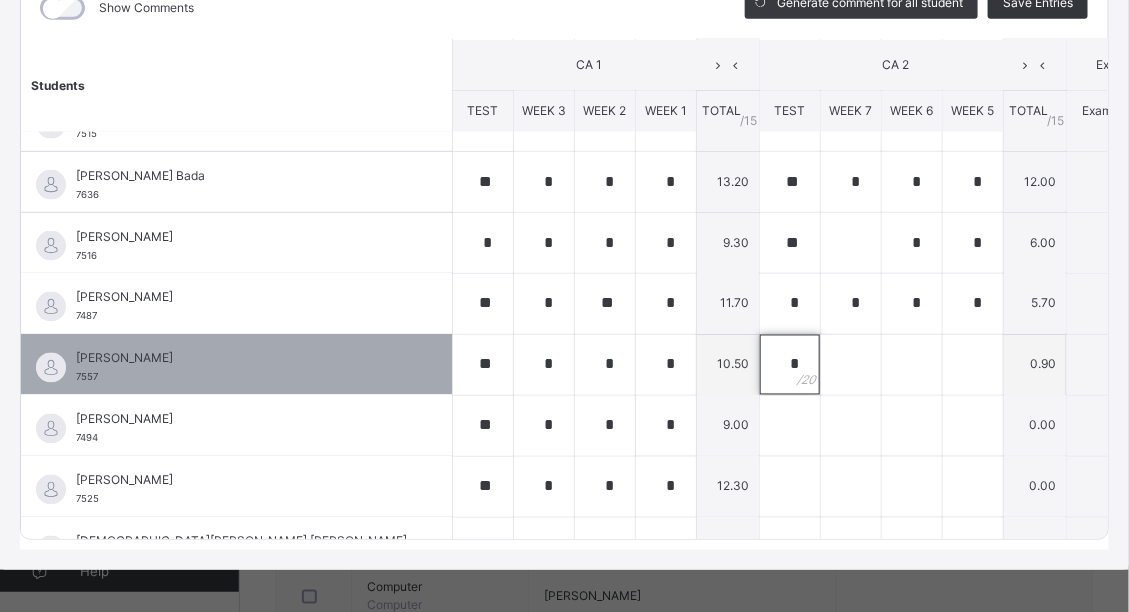 type on "*" 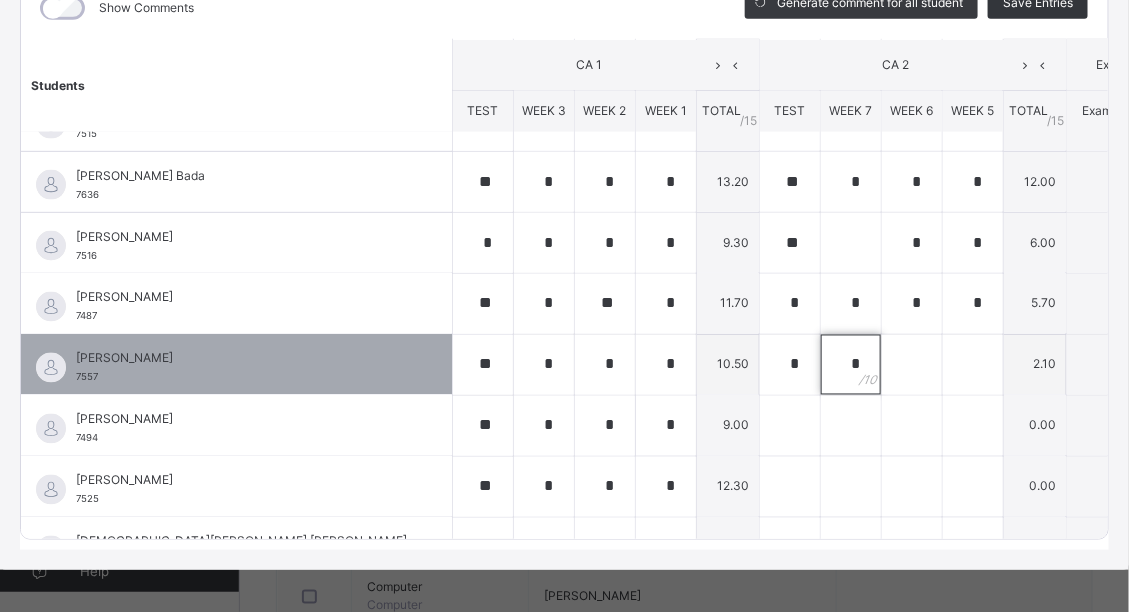type on "*" 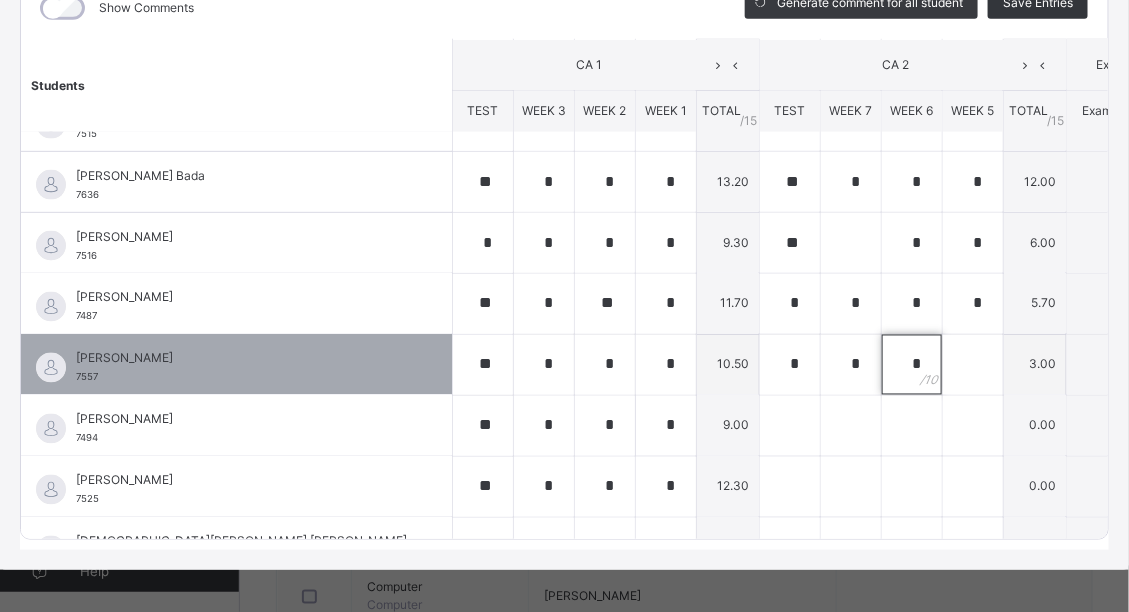 type on "*" 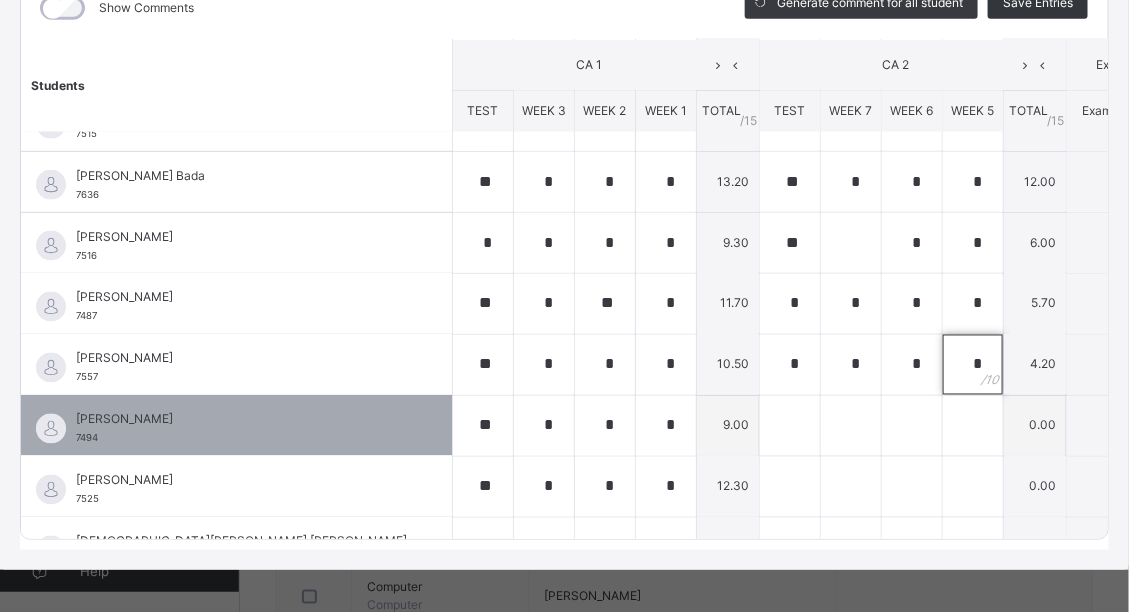 type on "*" 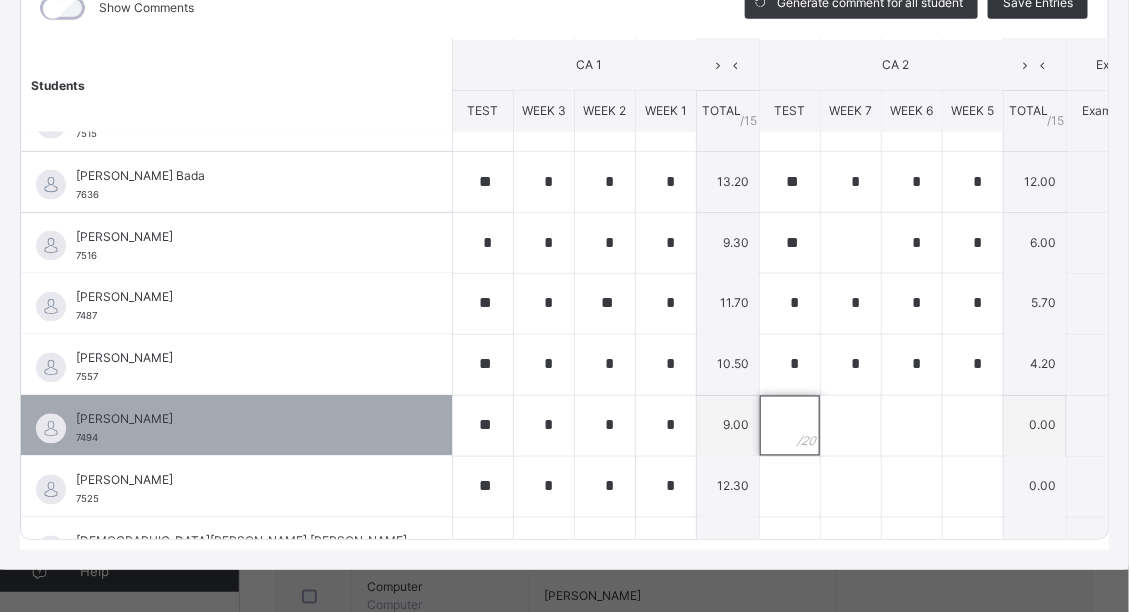 click at bounding box center (790, 426) 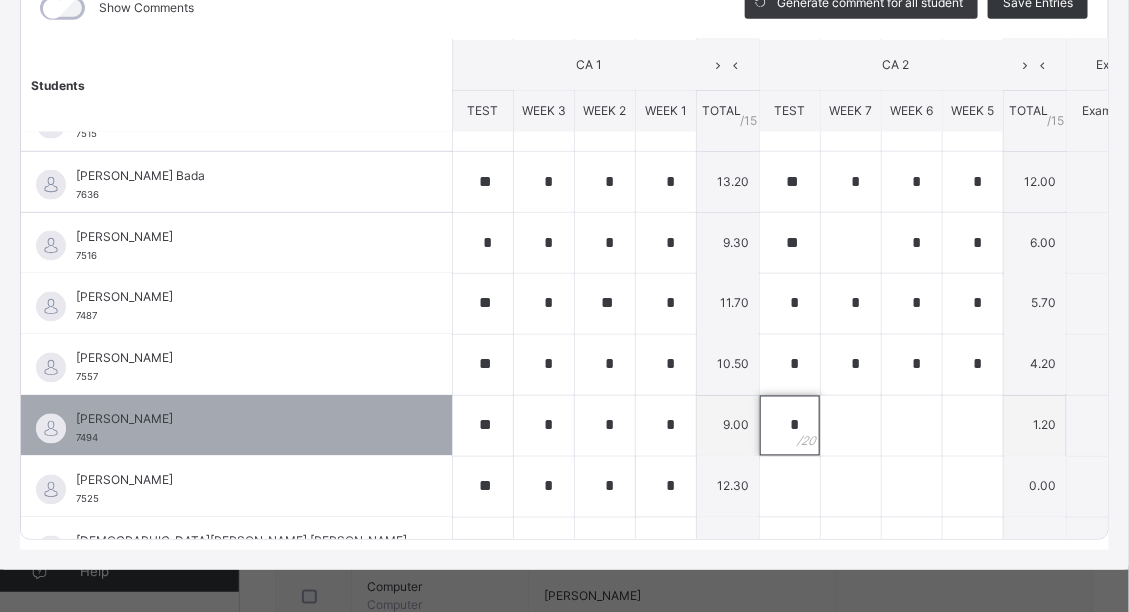 type on "*" 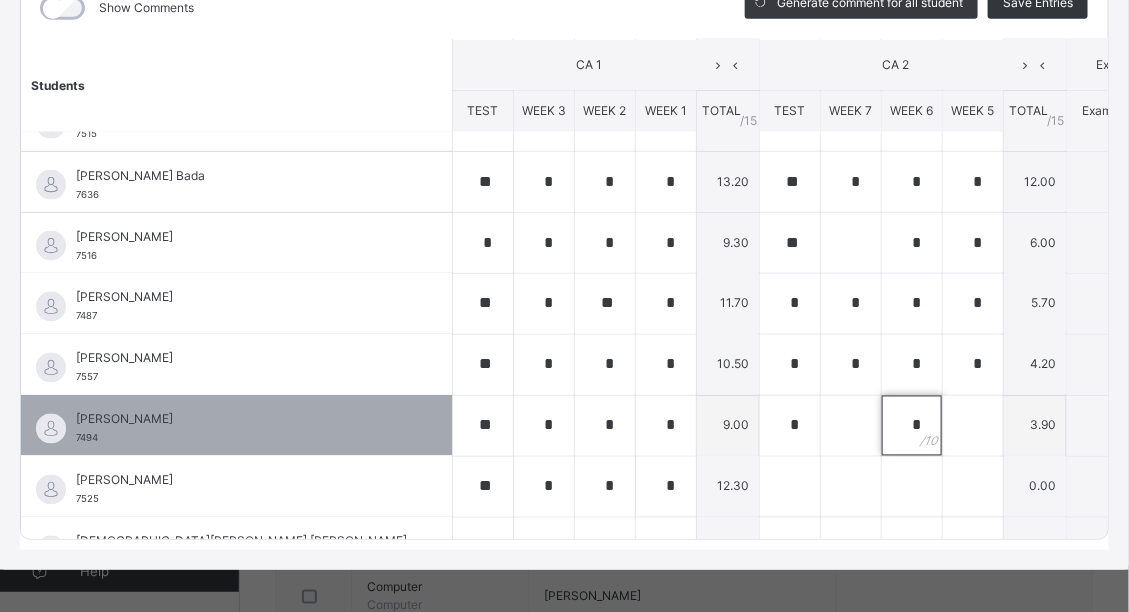 type on "*" 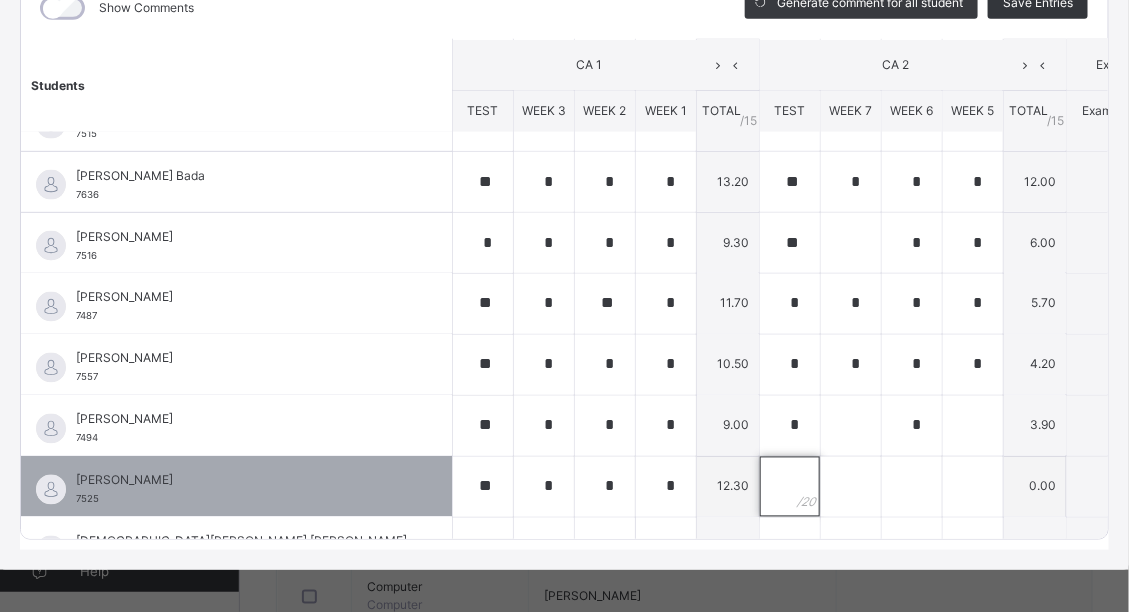 click at bounding box center [790, 487] 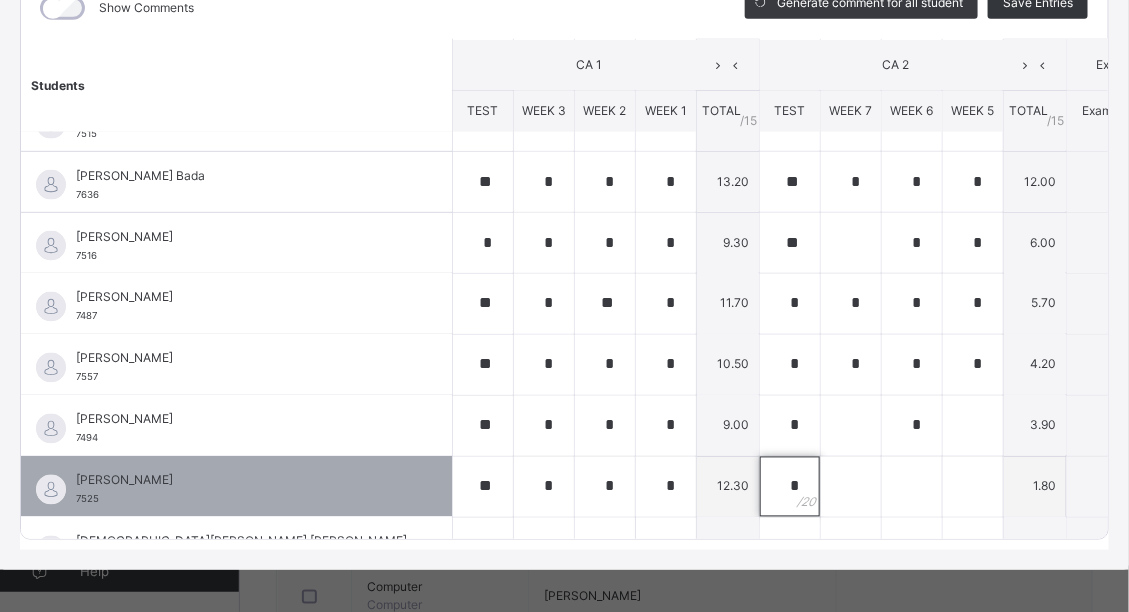type on "*" 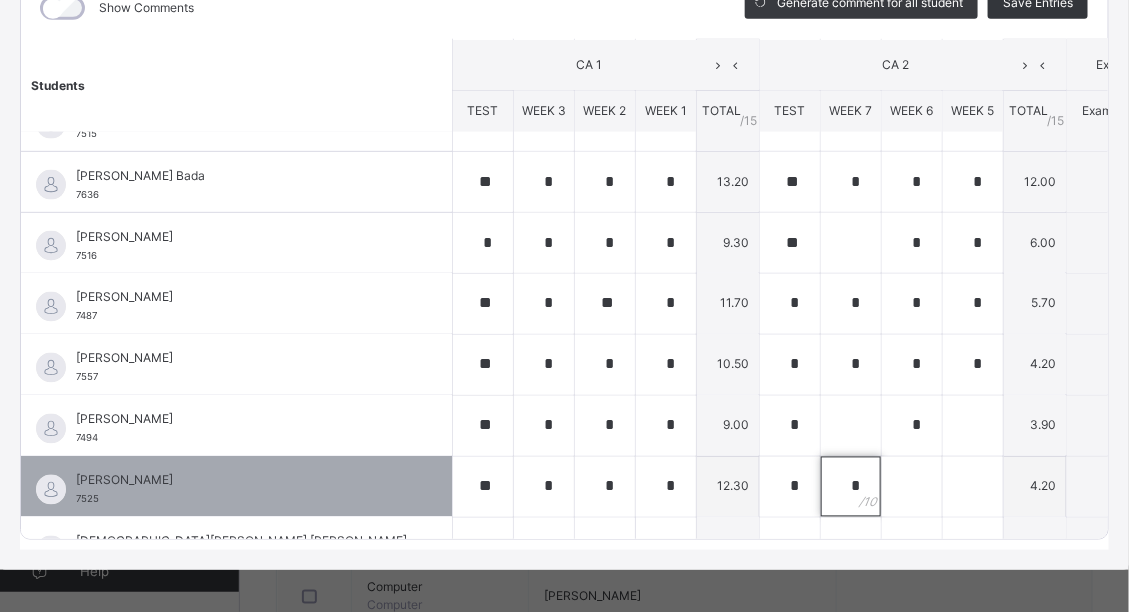 type on "*" 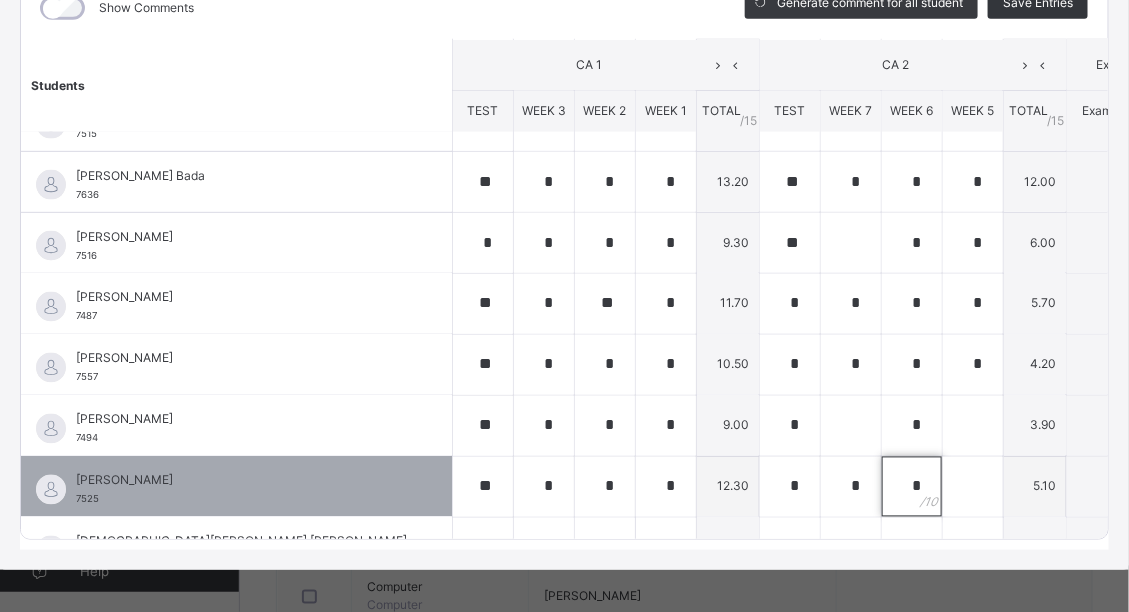 type on "*" 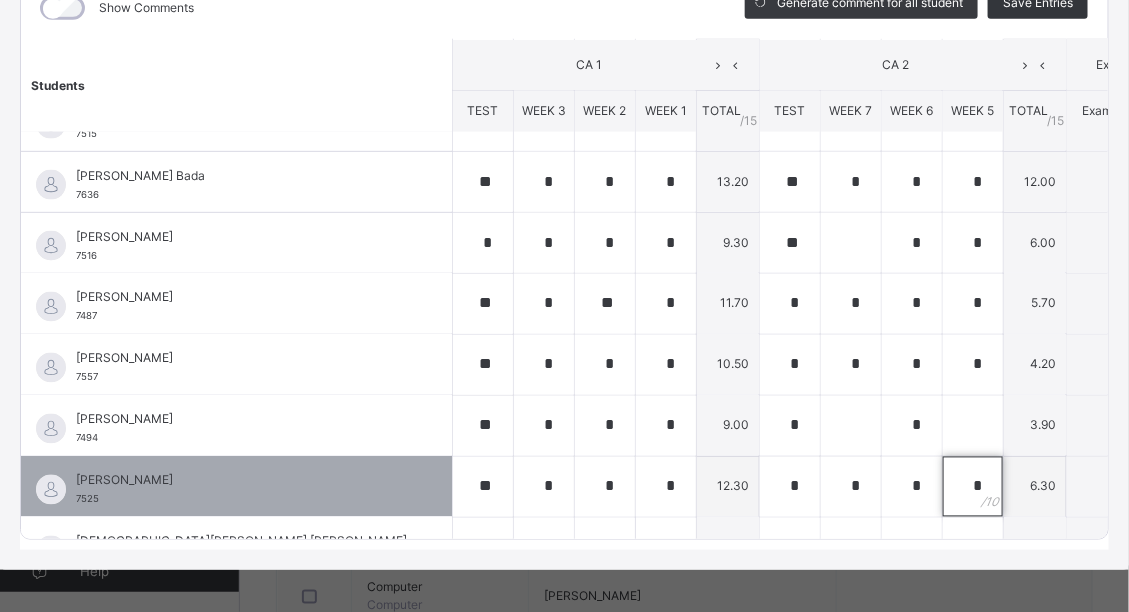 scroll, scrollTop: 976, scrollLeft: 0, axis: vertical 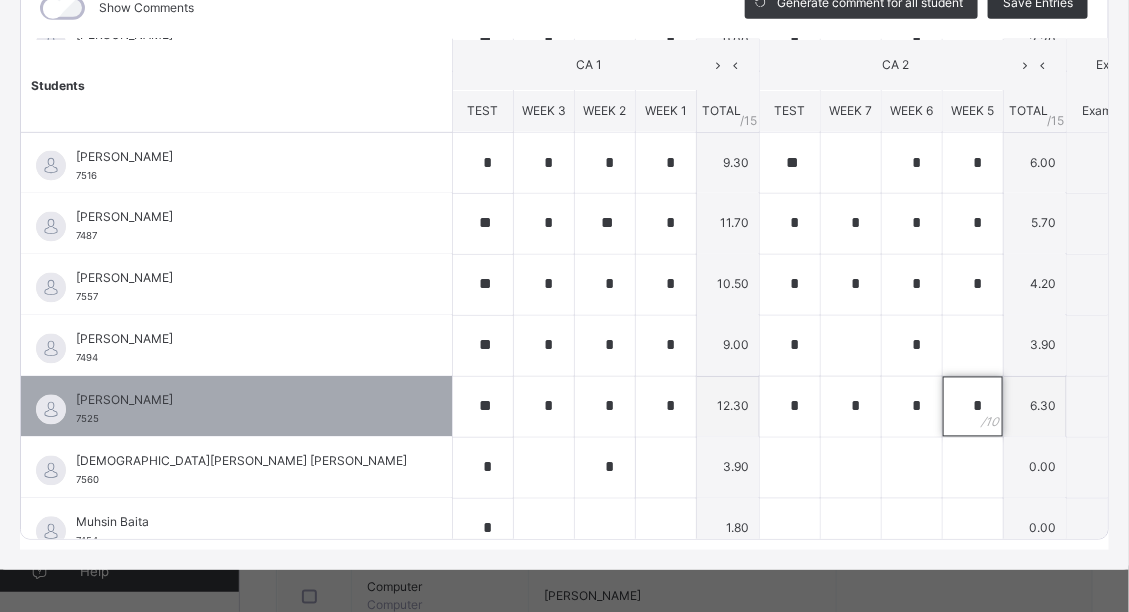 type on "*" 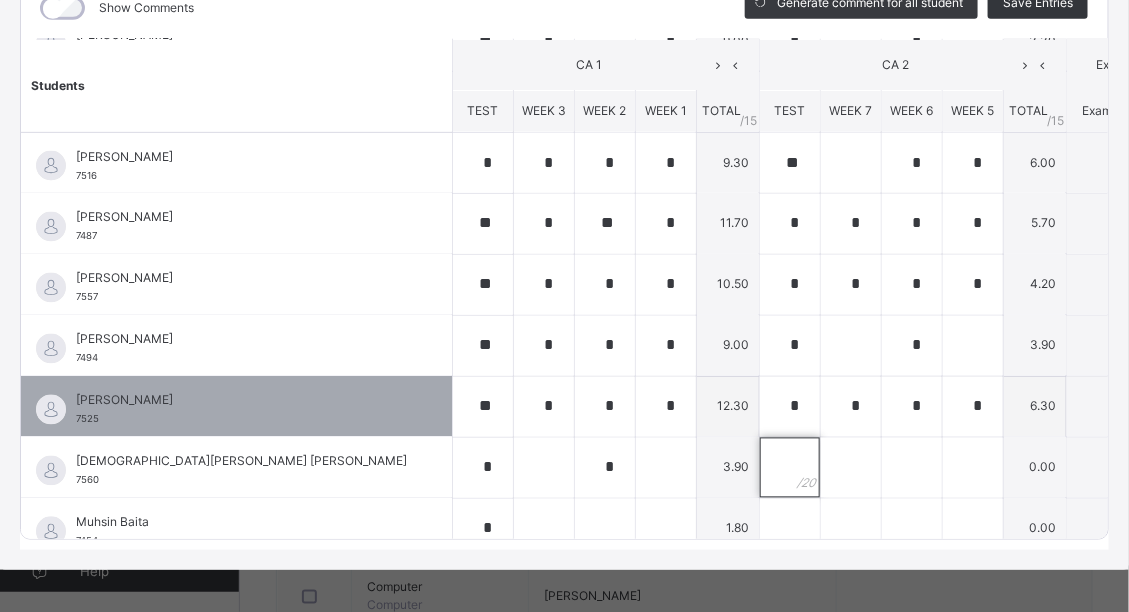 click at bounding box center (790, 468) 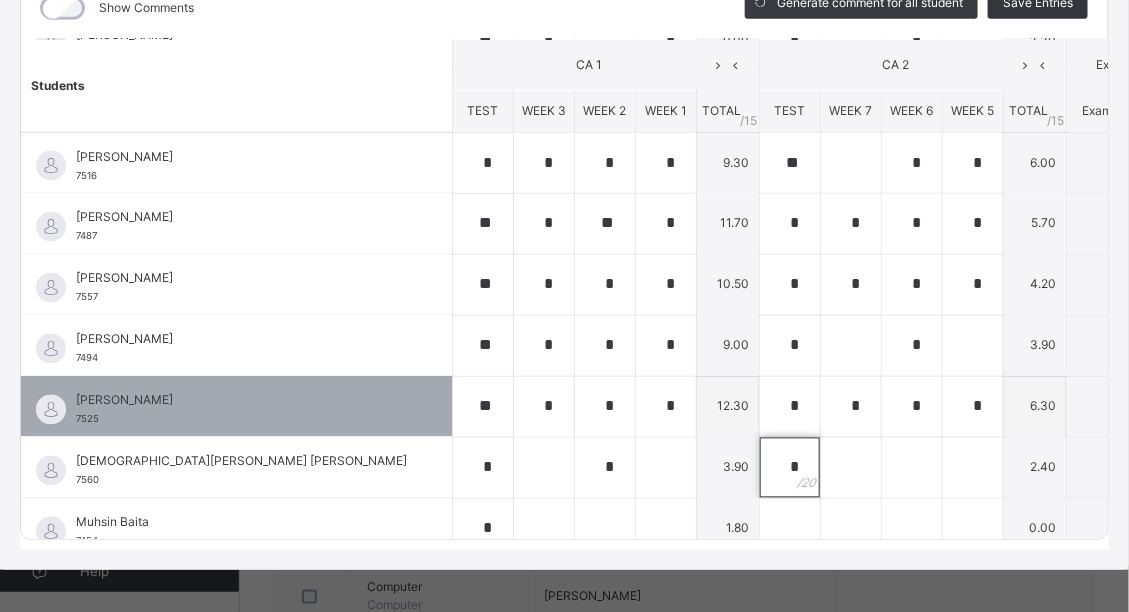 type on "*" 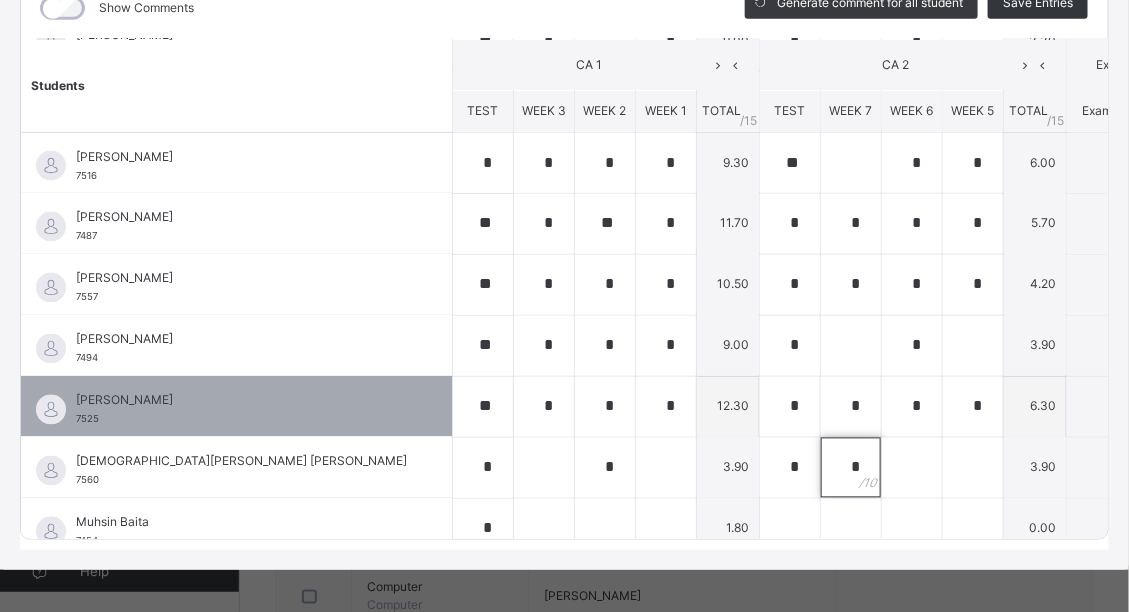 type on "*" 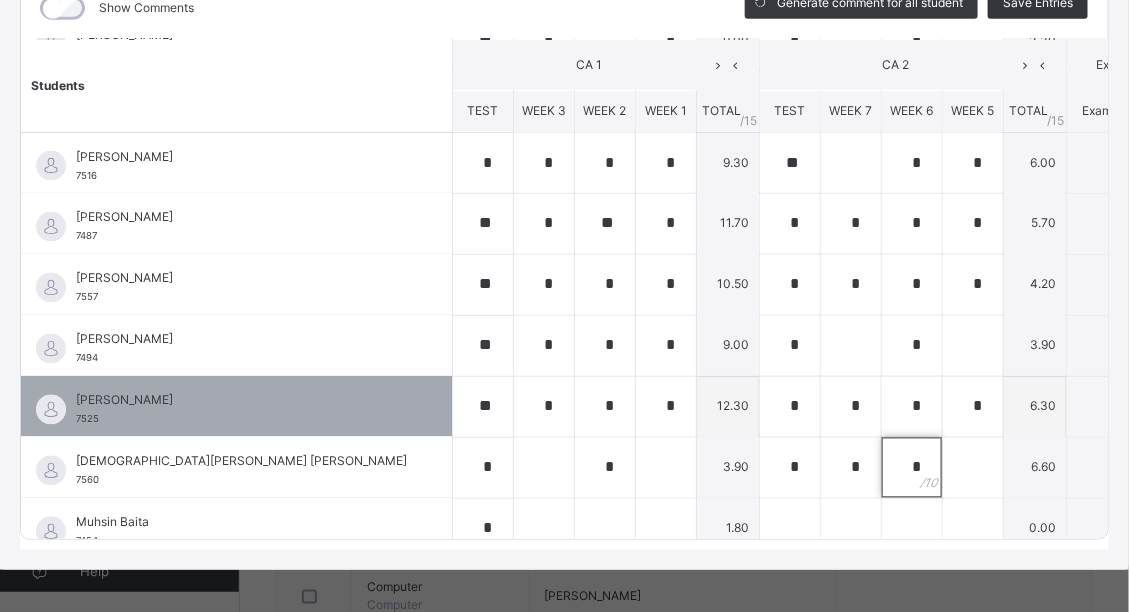 type on "*" 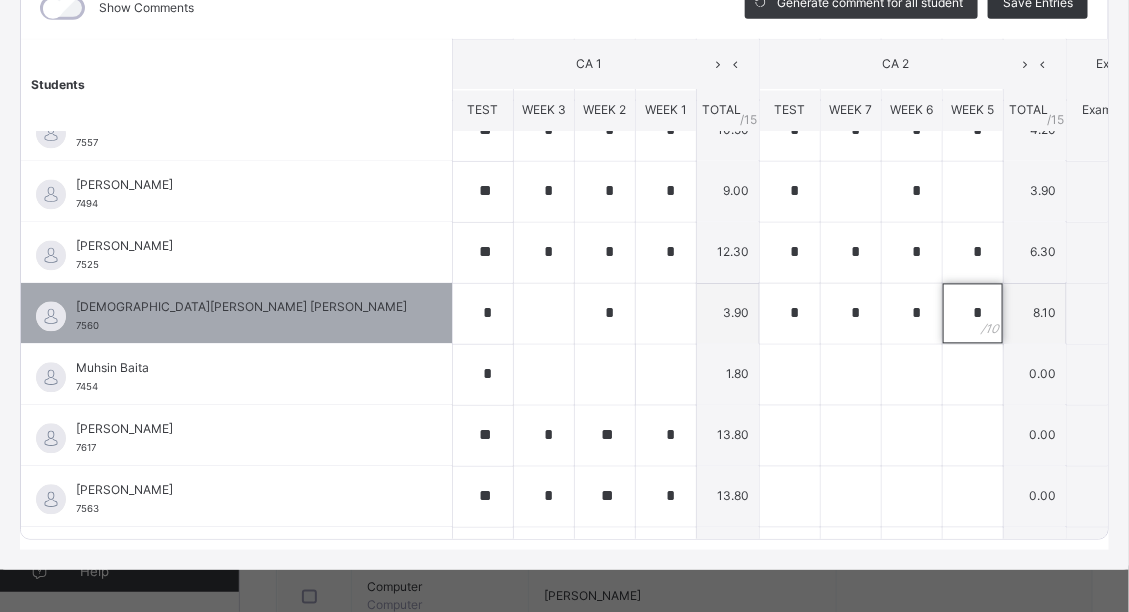 scroll, scrollTop: 1136, scrollLeft: 0, axis: vertical 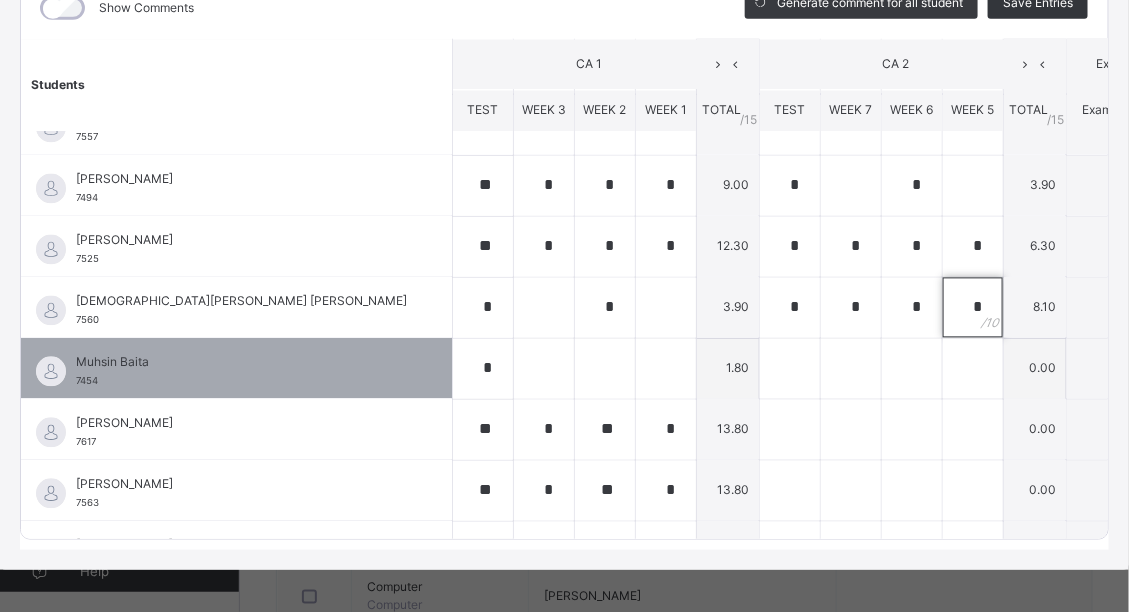 type on "*" 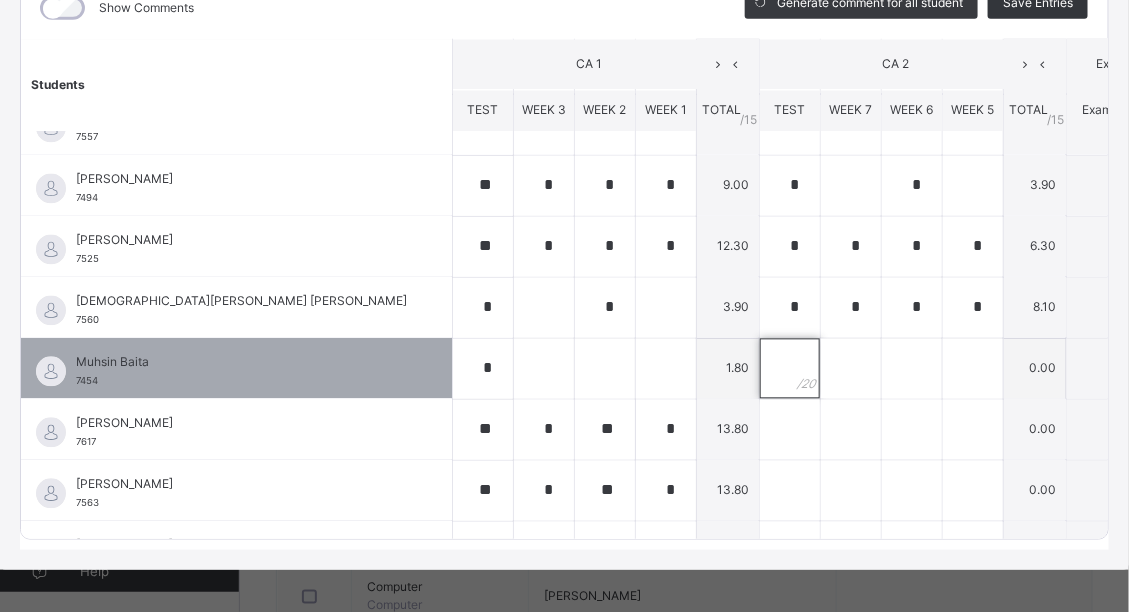 click at bounding box center [790, 369] 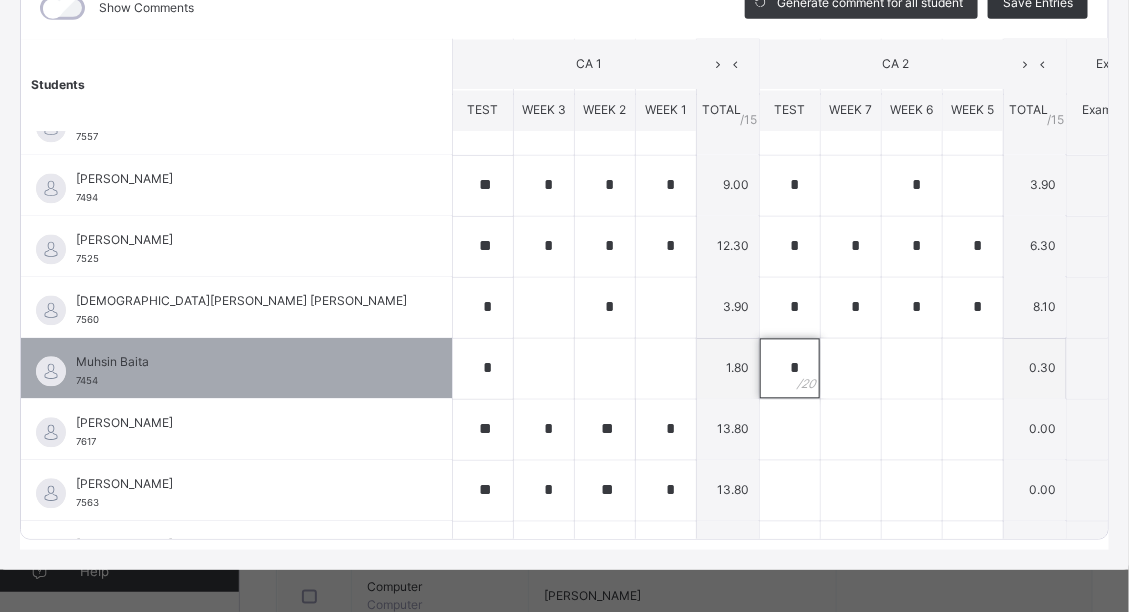 type on "*" 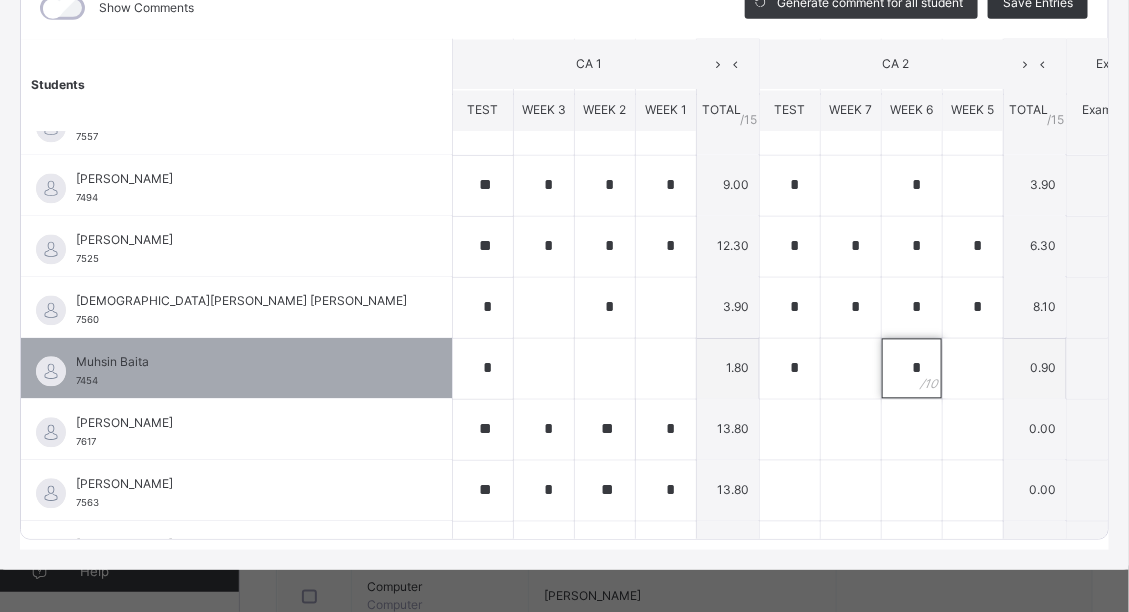 type on "*" 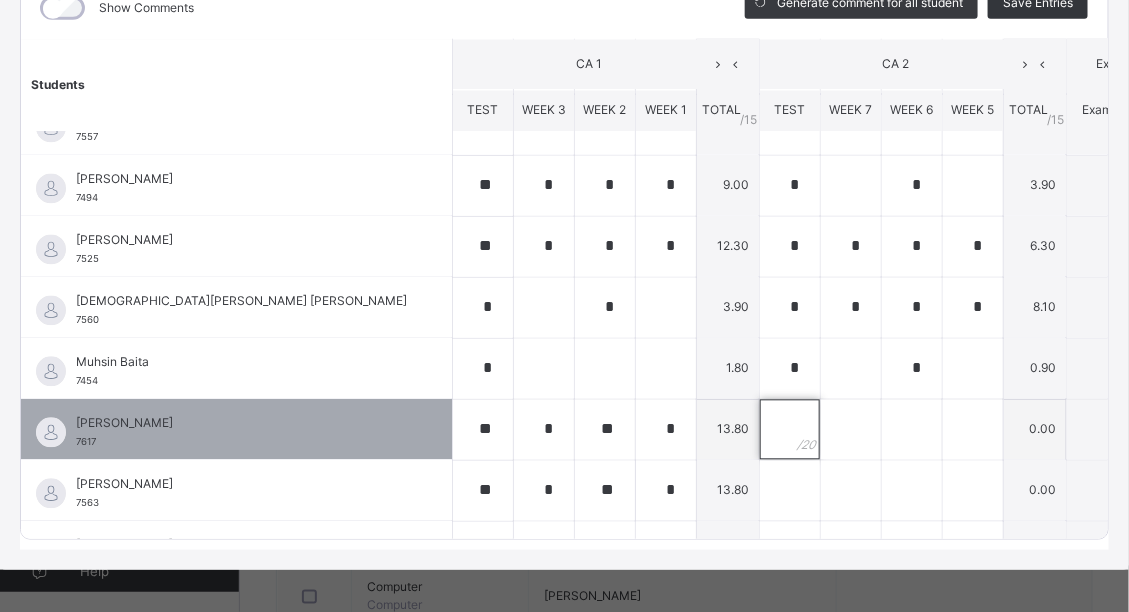 click at bounding box center (790, 430) 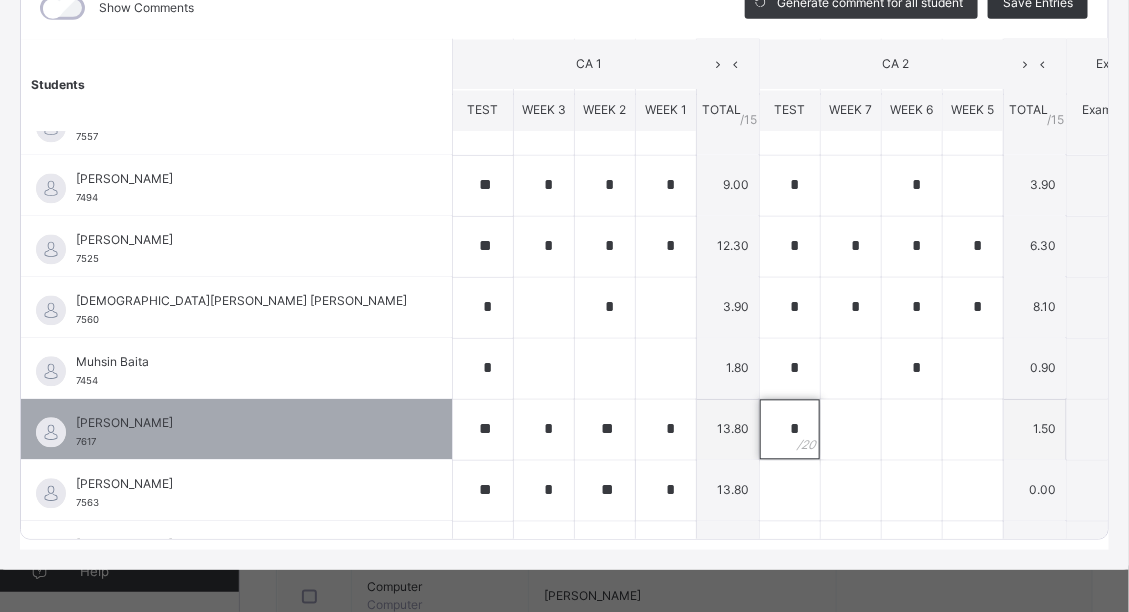 type on "*" 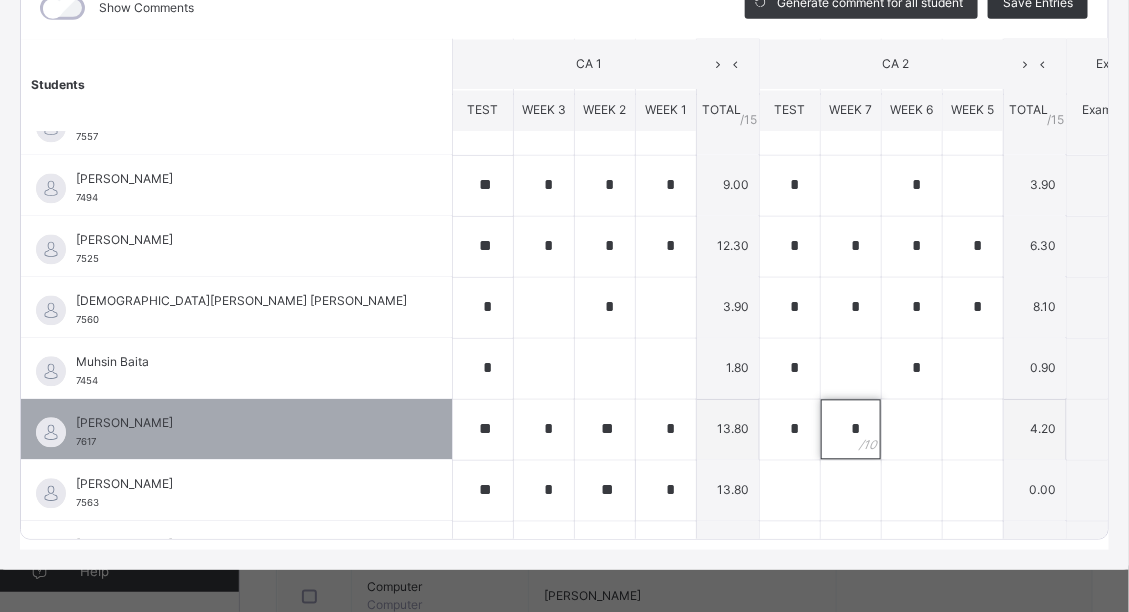 type on "*" 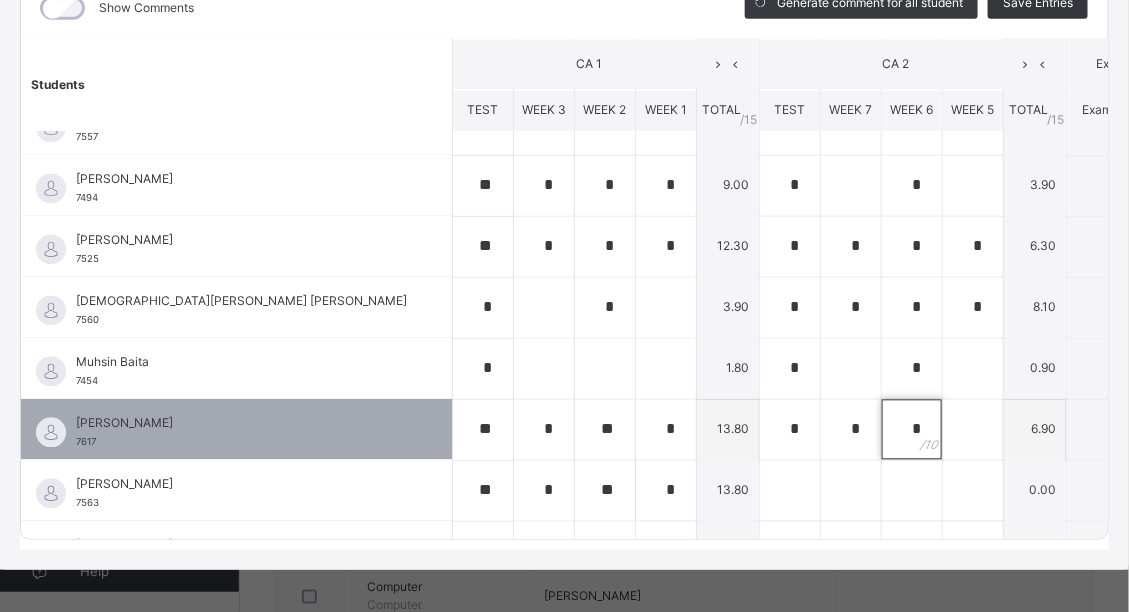 type on "*" 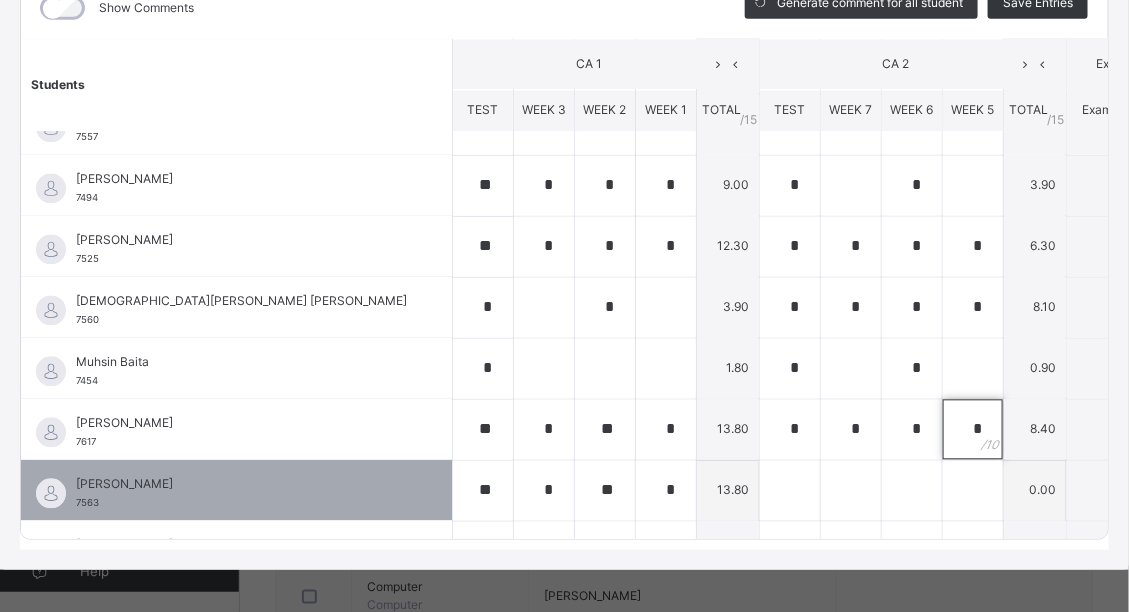 type on "*" 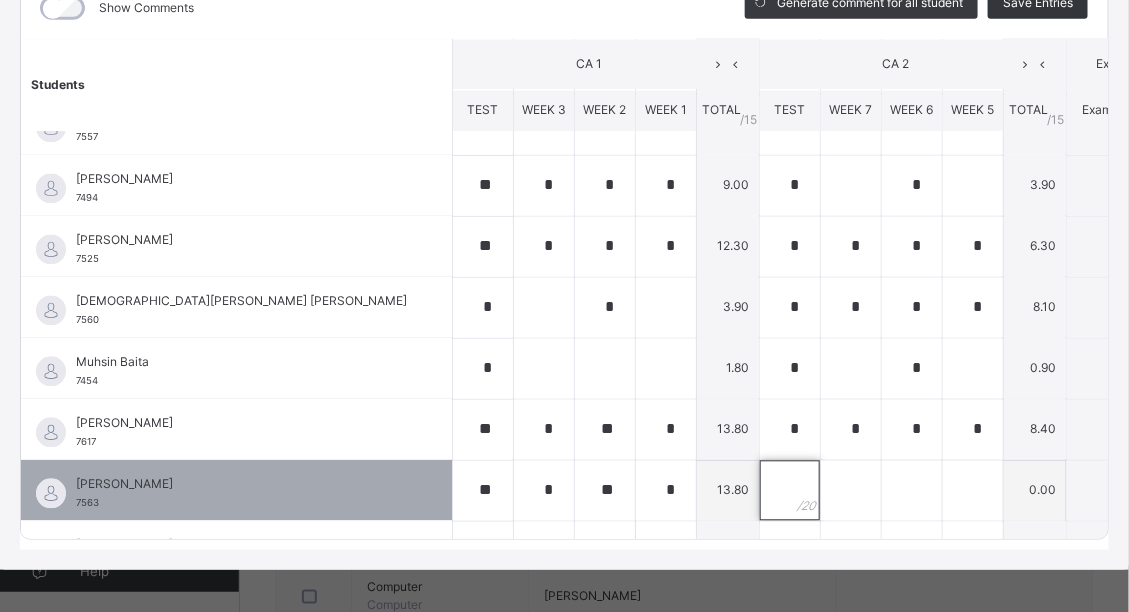 click at bounding box center (790, 491) 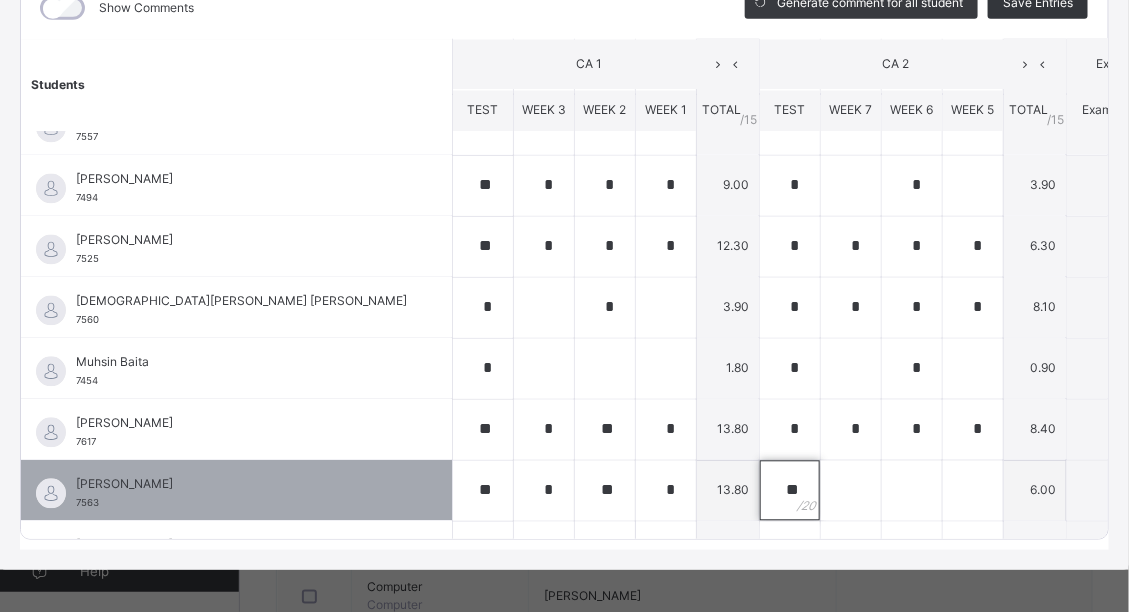 type on "**" 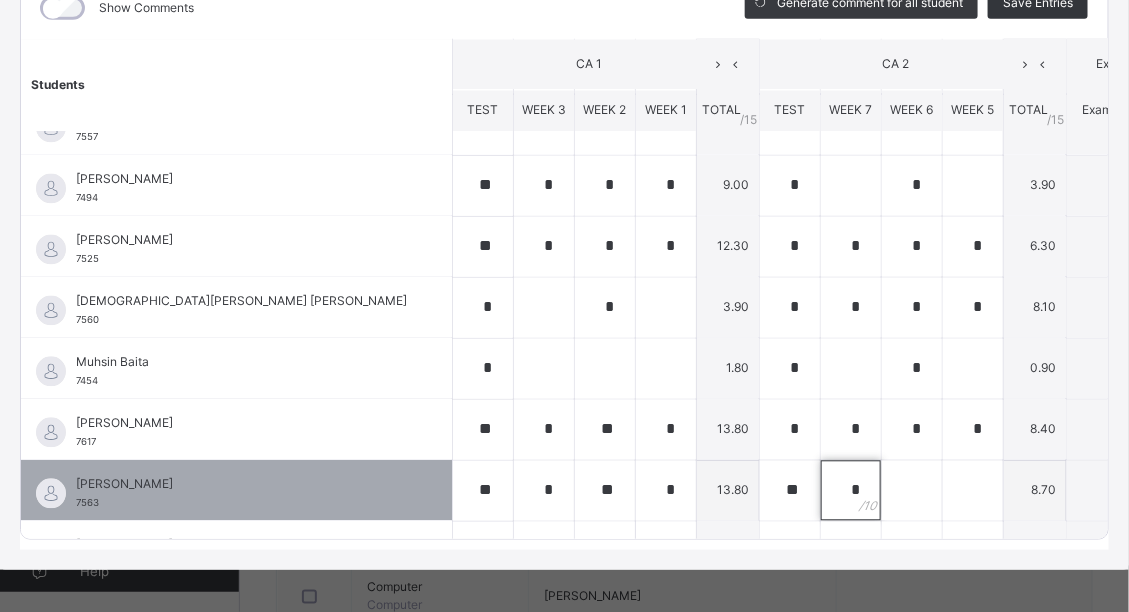 type on "*" 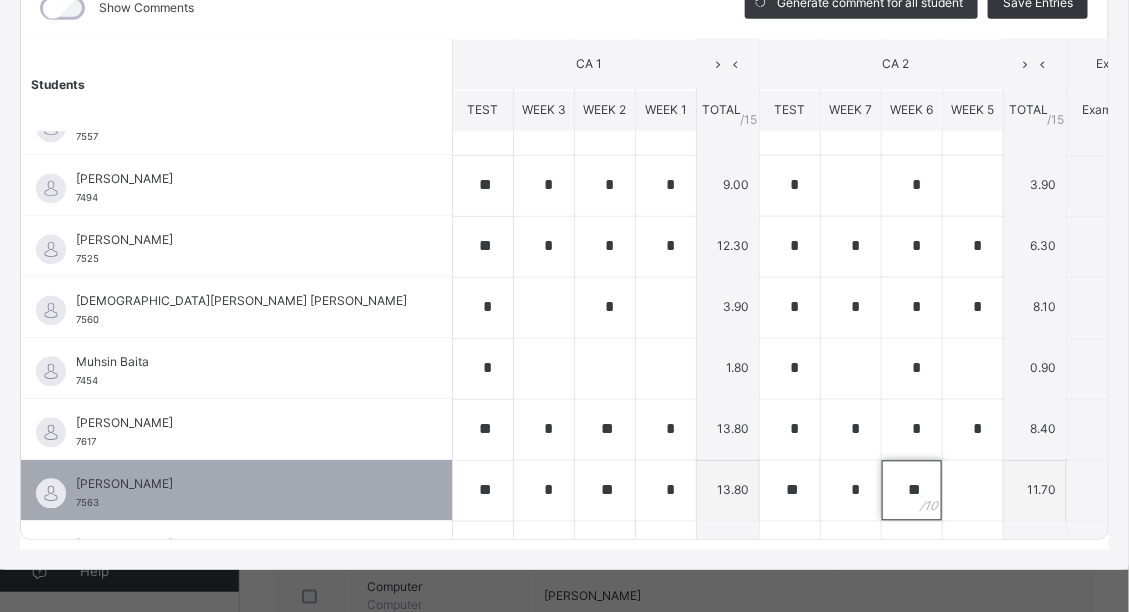 type on "**" 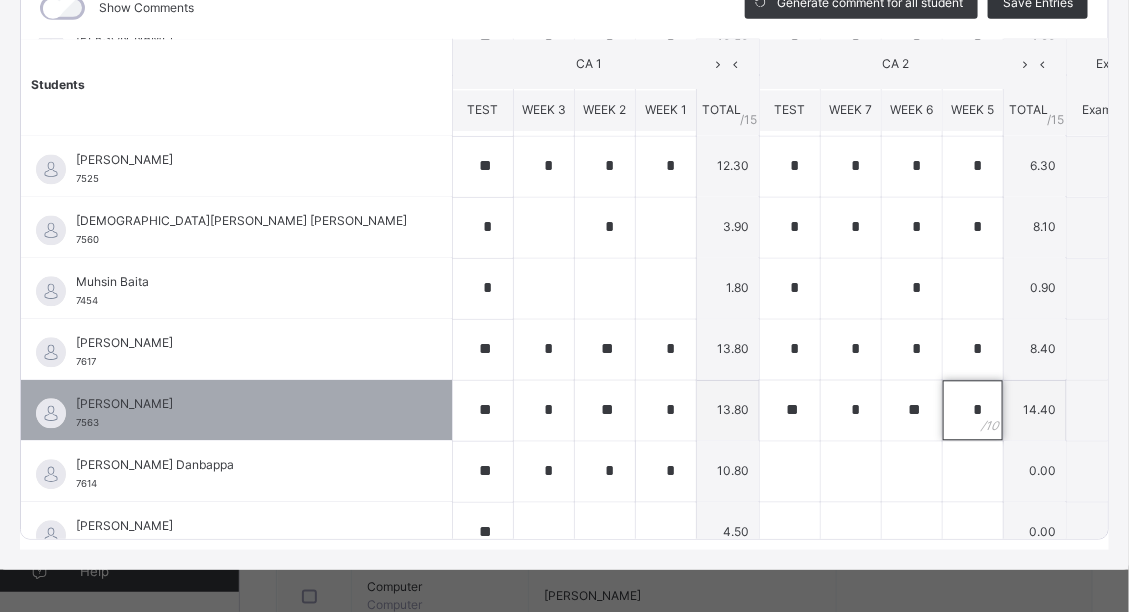 scroll, scrollTop: 1296, scrollLeft: 0, axis: vertical 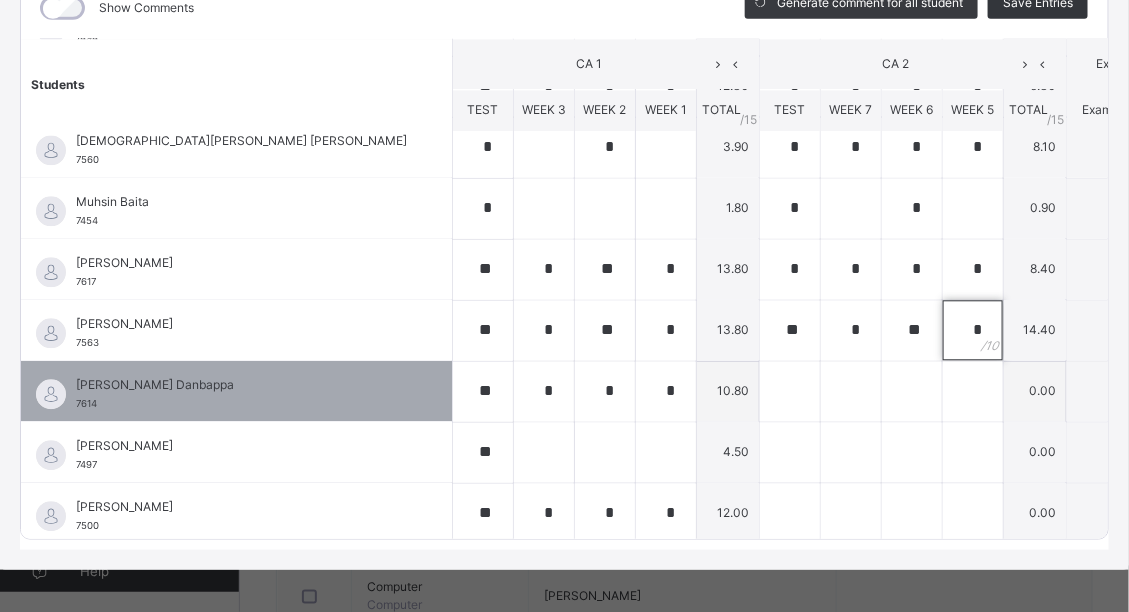 type on "*" 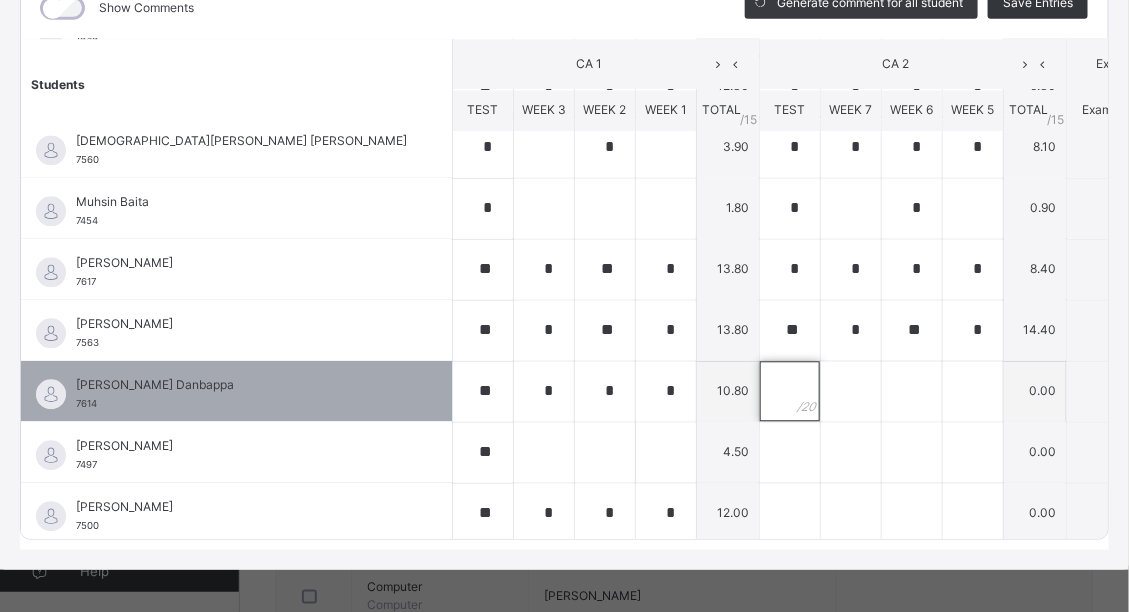 click at bounding box center (790, 392) 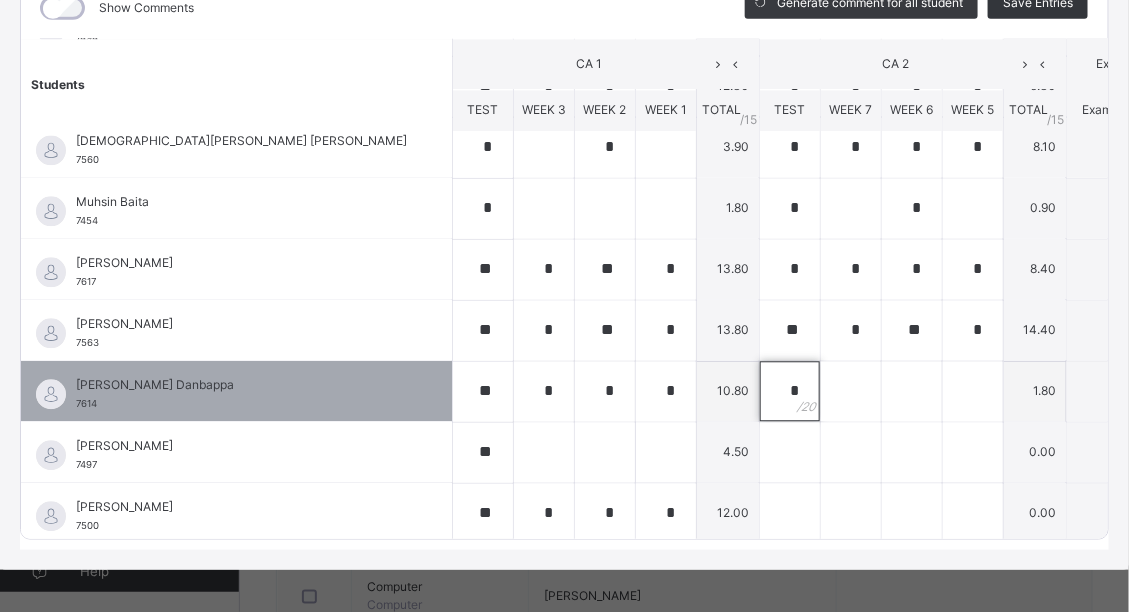 type on "*" 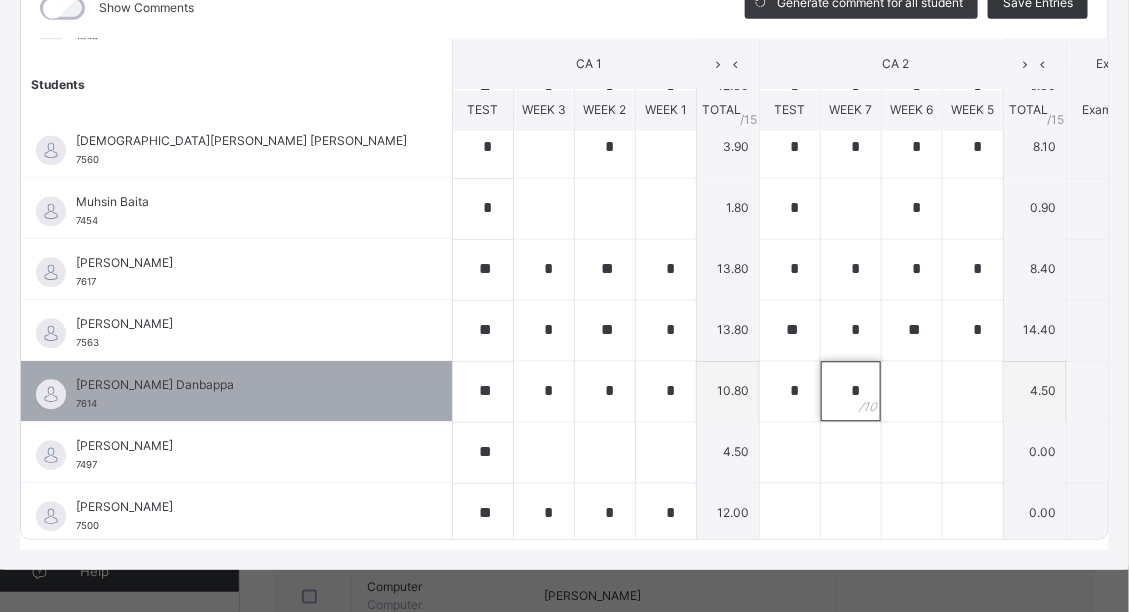 type on "*" 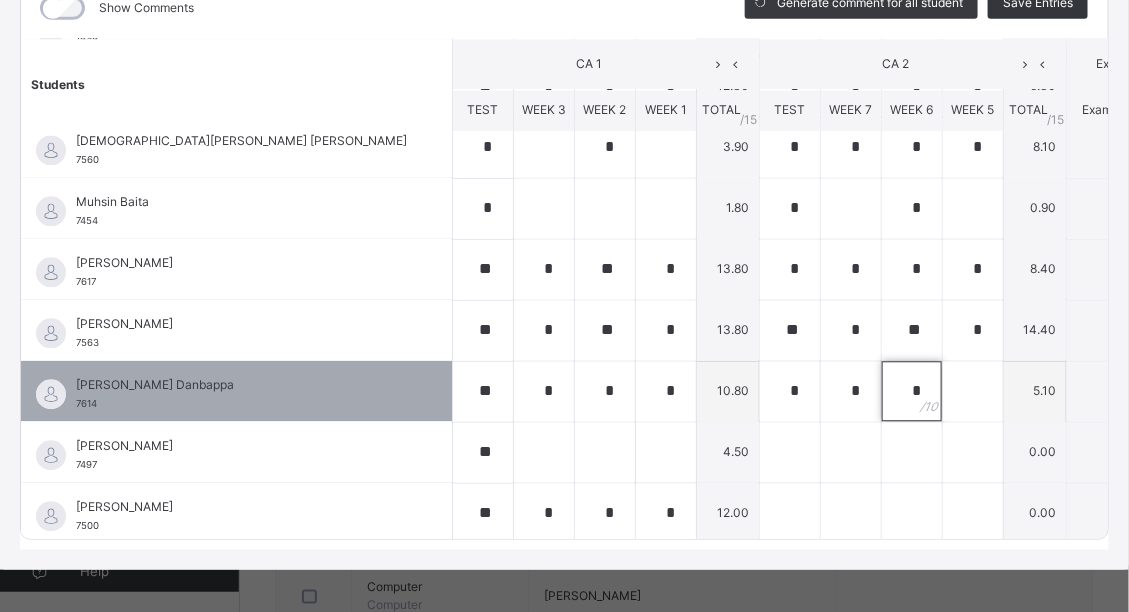 type on "*" 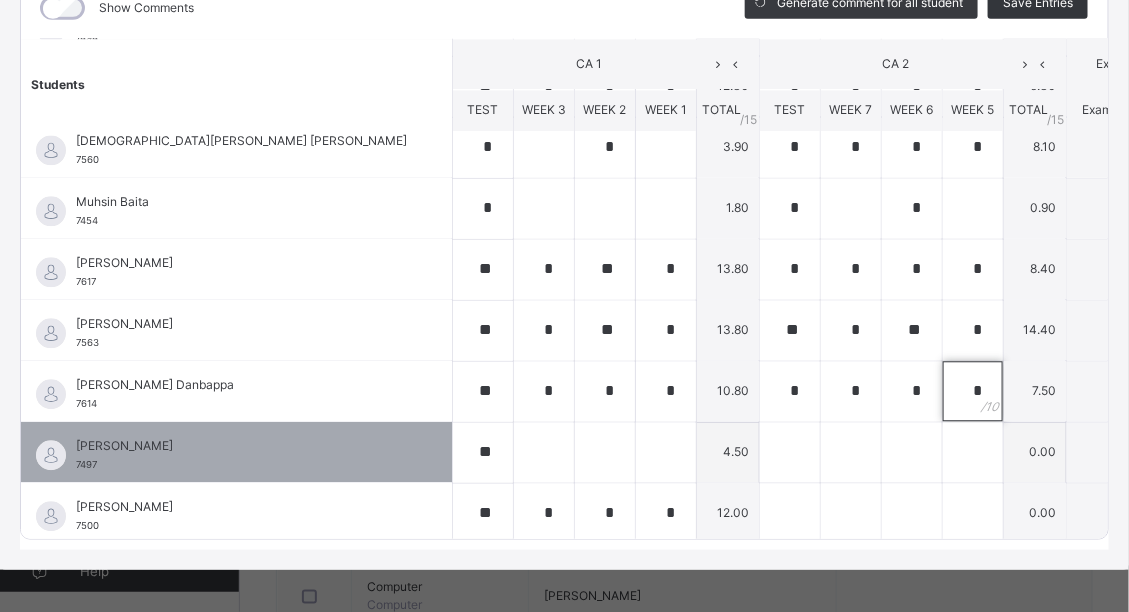 type on "*" 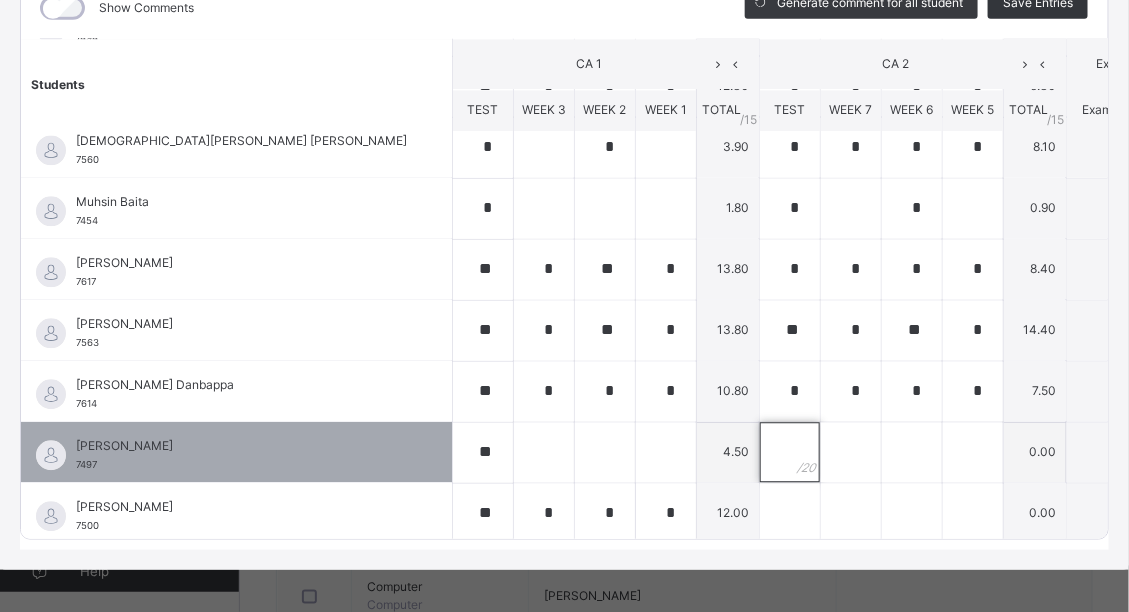 click at bounding box center (790, 453) 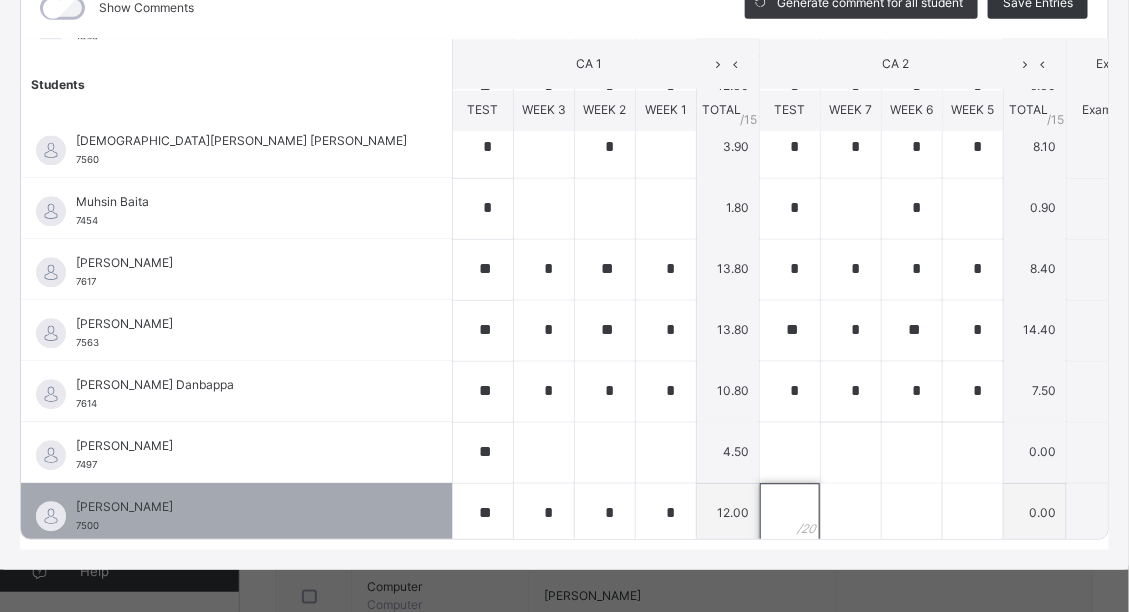 click at bounding box center [790, 514] 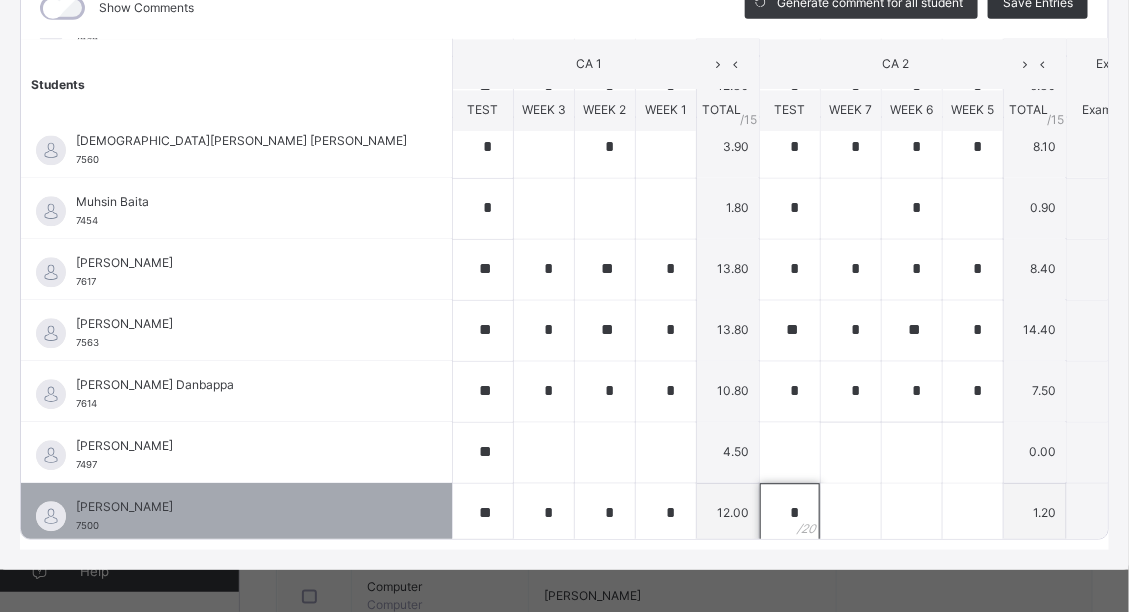 type on "*" 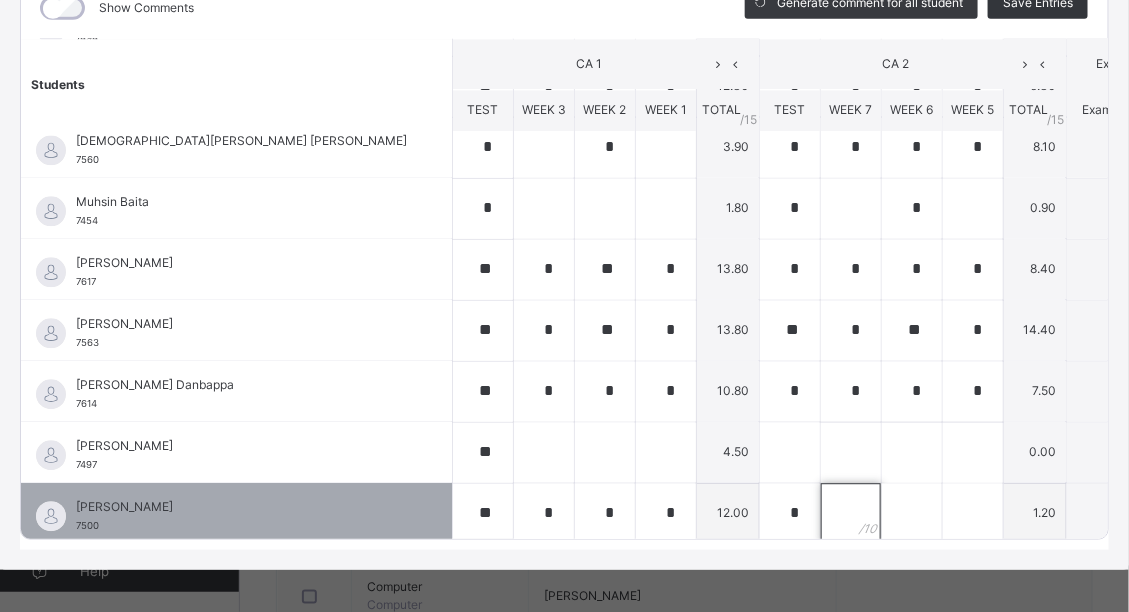 scroll, scrollTop: 1306, scrollLeft: 0, axis: vertical 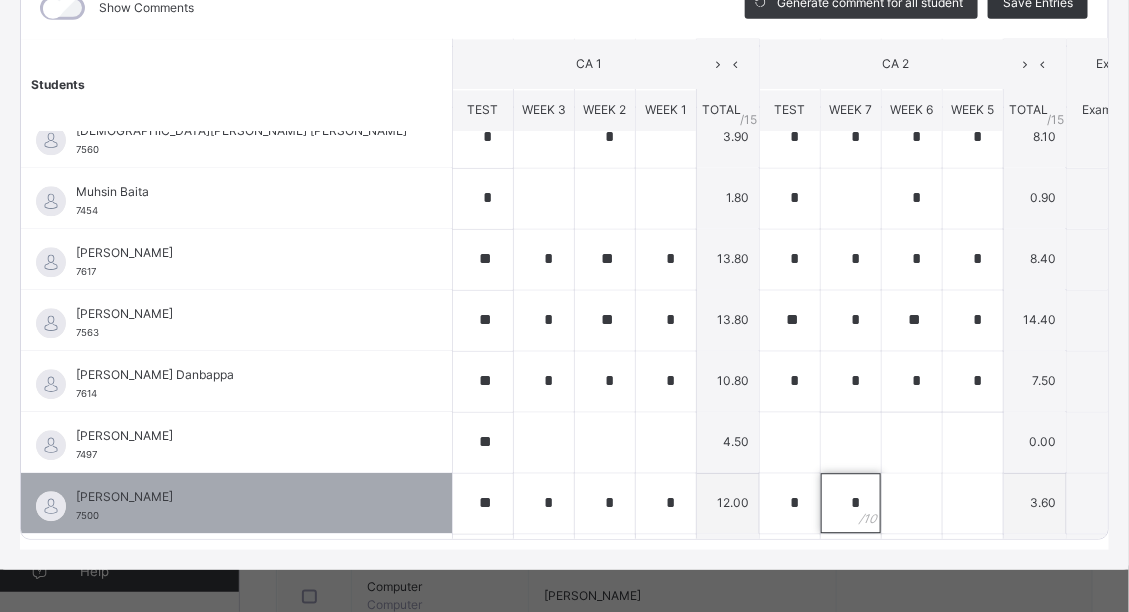 type on "*" 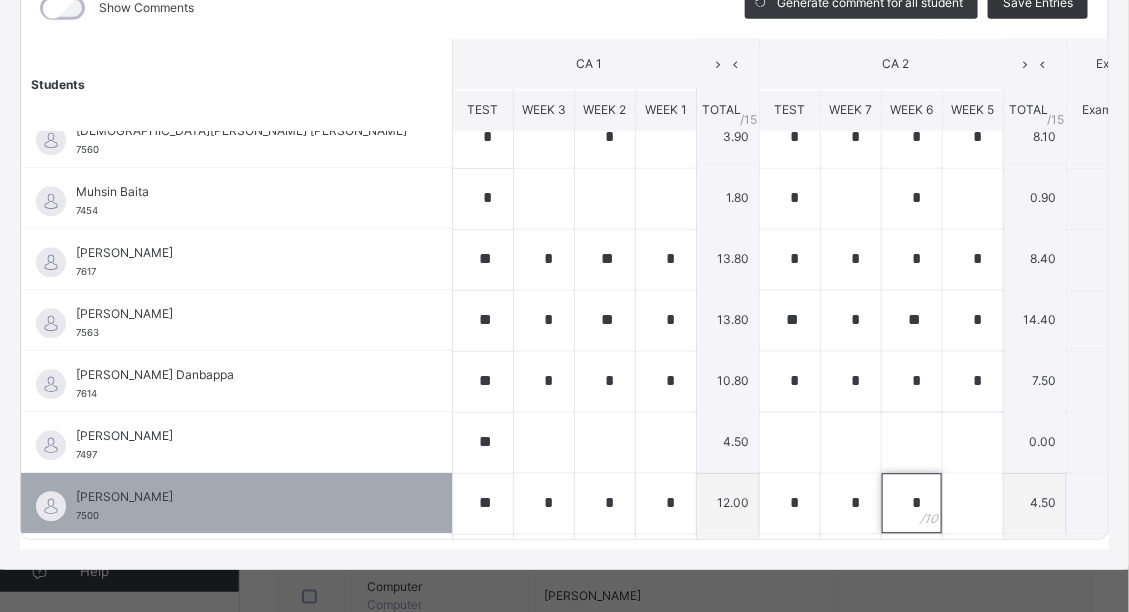 type on "*" 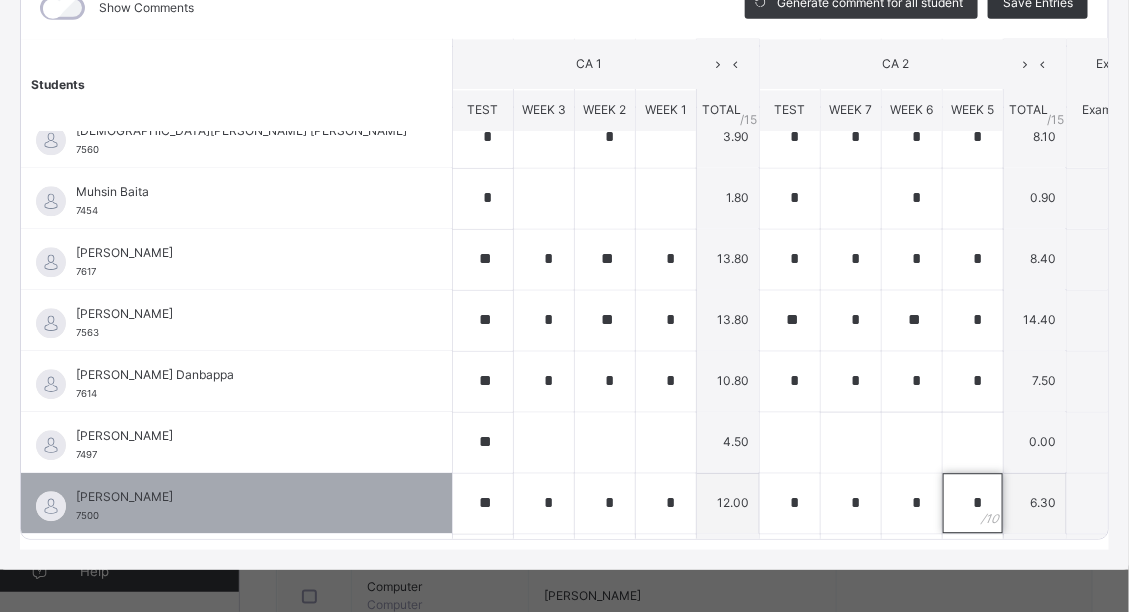 scroll, scrollTop: 1367, scrollLeft: 0, axis: vertical 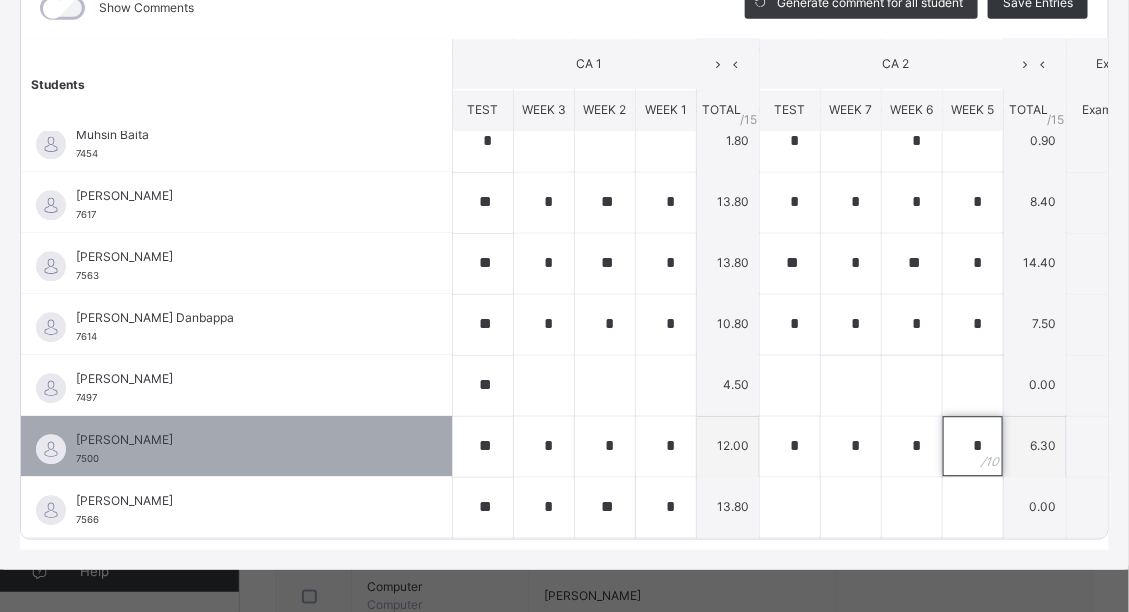 type on "*" 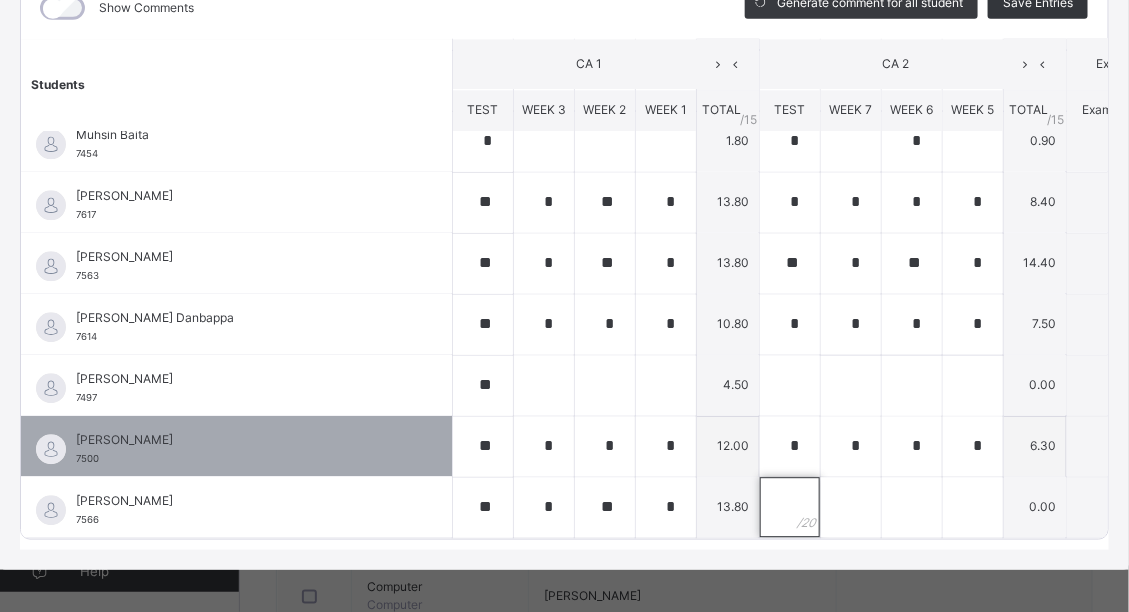 click at bounding box center [790, 508] 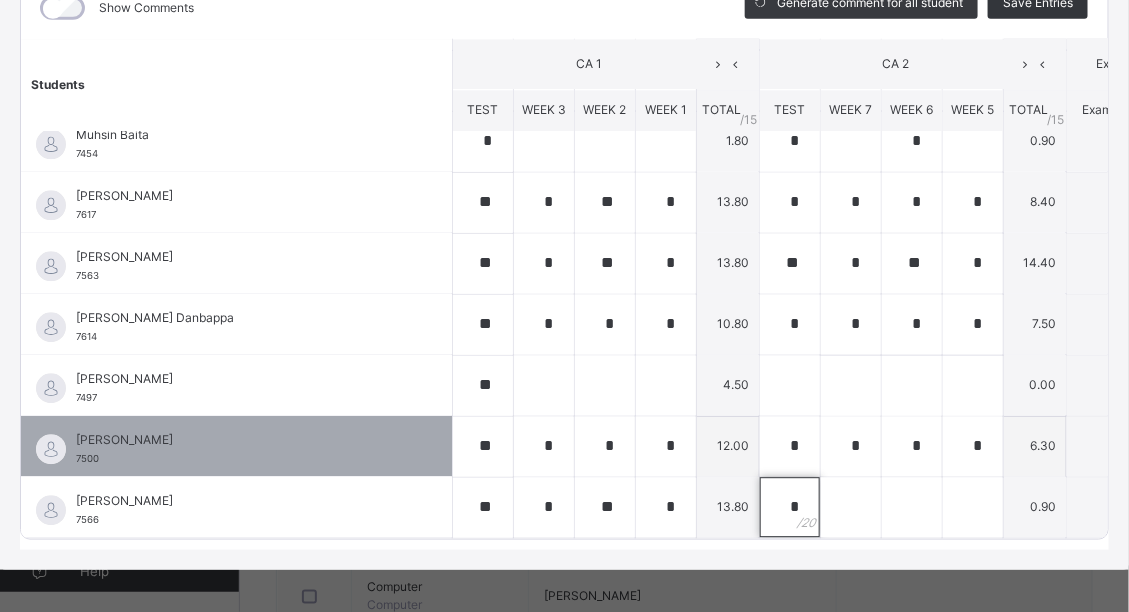 type on "*" 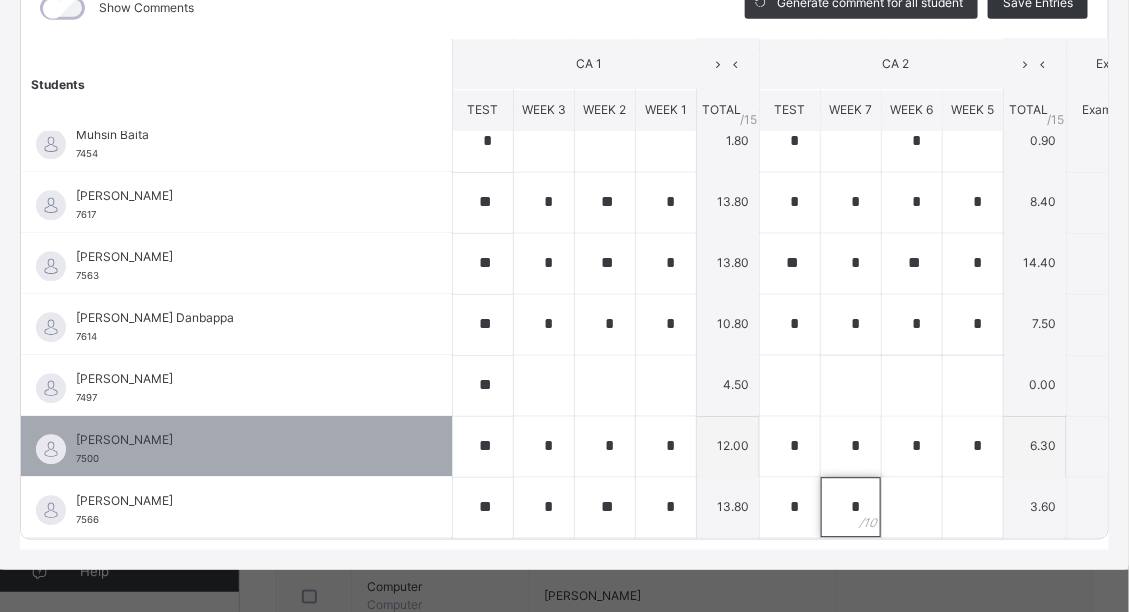 type on "*" 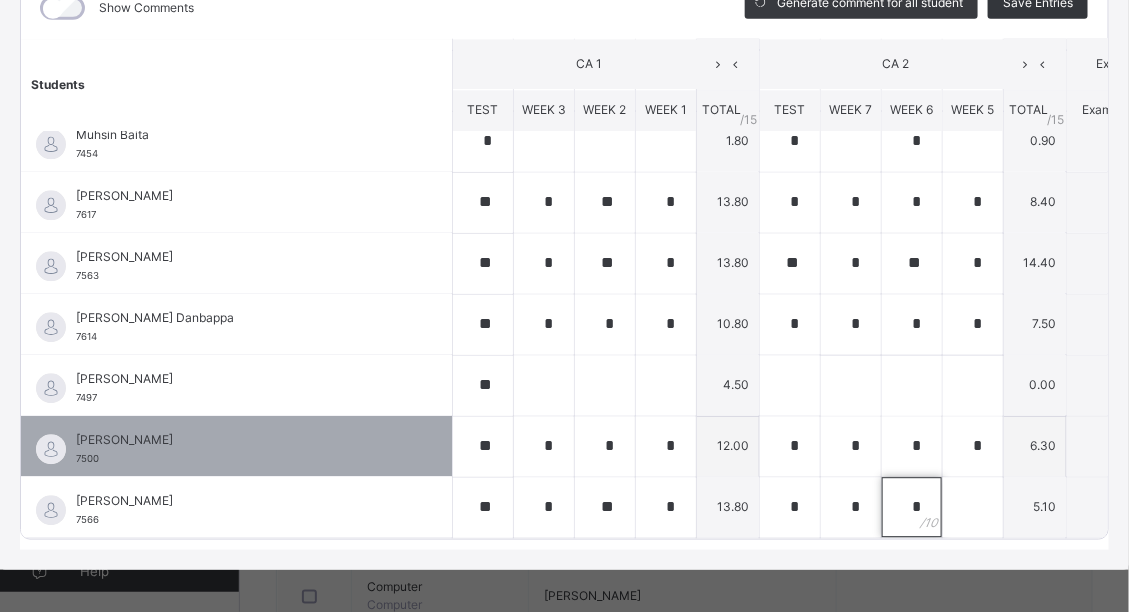 type on "*" 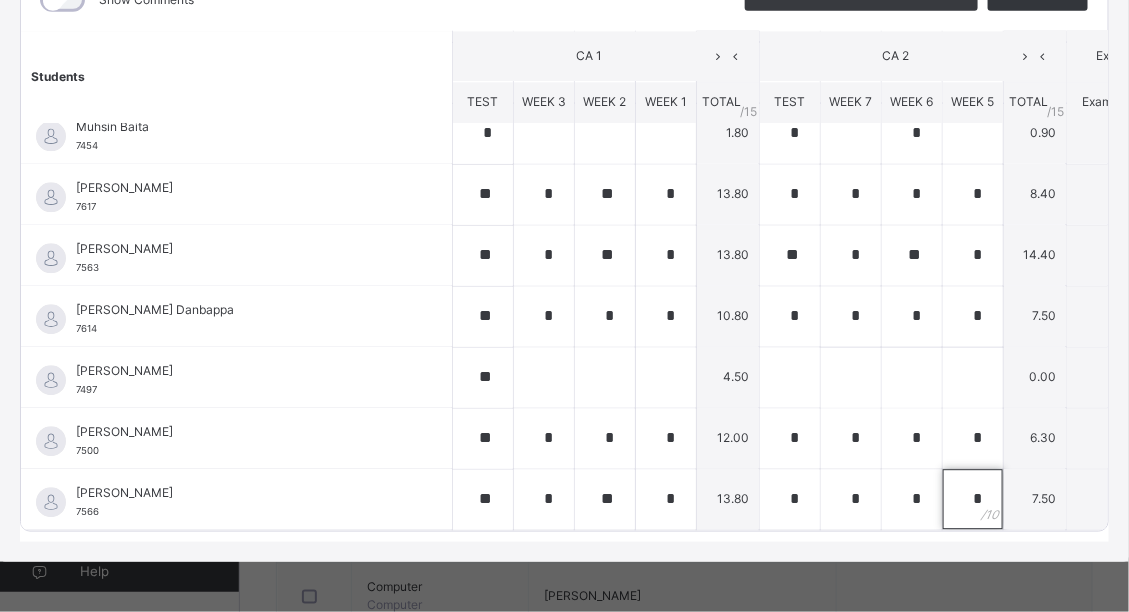 scroll, scrollTop: 0, scrollLeft: 0, axis: both 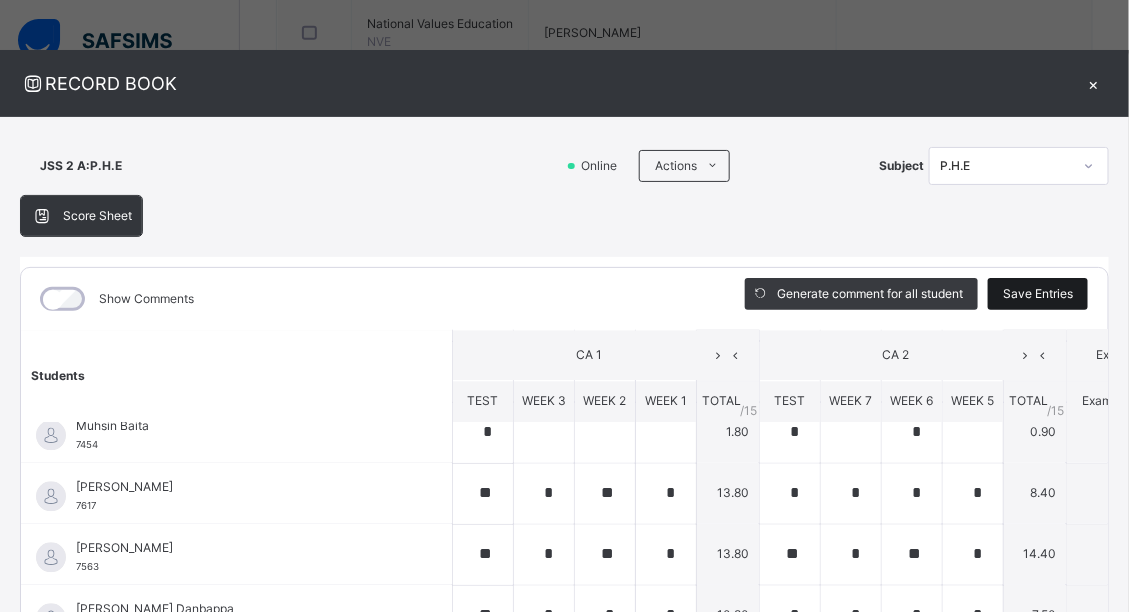 type on "*" 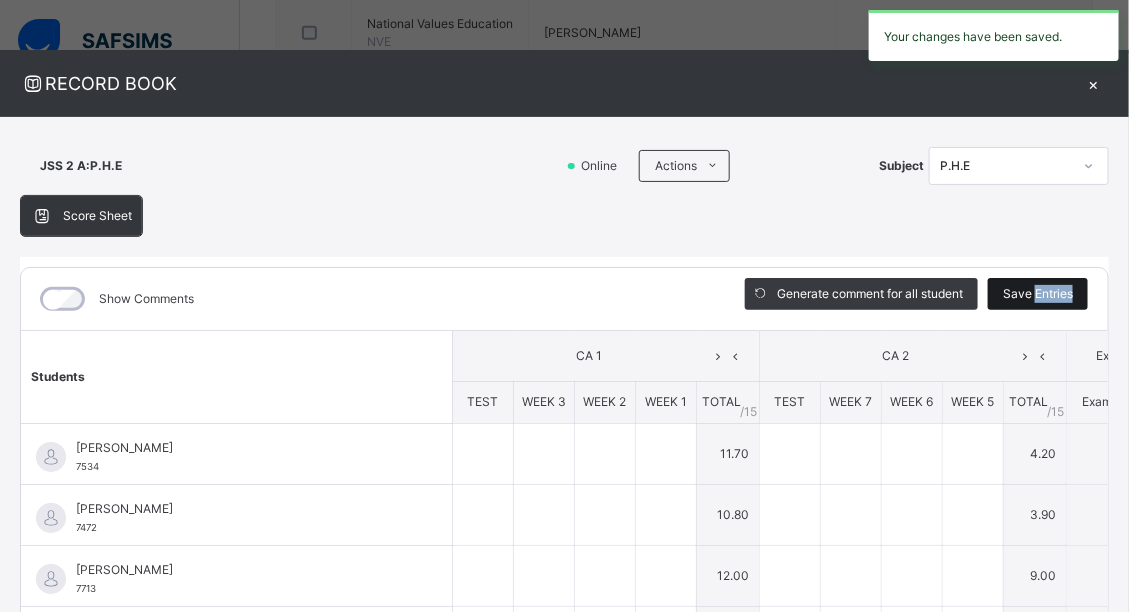type on "**" 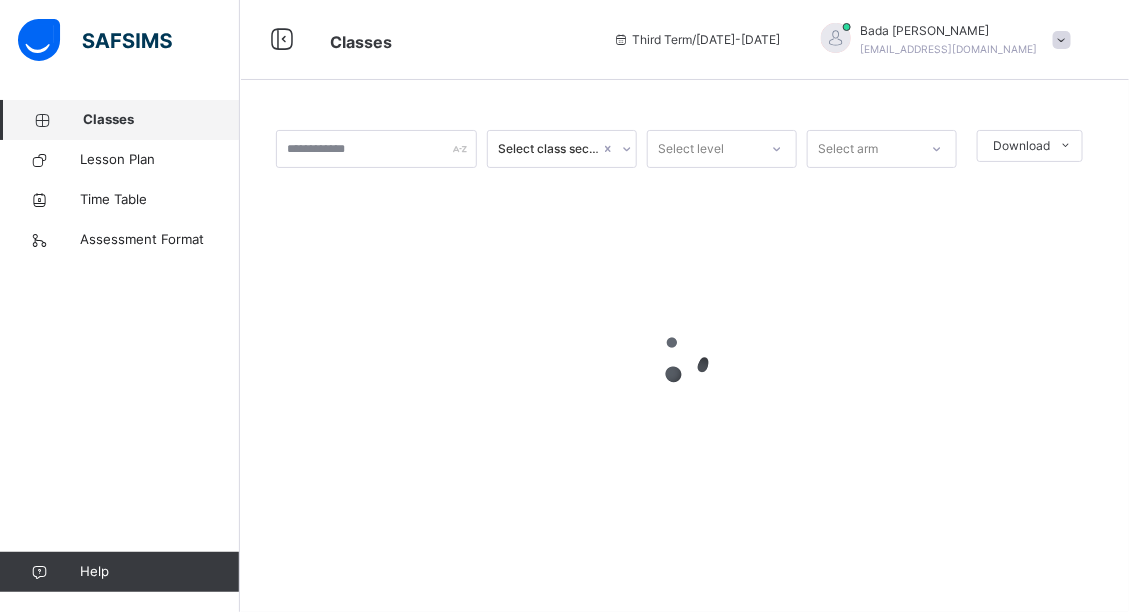 scroll, scrollTop: 0, scrollLeft: 0, axis: both 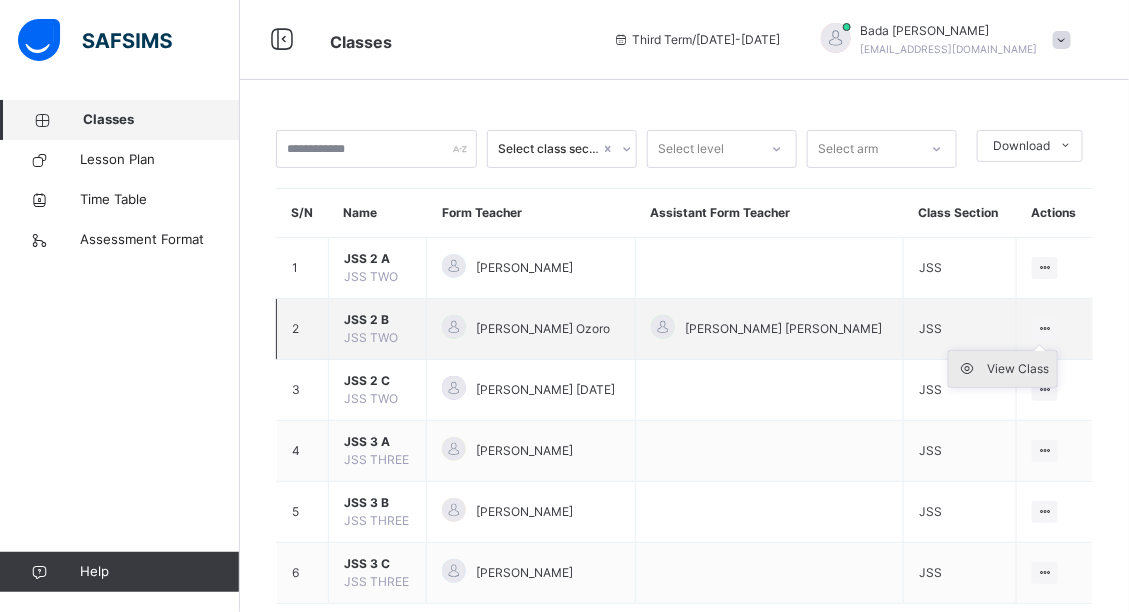 click on "View Class" at bounding box center (1018, 369) 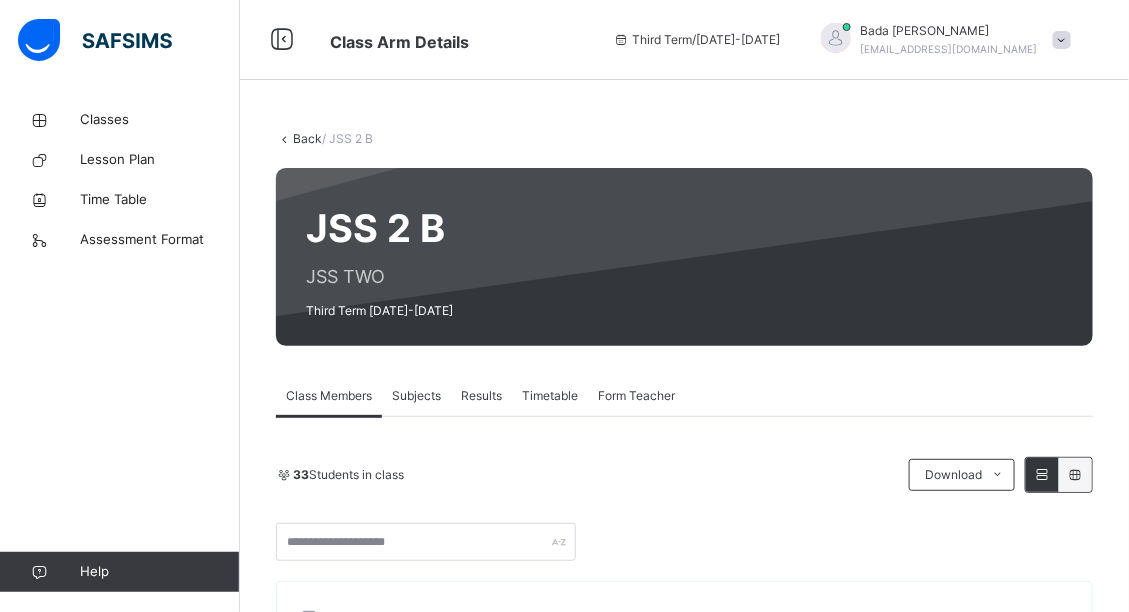 click on "Subjects" at bounding box center (416, 396) 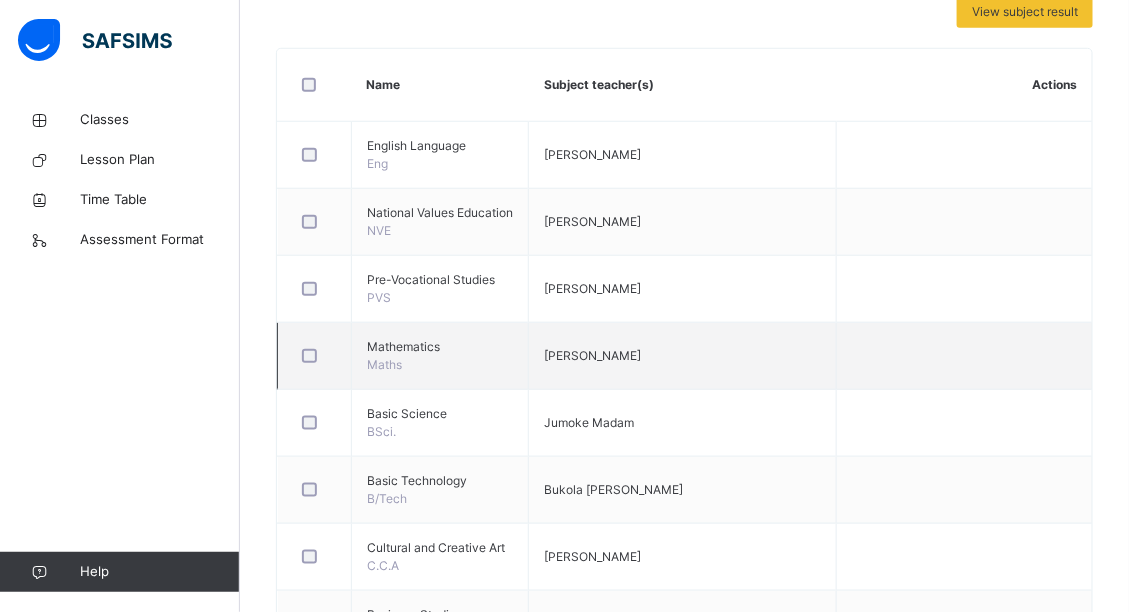 scroll, scrollTop: 640, scrollLeft: 0, axis: vertical 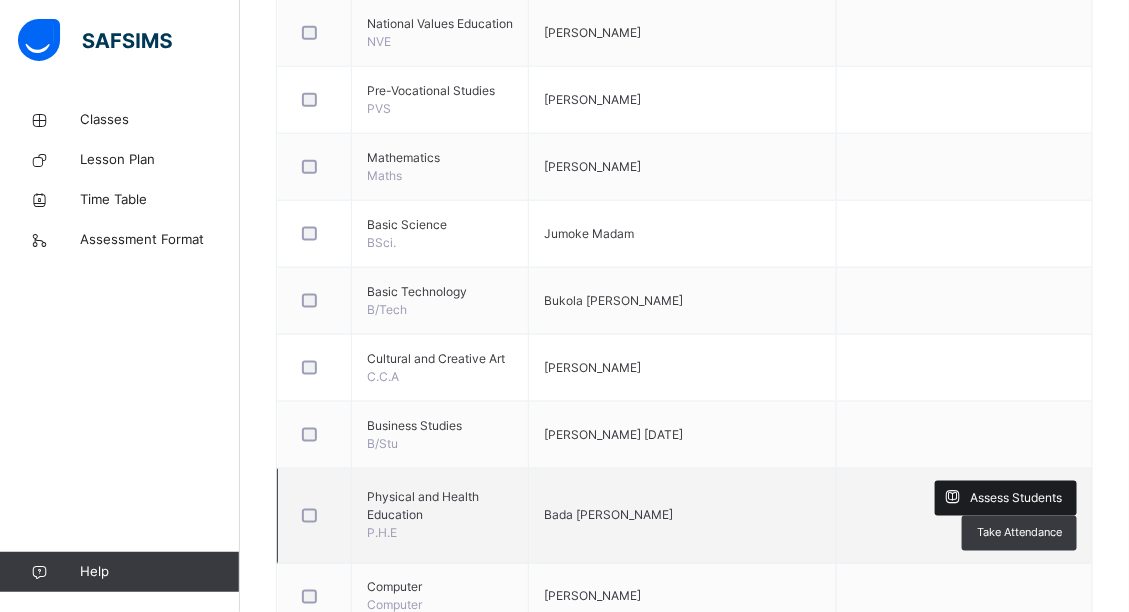 click on "Assess Students" at bounding box center [1016, 499] 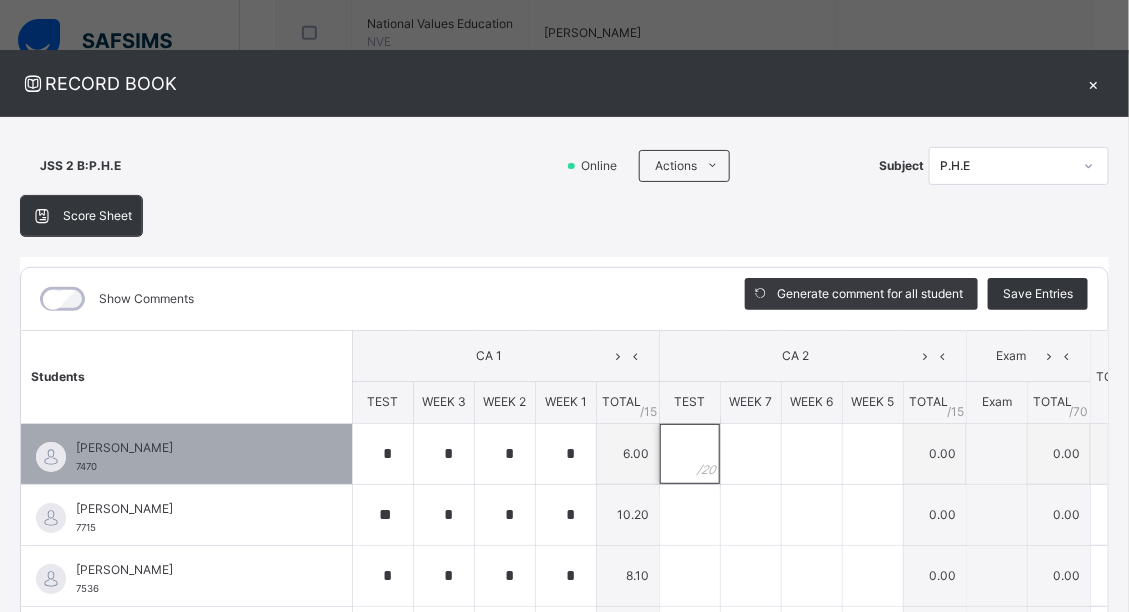 click at bounding box center (690, 454) 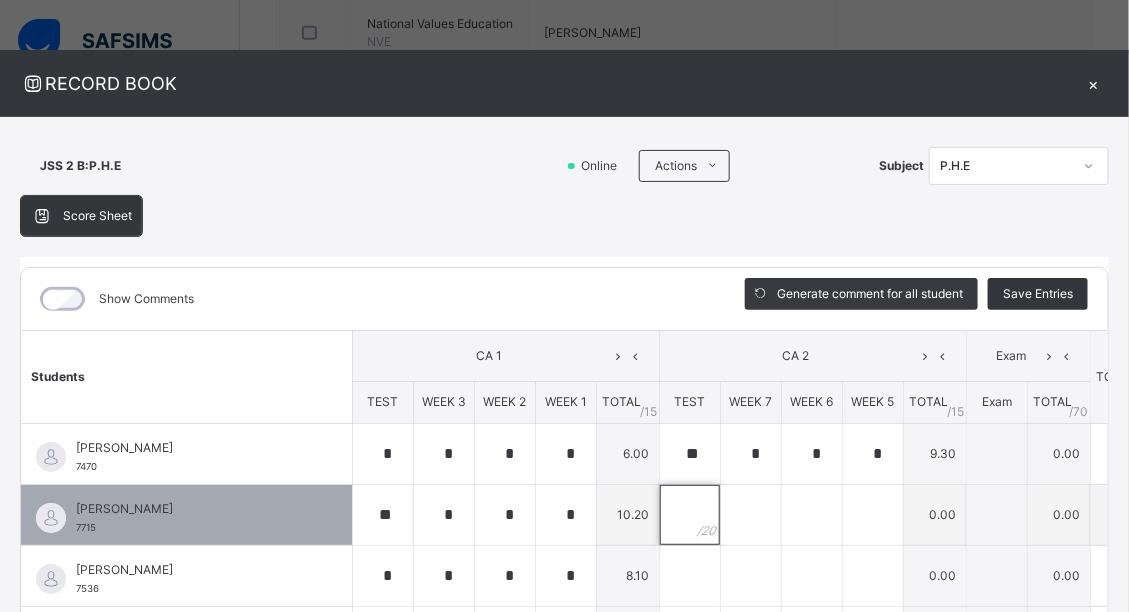 click at bounding box center (690, 515) 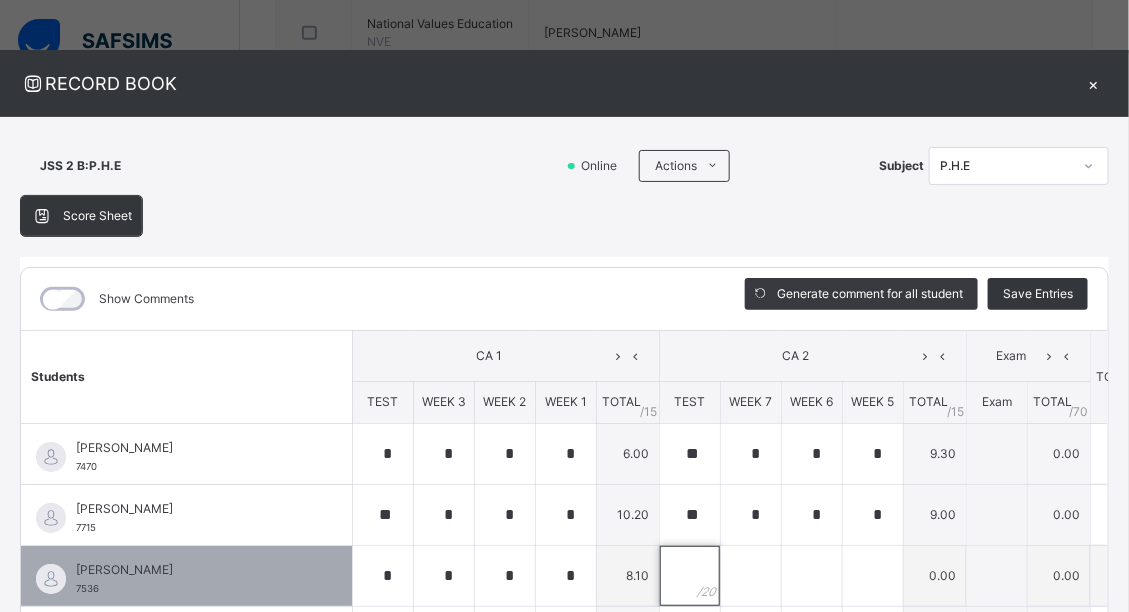 click at bounding box center [690, 576] 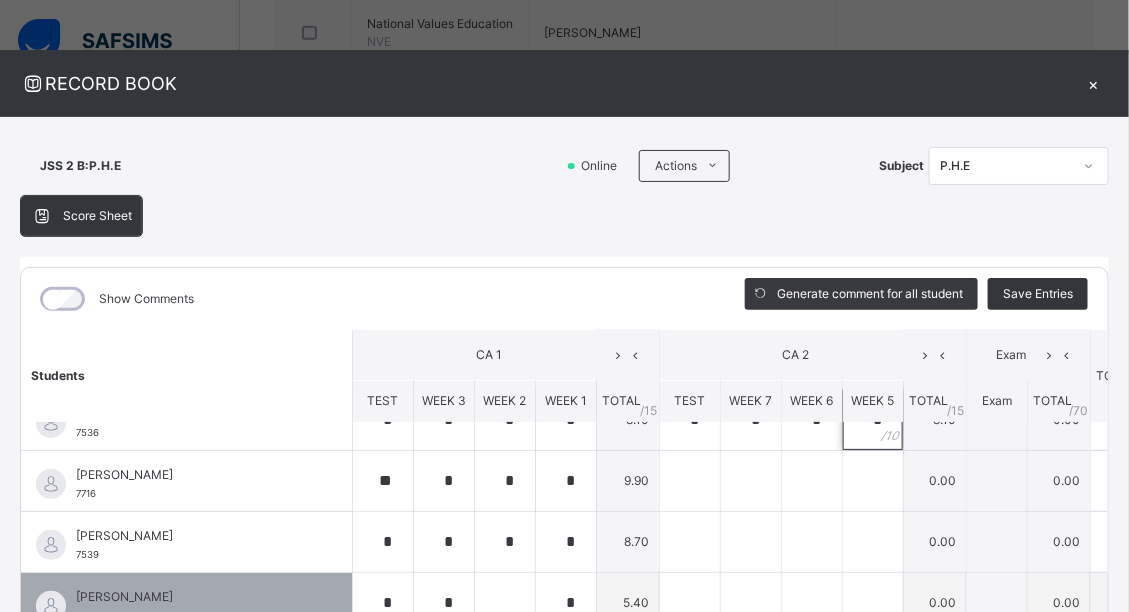 scroll, scrollTop: 160, scrollLeft: 0, axis: vertical 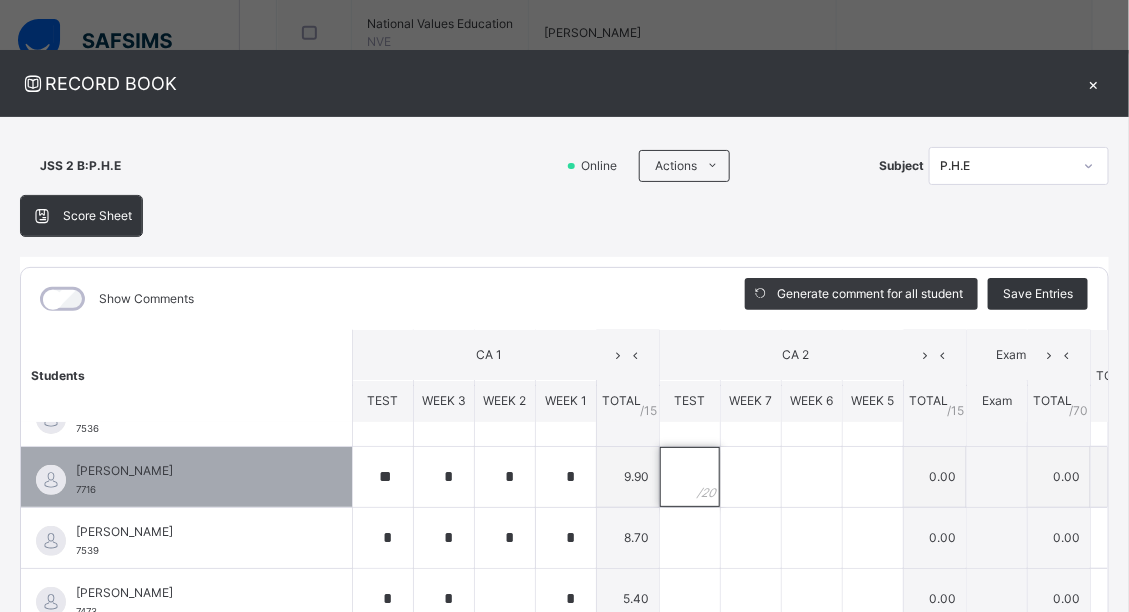 click at bounding box center (690, 477) 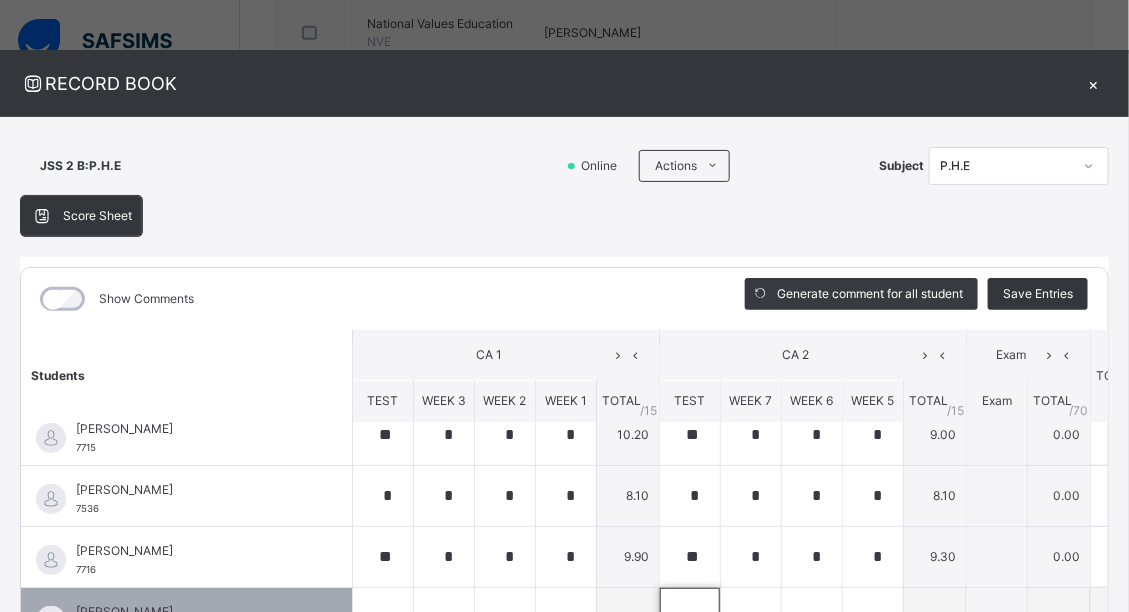 click at bounding box center [690, 618] 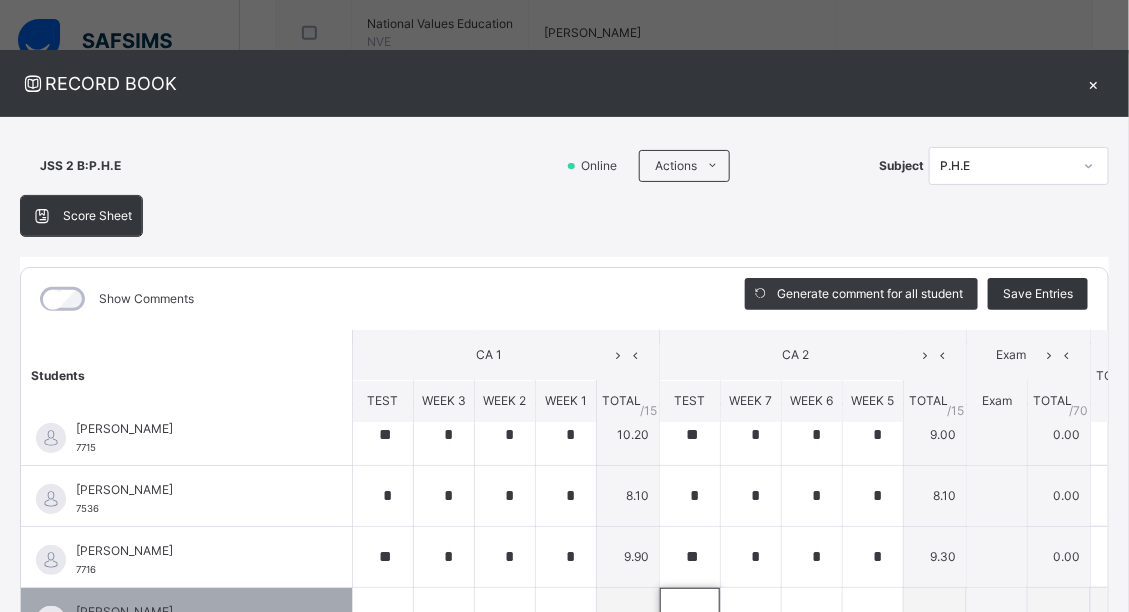 scroll, scrollTop: 160, scrollLeft: 0, axis: vertical 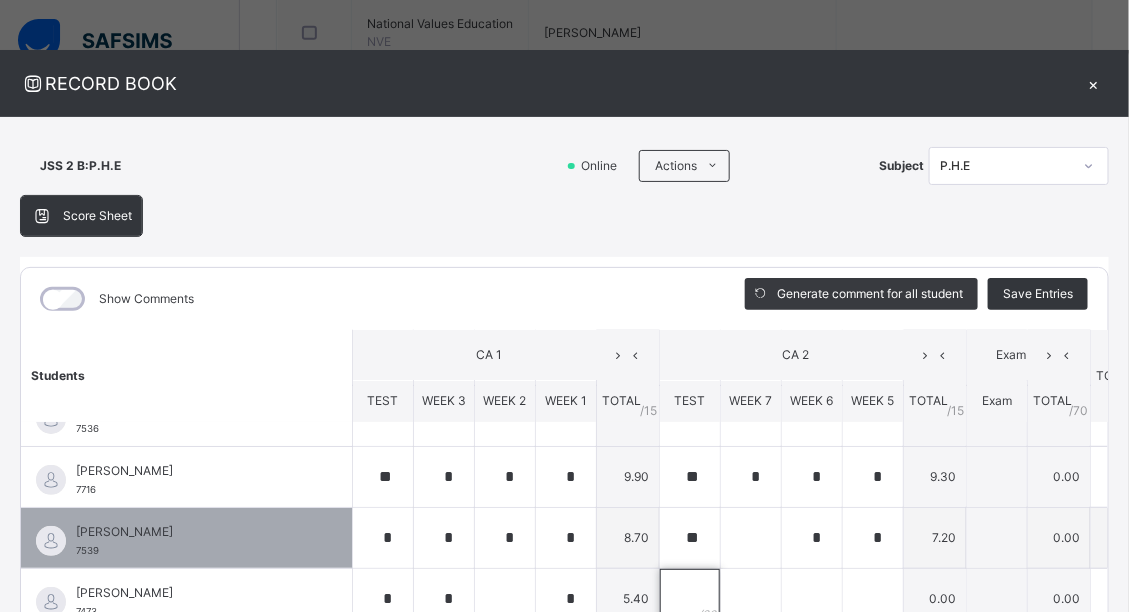 click at bounding box center (690, 599) 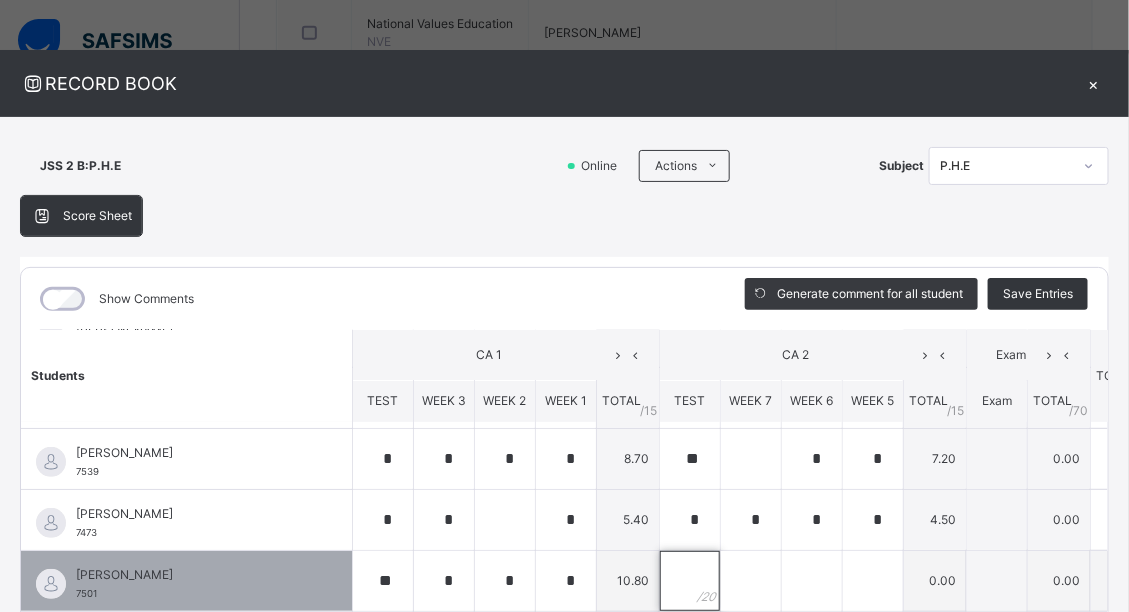 click at bounding box center (690, 581) 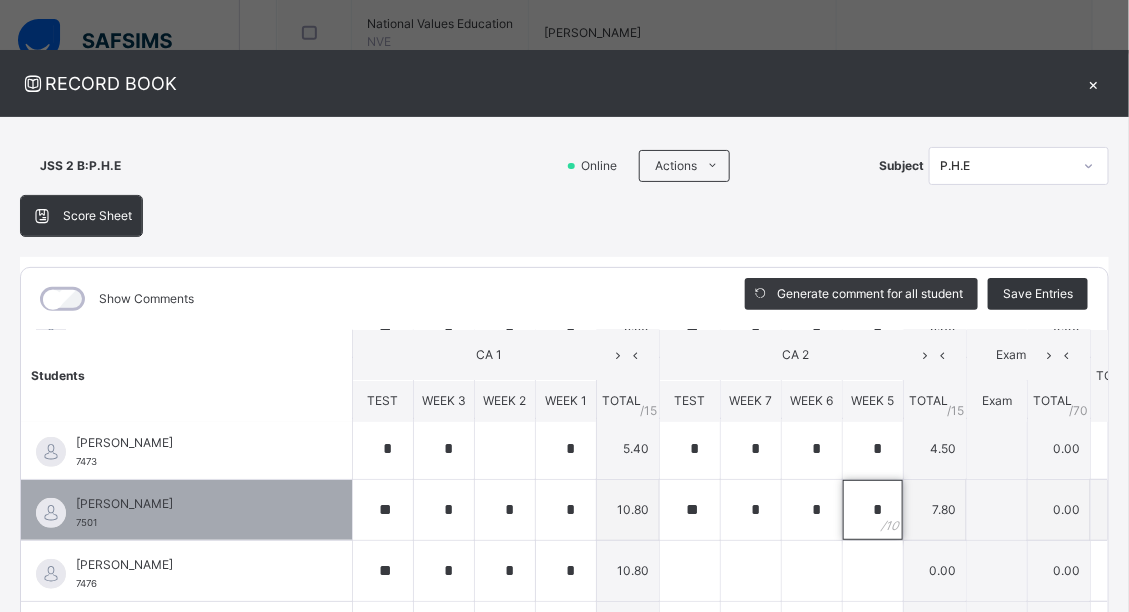 scroll, scrollTop: 320, scrollLeft: 0, axis: vertical 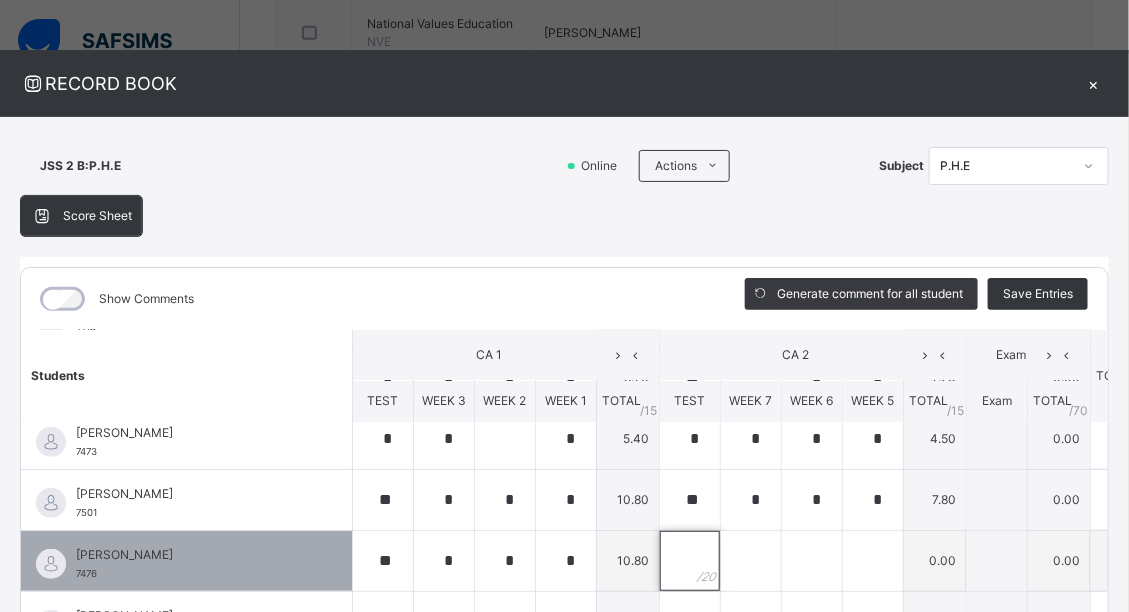 click at bounding box center [690, 561] 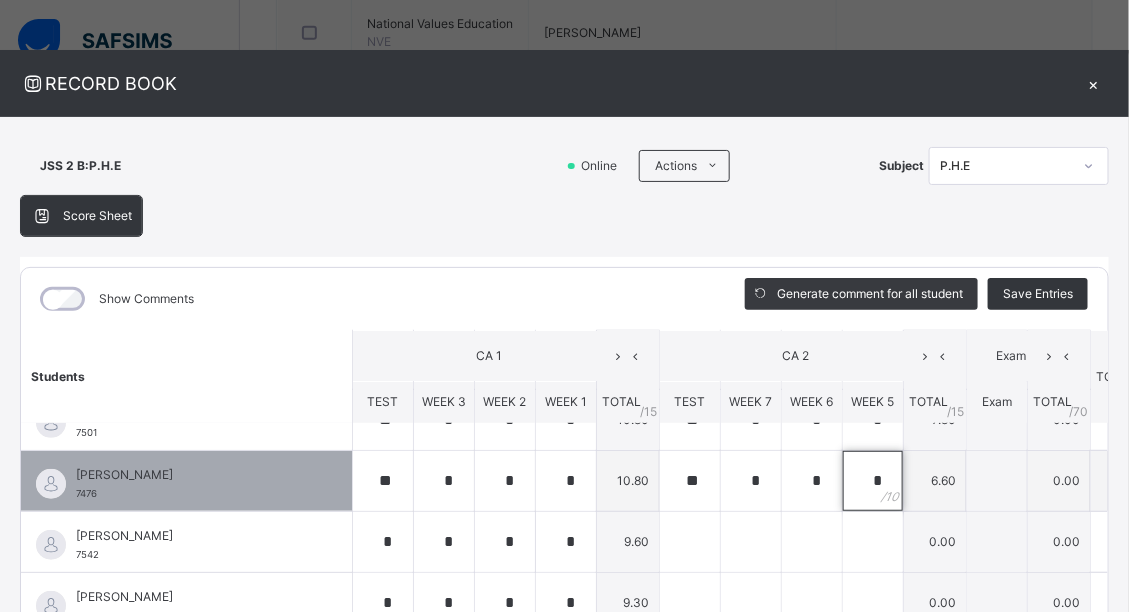 scroll, scrollTop: 479, scrollLeft: 0, axis: vertical 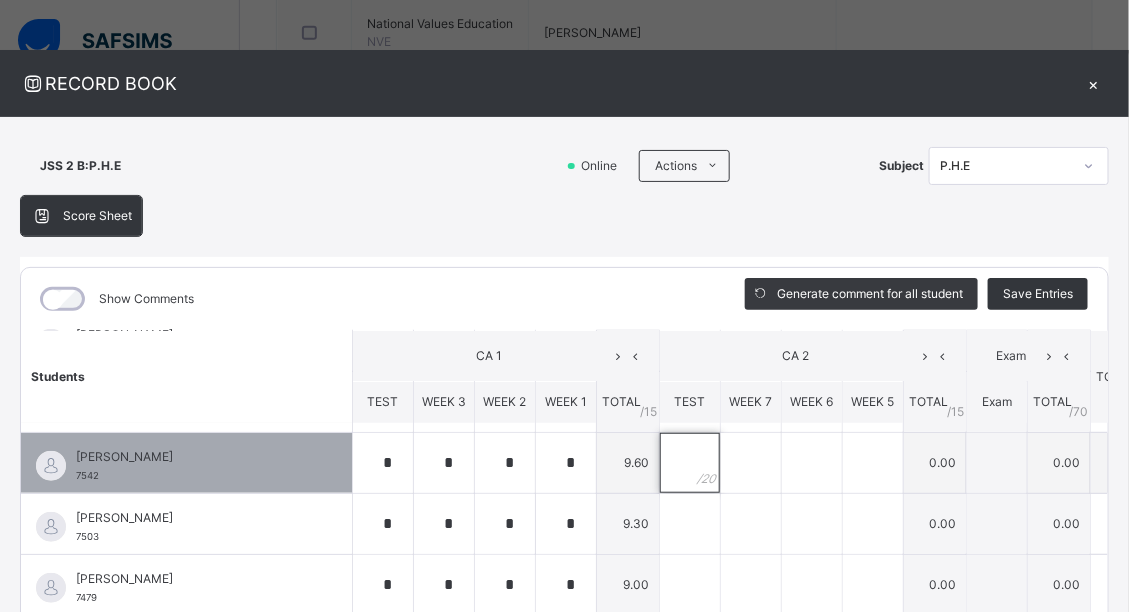 click at bounding box center (690, 463) 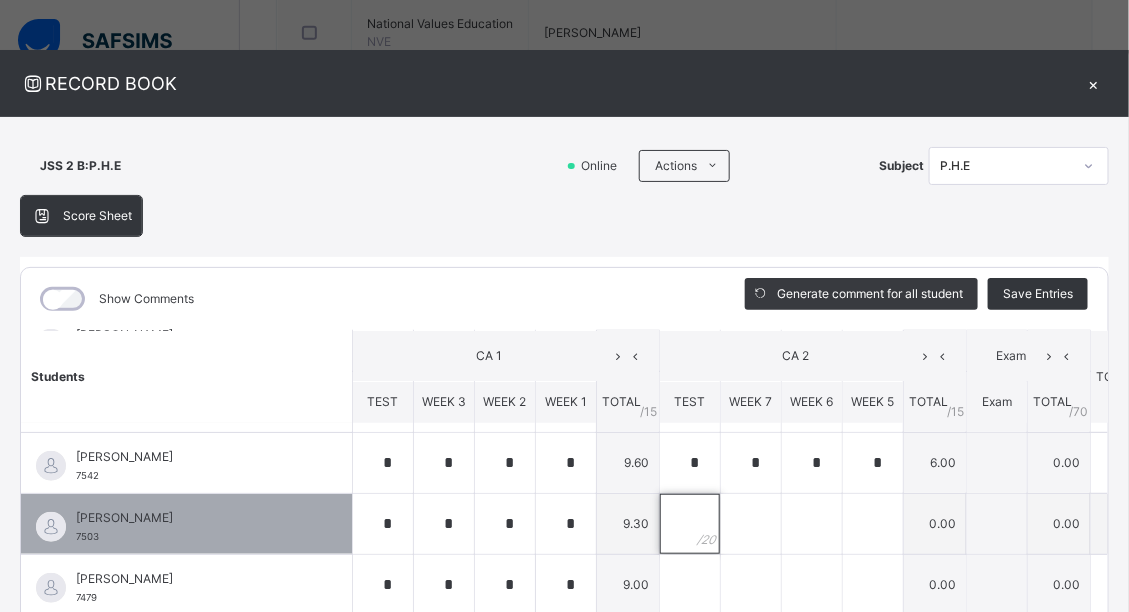 click at bounding box center [690, 524] 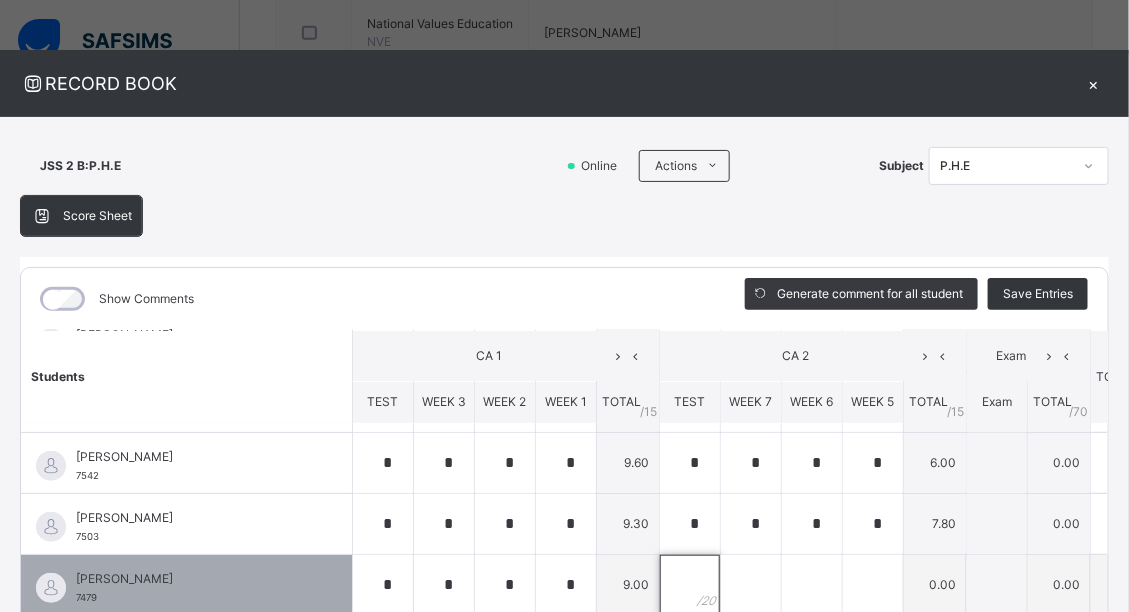 click at bounding box center [690, 585] 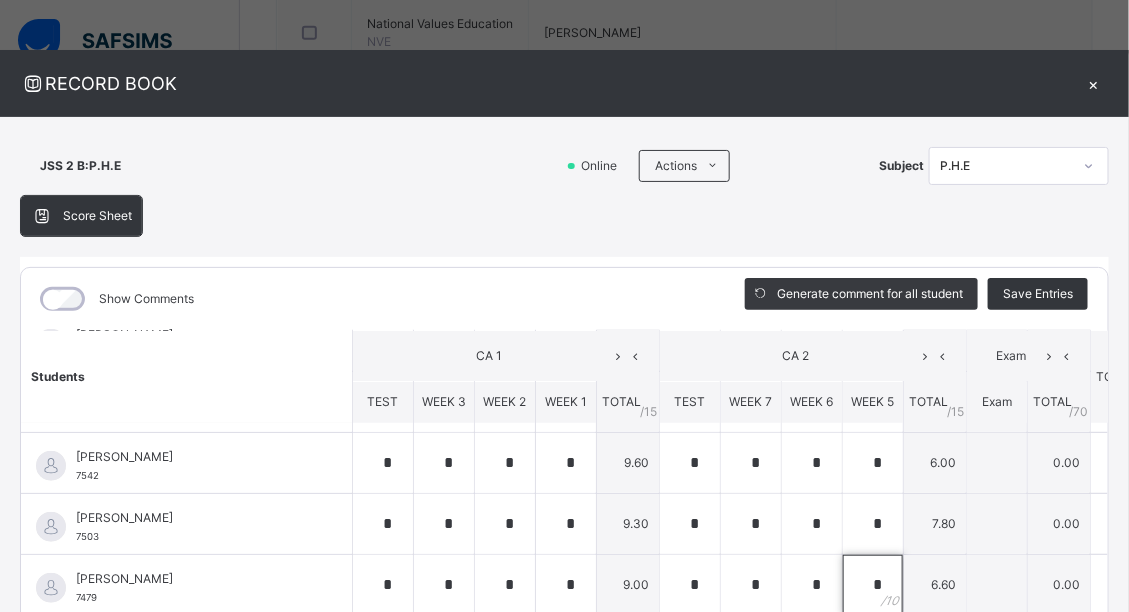 scroll, scrollTop: 560, scrollLeft: 0, axis: vertical 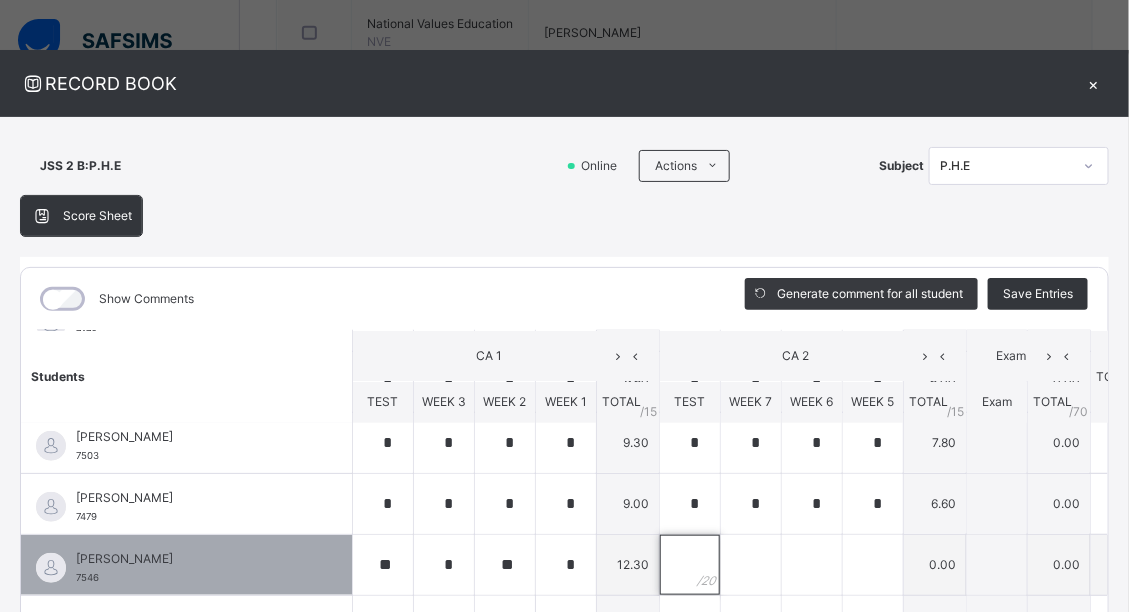 click at bounding box center [690, 565] 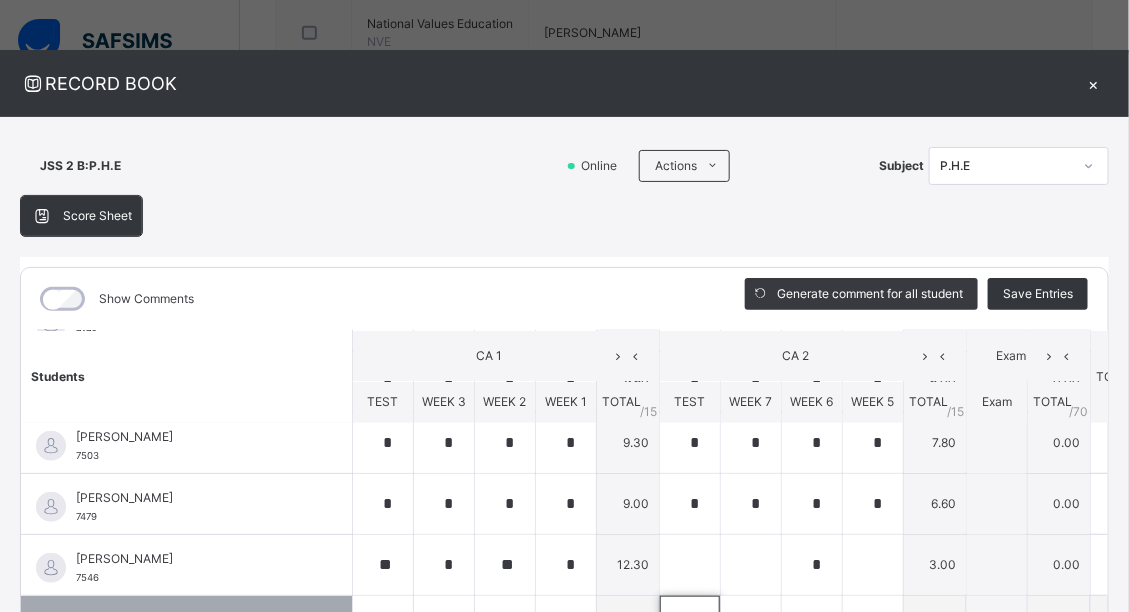 click at bounding box center [690, 626] 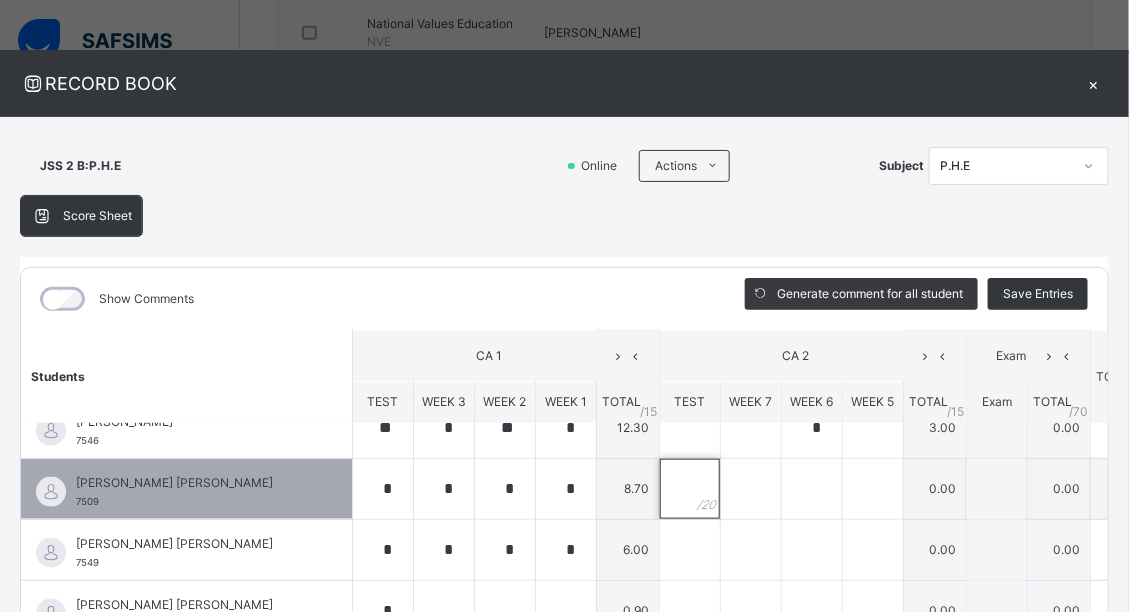scroll, scrollTop: 720, scrollLeft: 0, axis: vertical 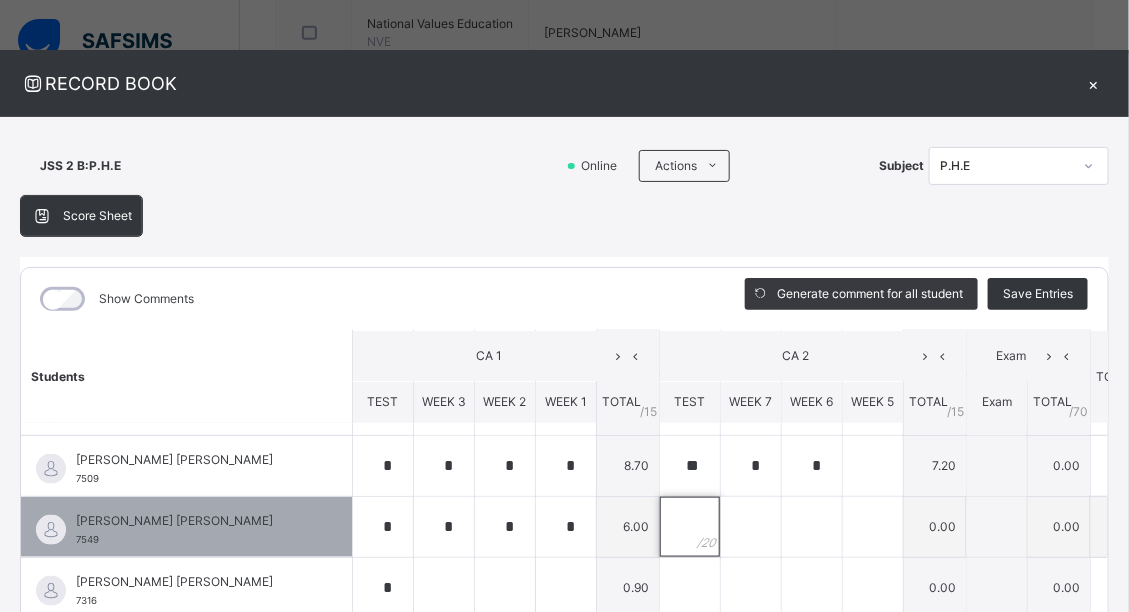 click at bounding box center (690, 527) 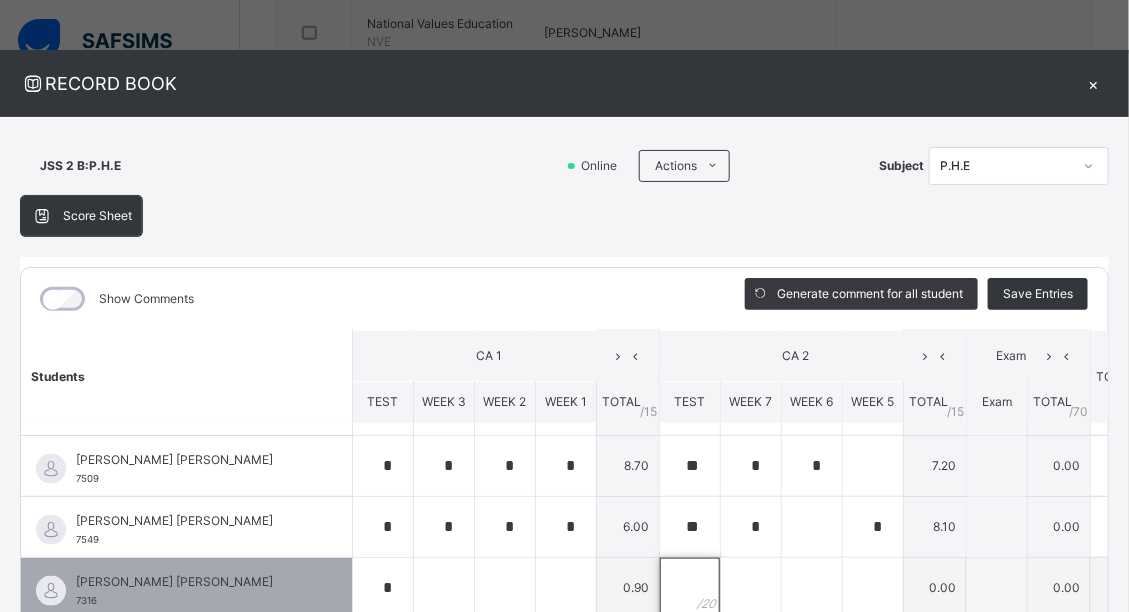 click at bounding box center (690, 588) 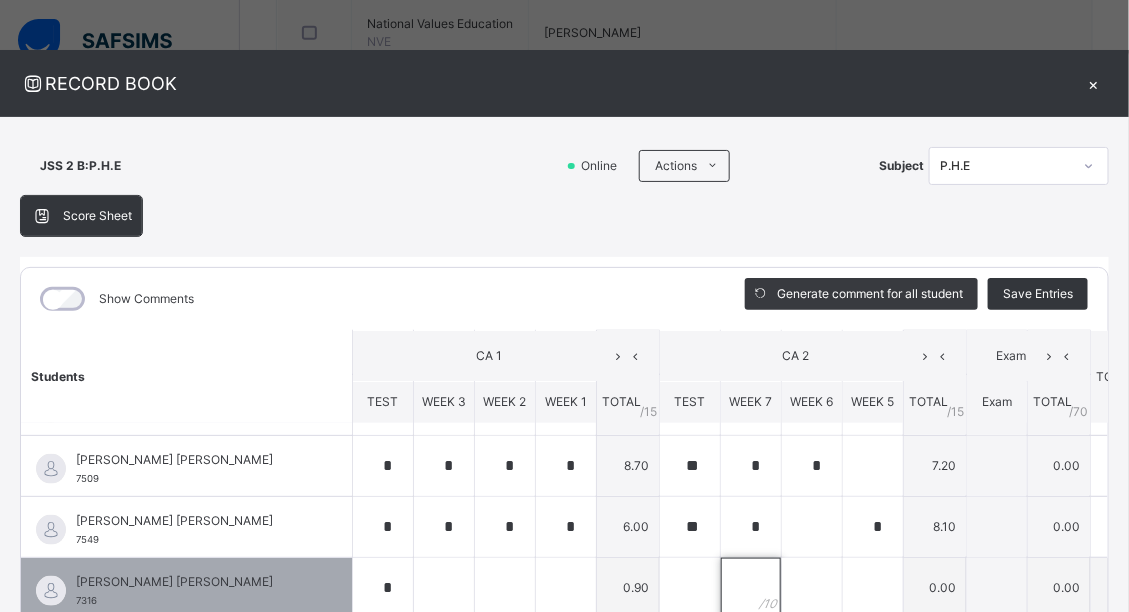 scroll, scrollTop: 0, scrollLeft: 0, axis: both 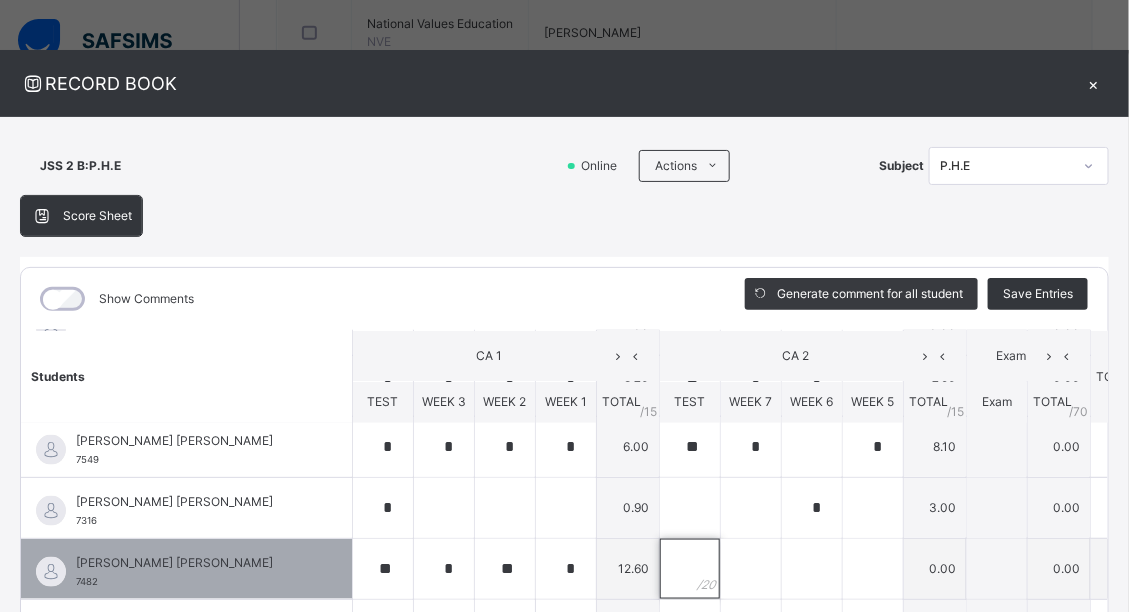 click at bounding box center [690, 569] 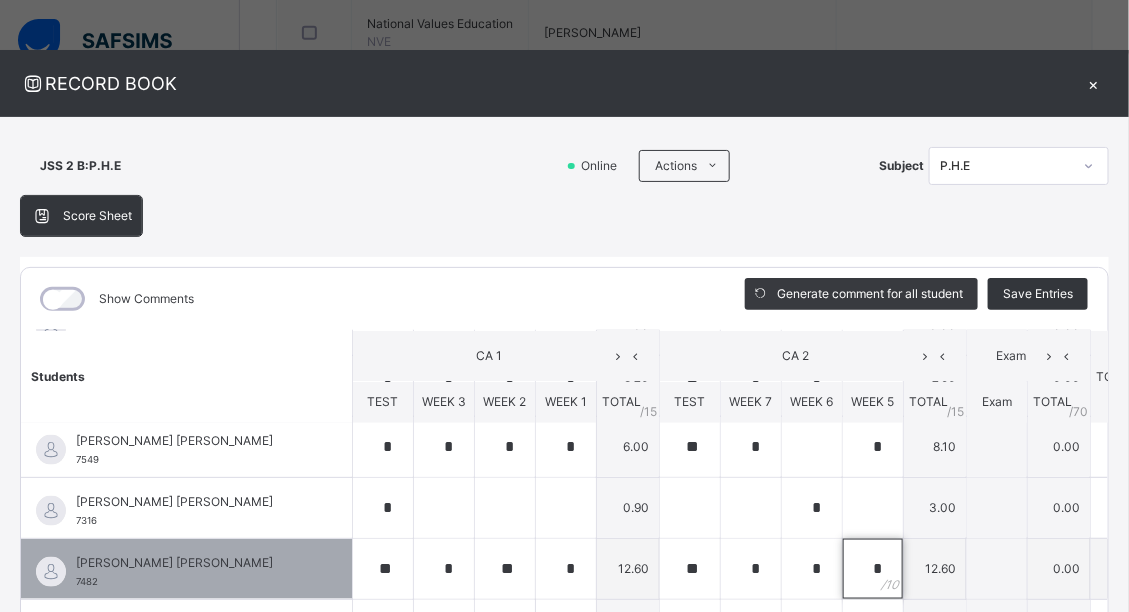 scroll, scrollTop: 879, scrollLeft: 0, axis: vertical 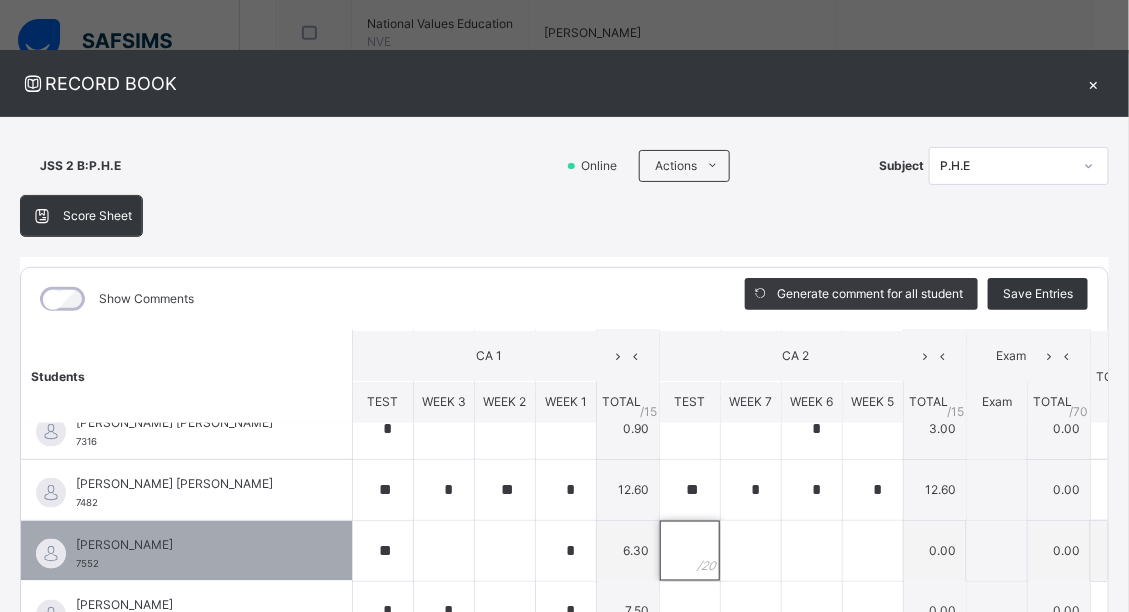 click at bounding box center [690, 551] 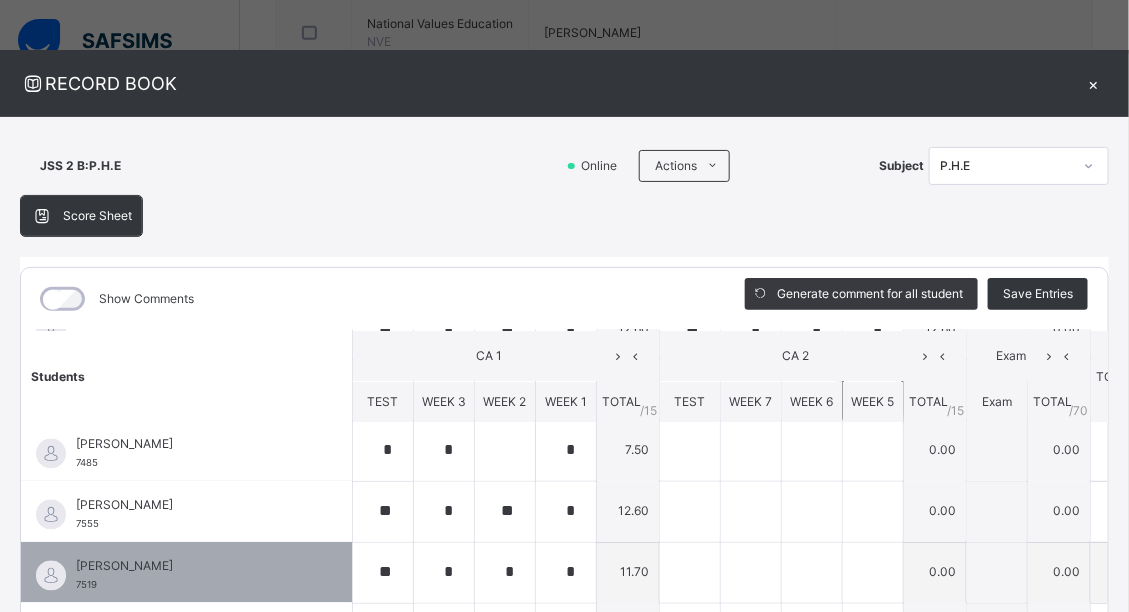 scroll, scrollTop: 959, scrollLeft: 0, axis: vertical 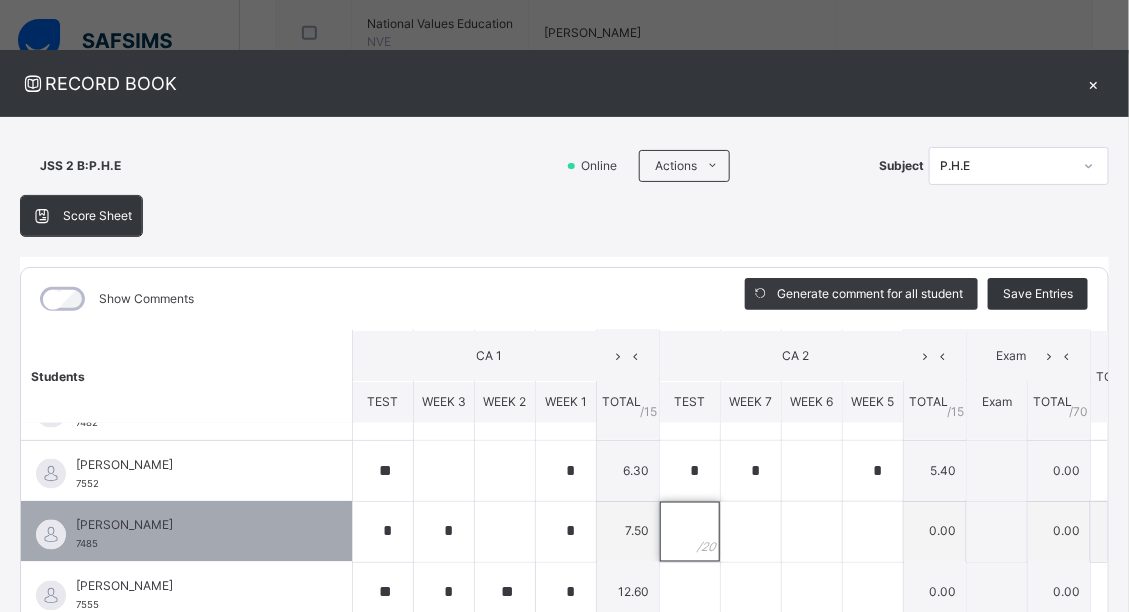 click at bounding box center [690, 532] 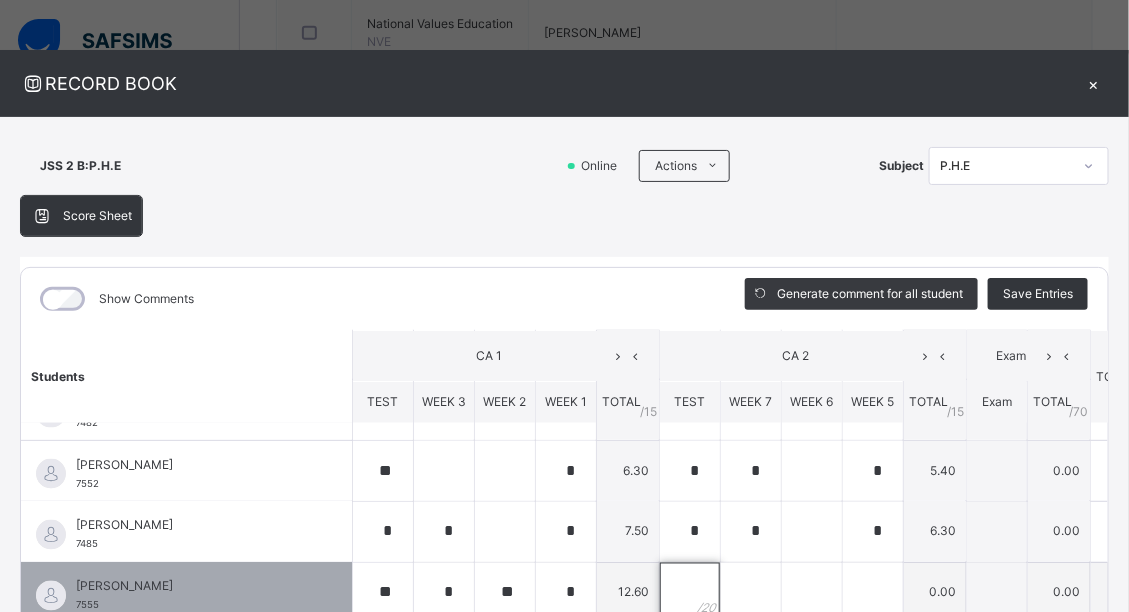 click at bounding box center (690, 593) 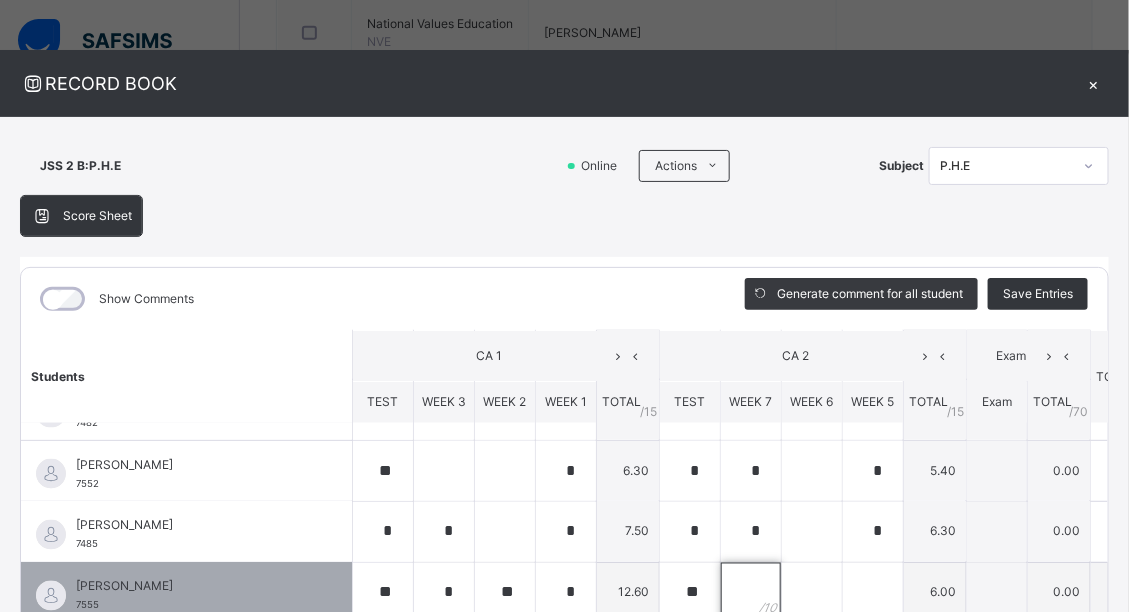scroll, scrollTop: 3, scrollLeft: 0, axis: vertical 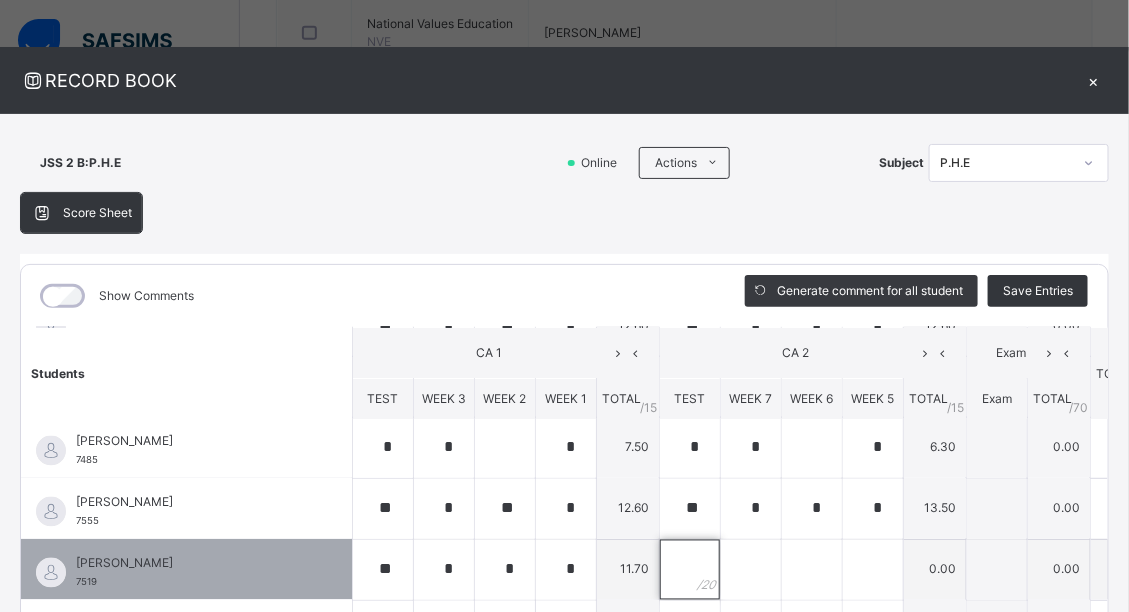 click at bounding box center [690, 570] 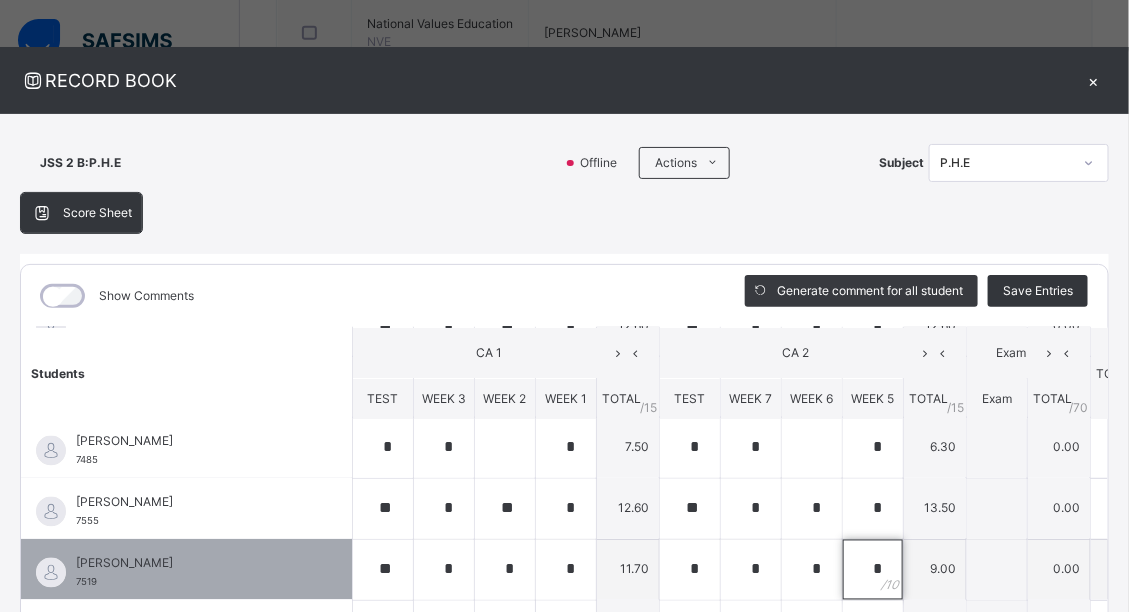 scroll, scrollTop: 1120, scrollLeft: 0, axis: vertical 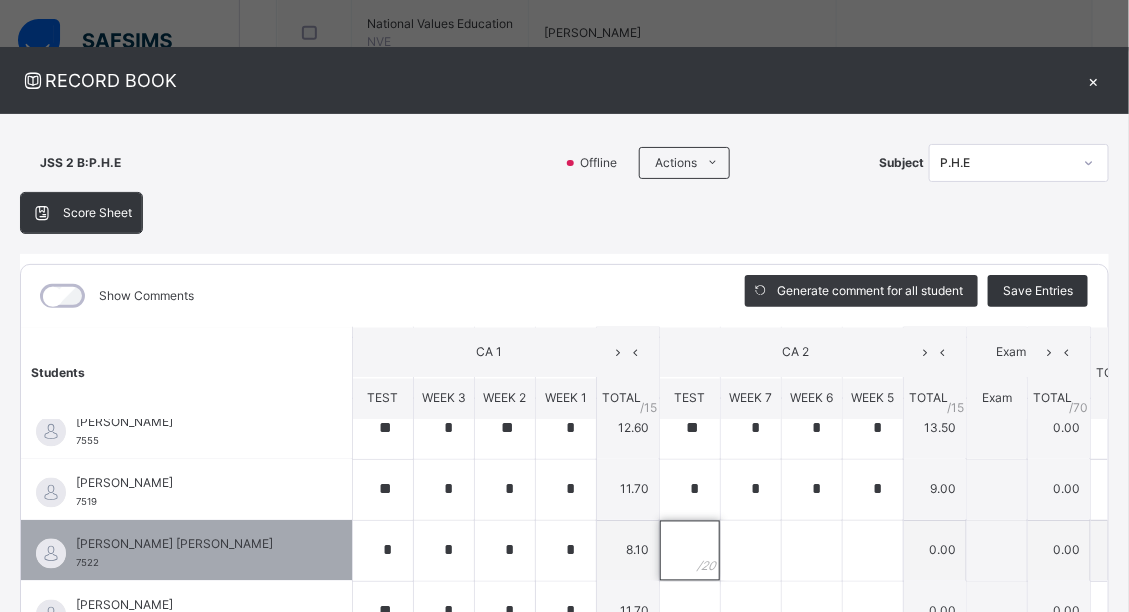click at bounding box center [690, 551] 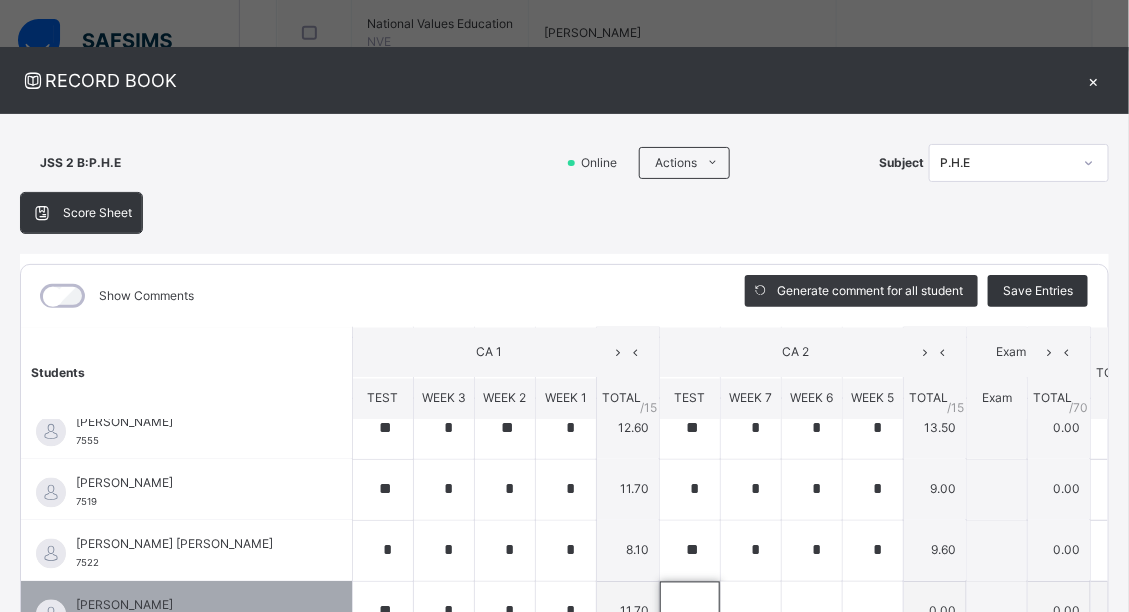 click at bounding box center (690, 612) 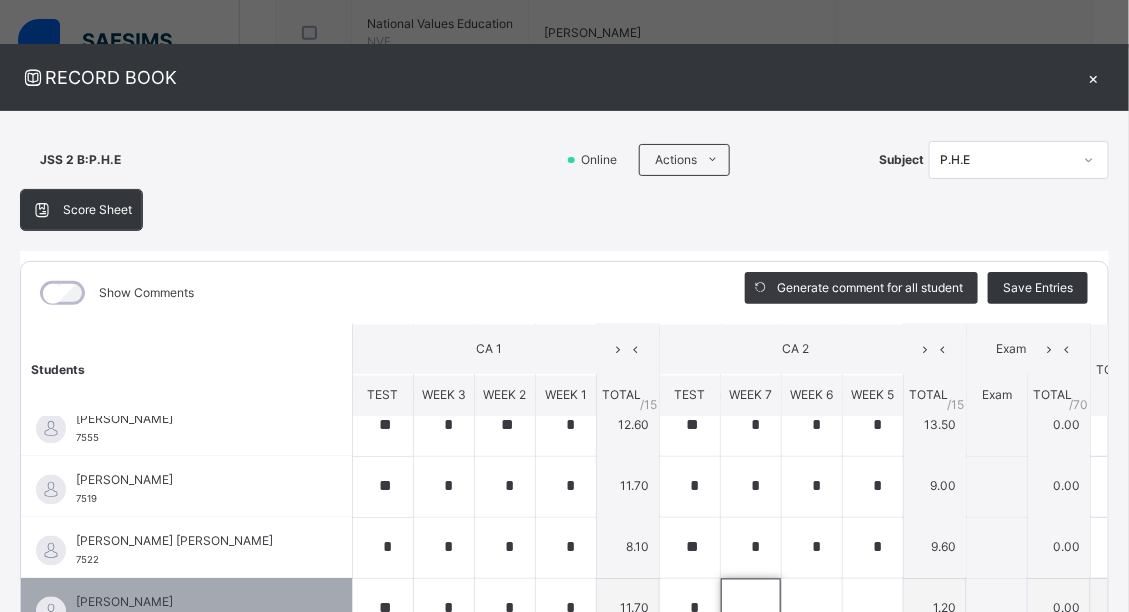 scroll, scrollTop: 26, scrollLeft: 0, axis: vertical 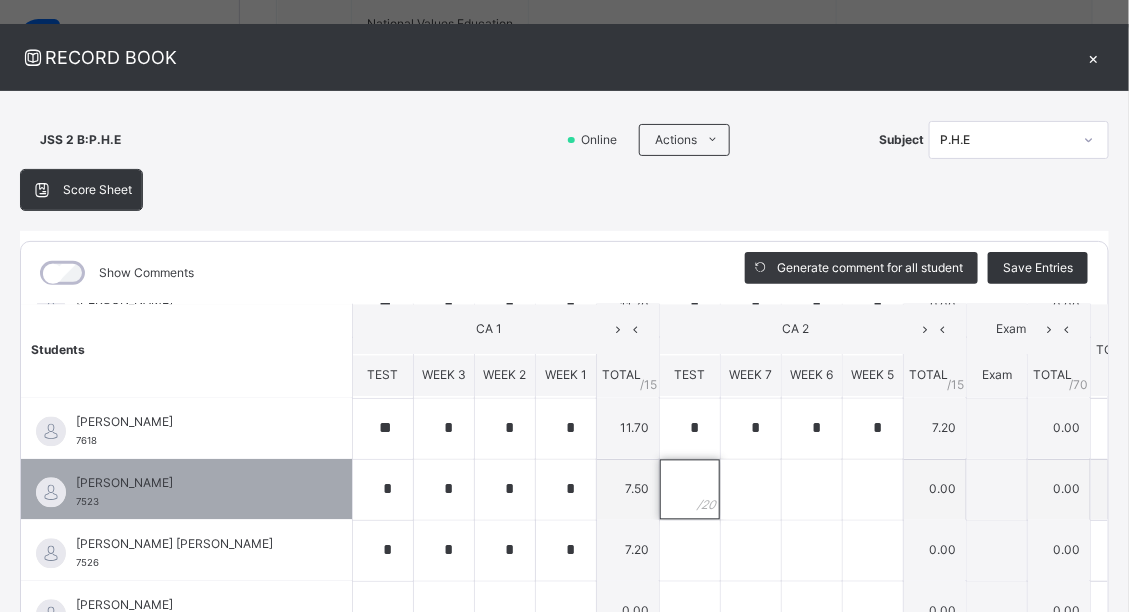 click at bounding box center (690, 490) 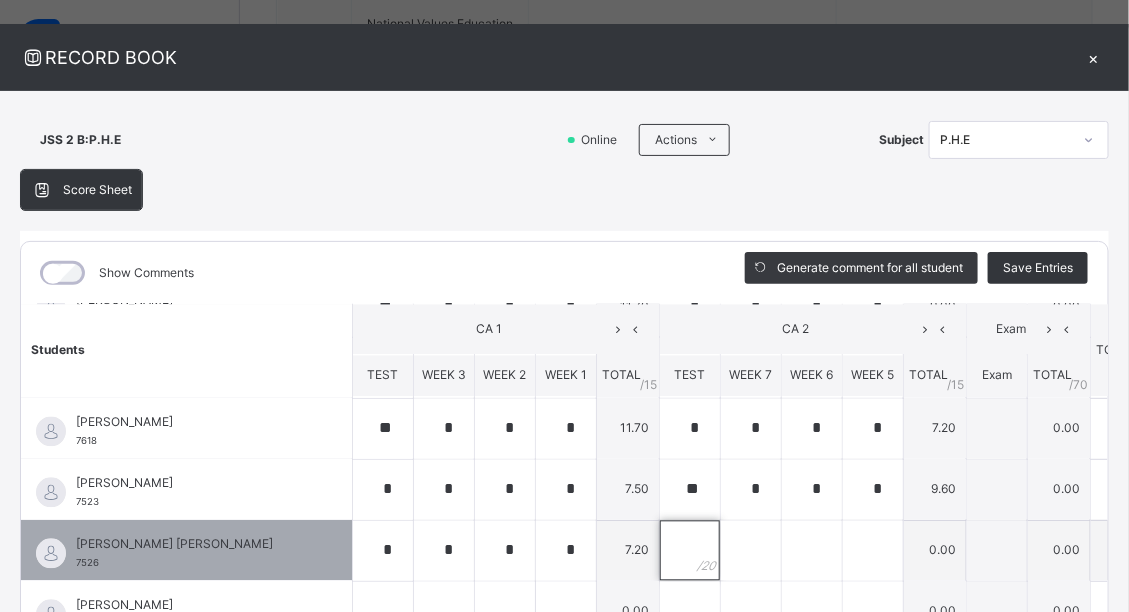 click at bounding box center (690, 551) 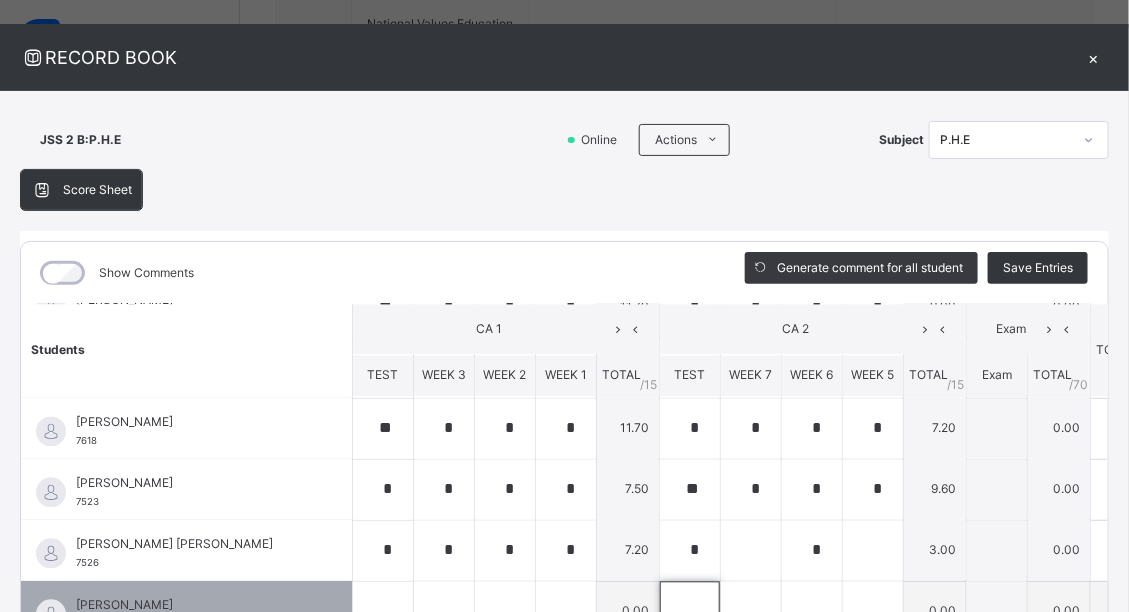 click at bounding box center [690, 612] 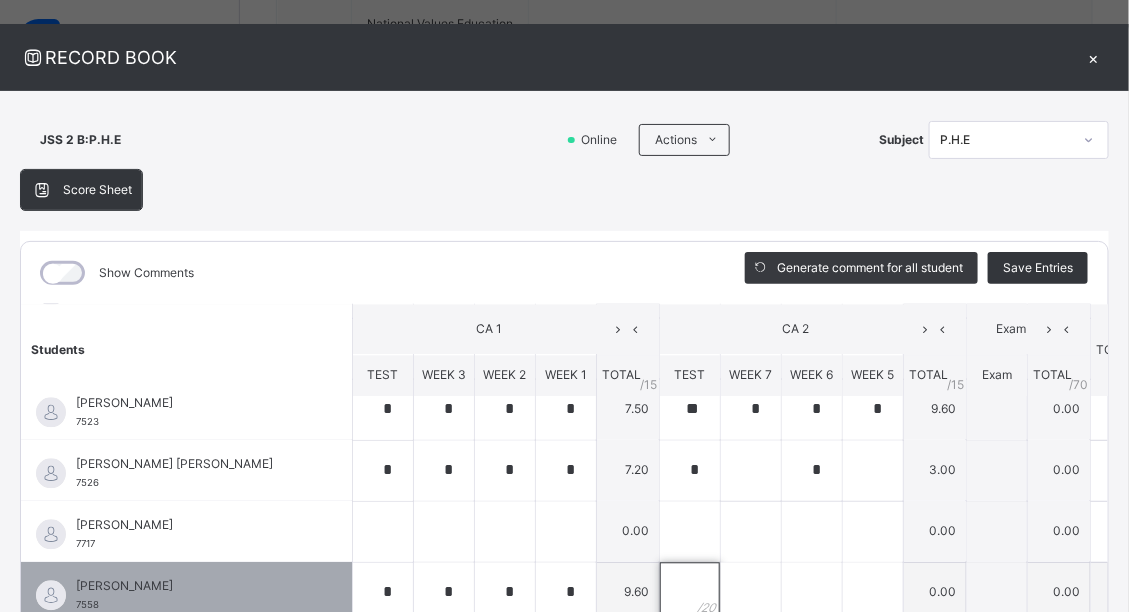 click at bounding box center (690, 593) 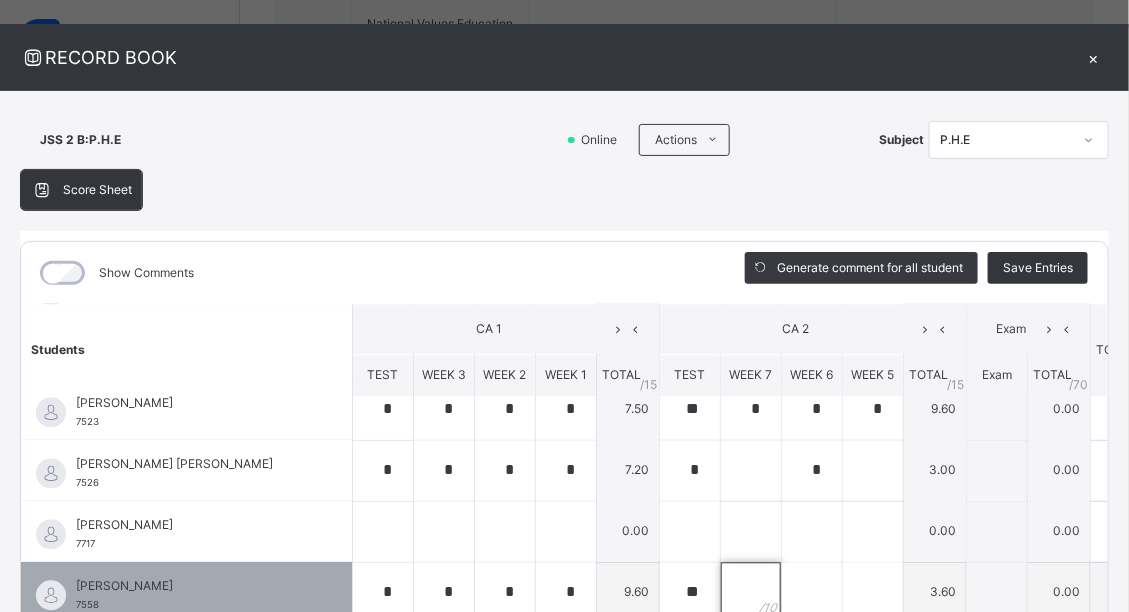 scroll, scrollTop: 29, scrollLeft: 0, axis: vertical 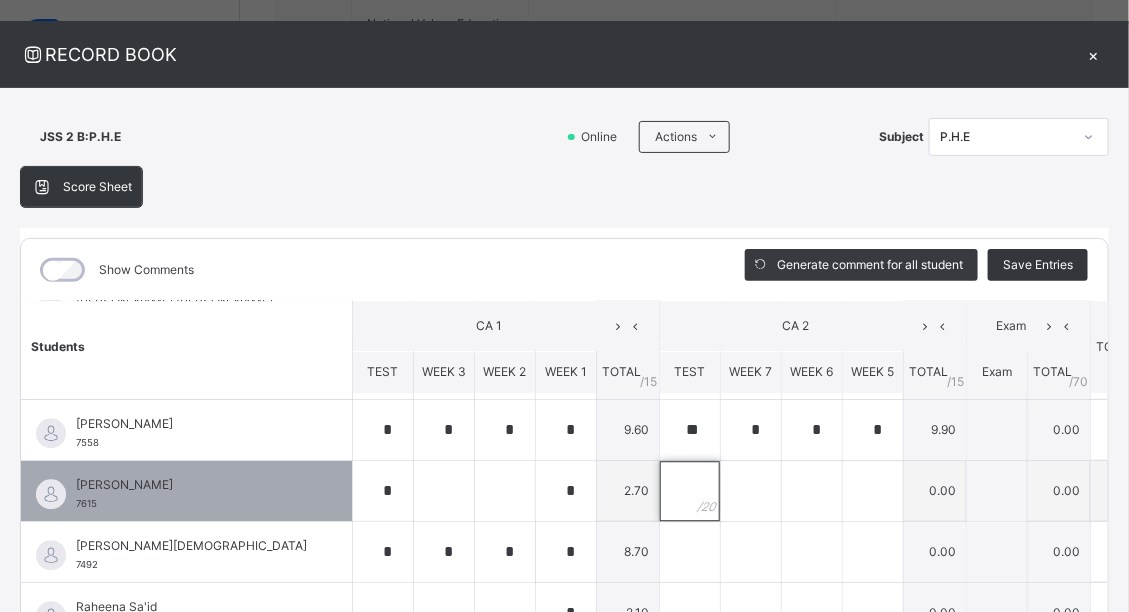 click at bounding box center [690, 491] 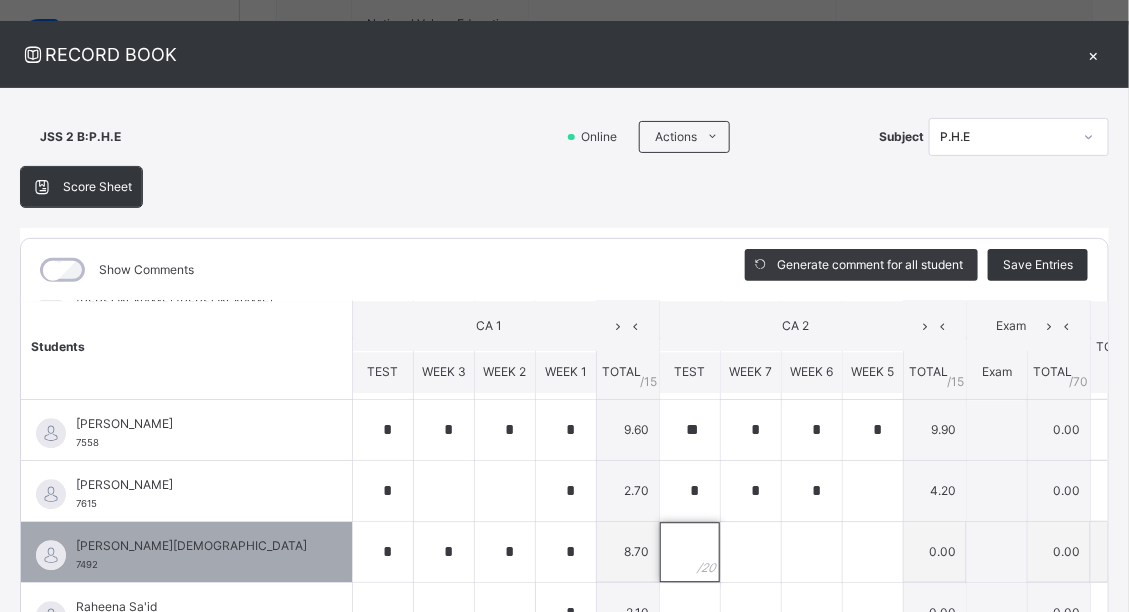 click at bounding box center (690, 552) 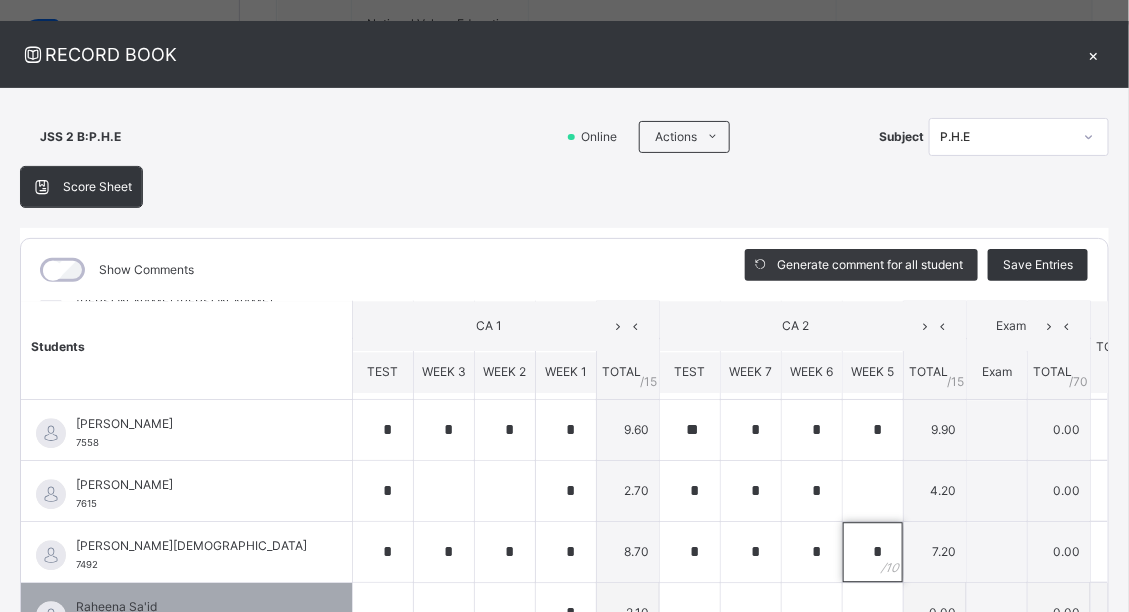 scroll, scrollTop: 1599, scrollLeft: 0, axis: vertical 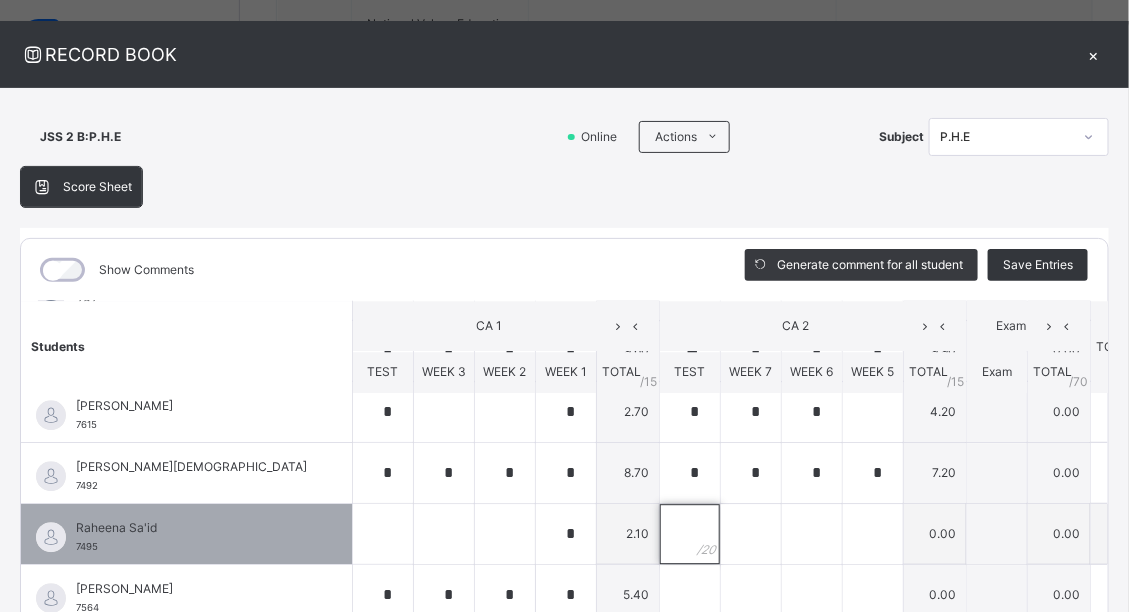 click at bounding box center (690, 534) 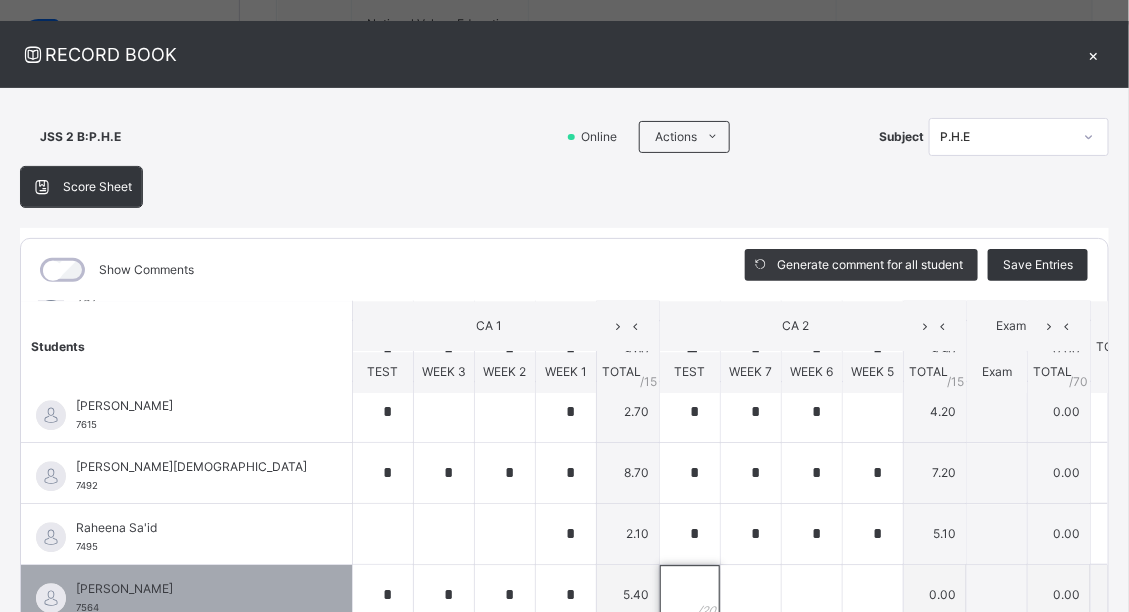 click at bounding box center [690, 595] 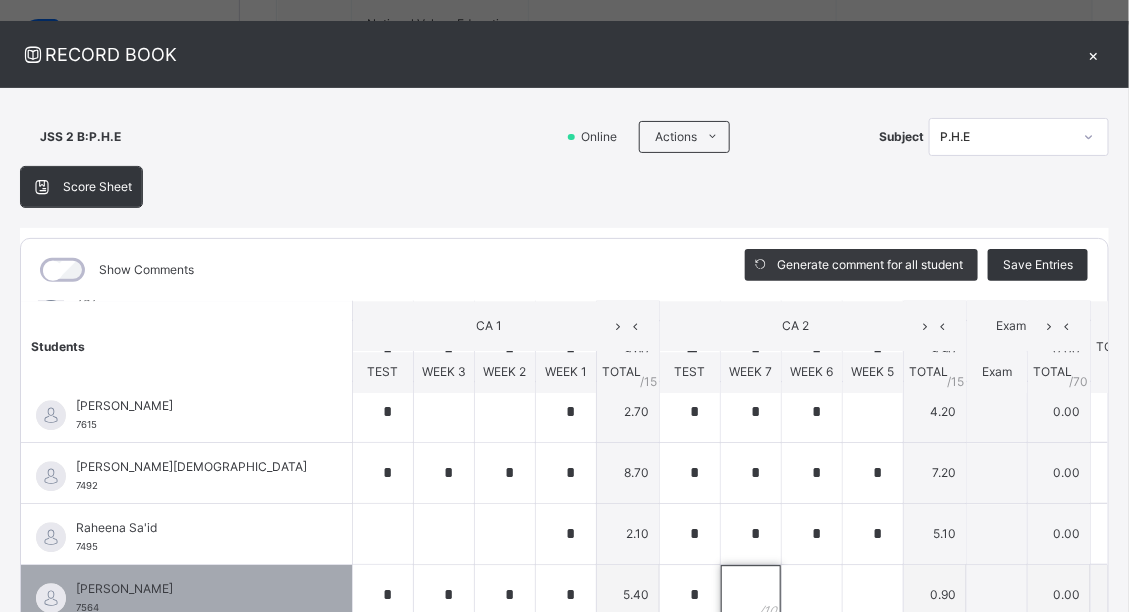 scroll, scrollTop: 33, scrollLeft: 0, axis: vertical 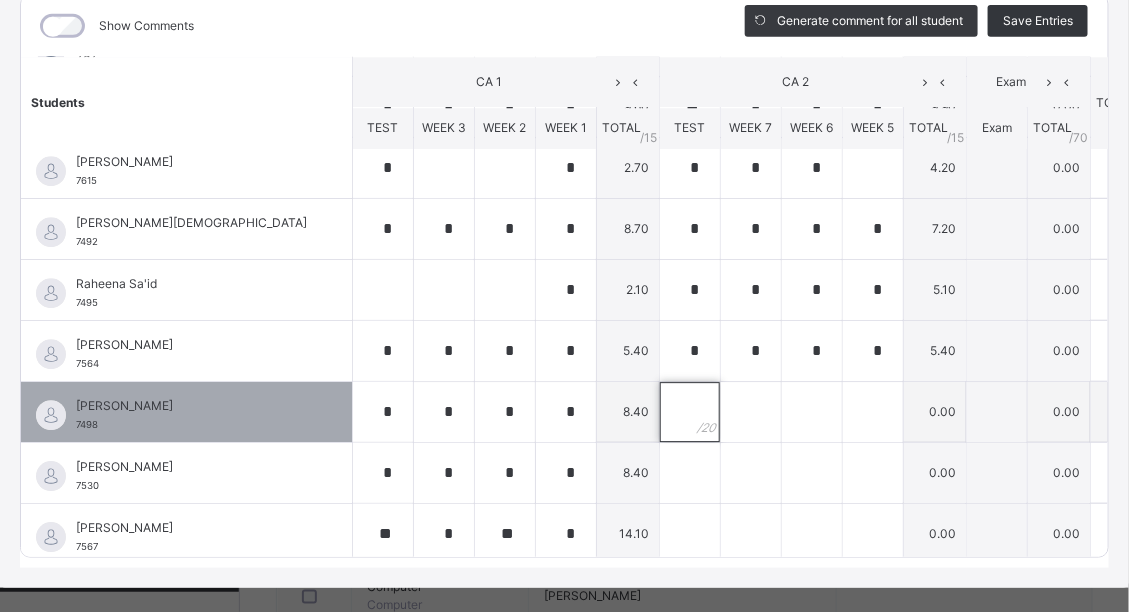 click at bounding box center (690, 412) 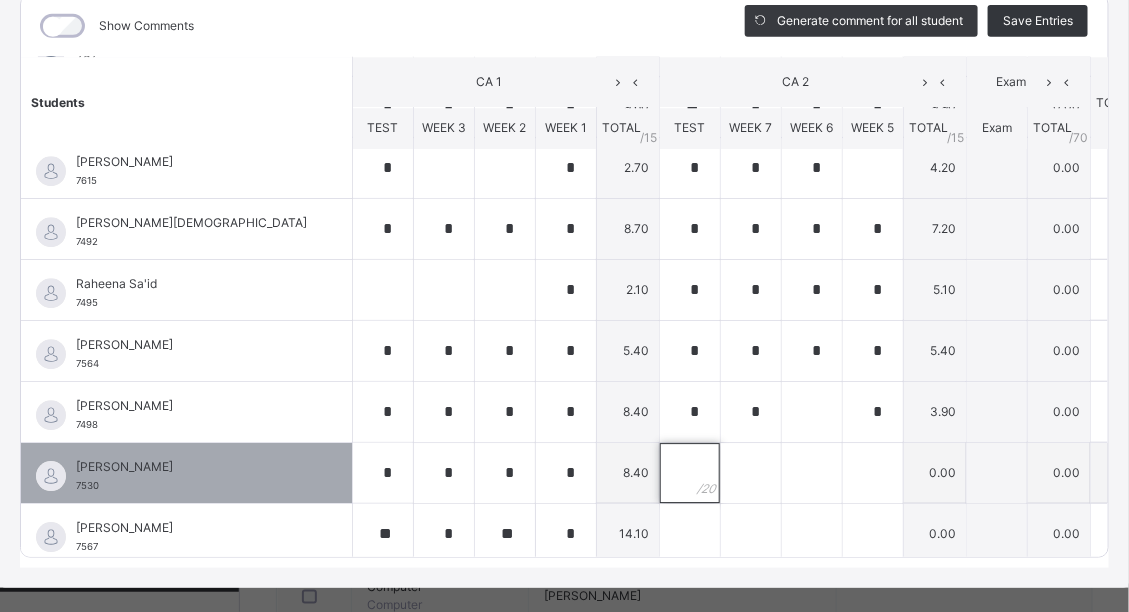 click at bounding box center (690, 473) 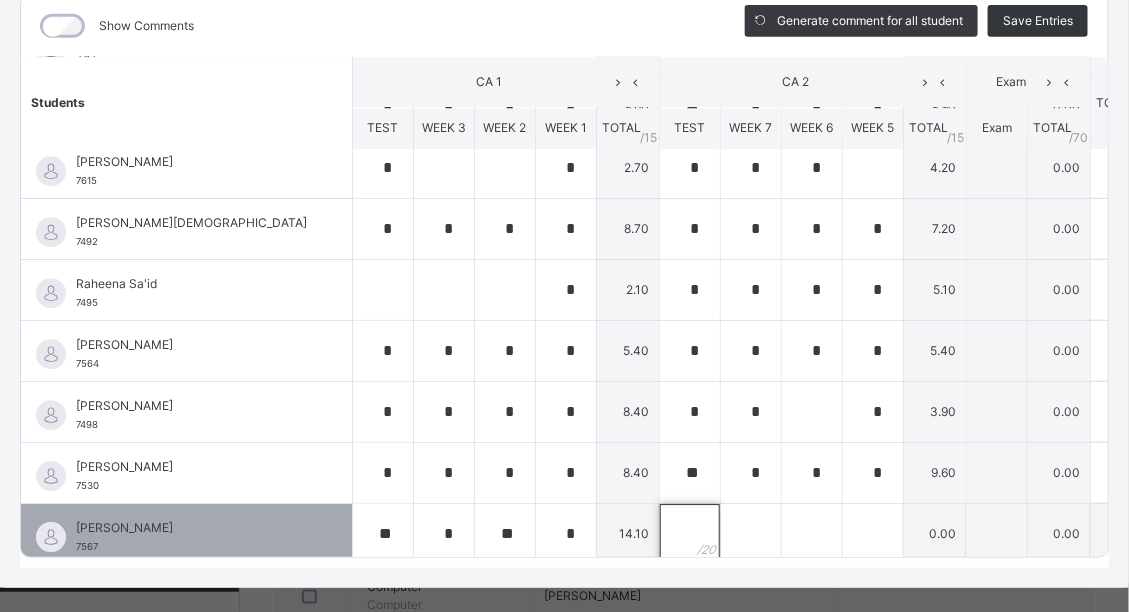 click at bounding box center (690, 534) 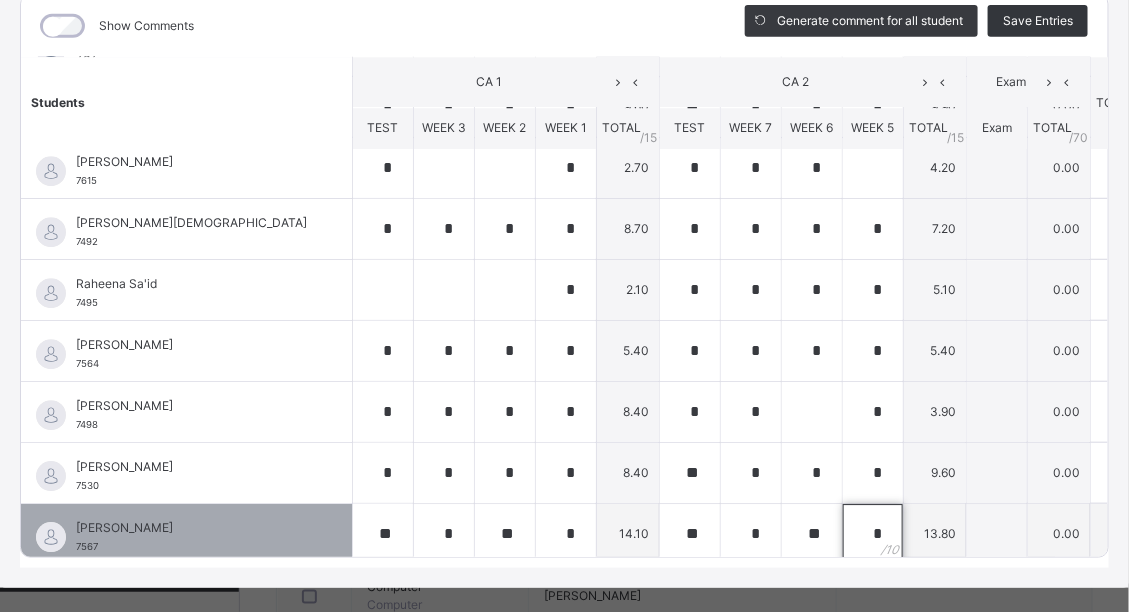 scroll, scrollTop: 297, scrollLeft: 0, axis: vertical 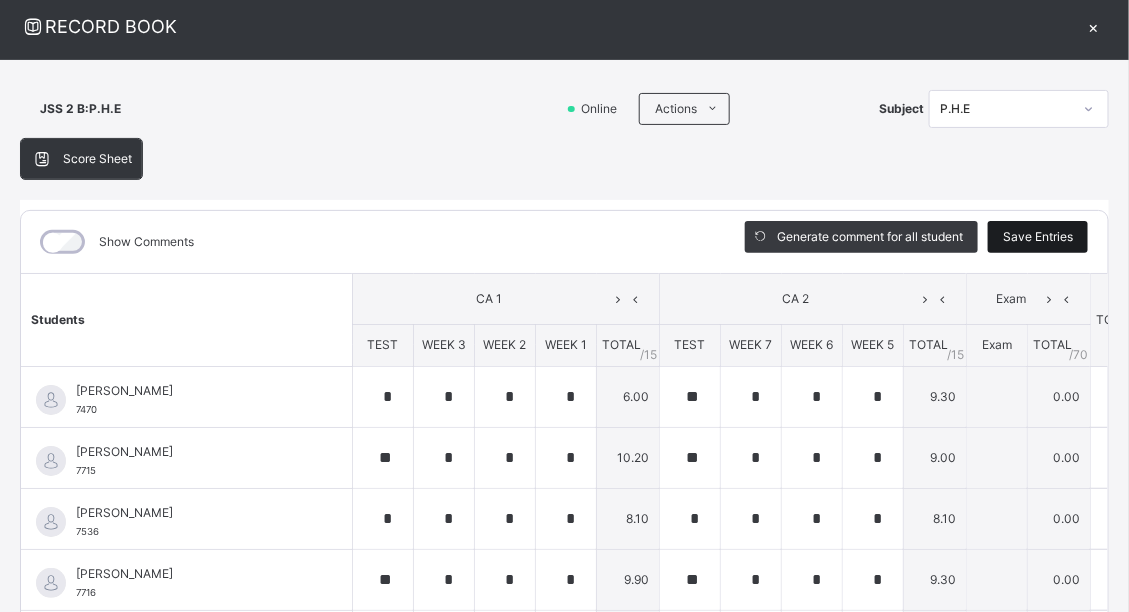 click on "Save Entries" at bounding box center (1038, 237) 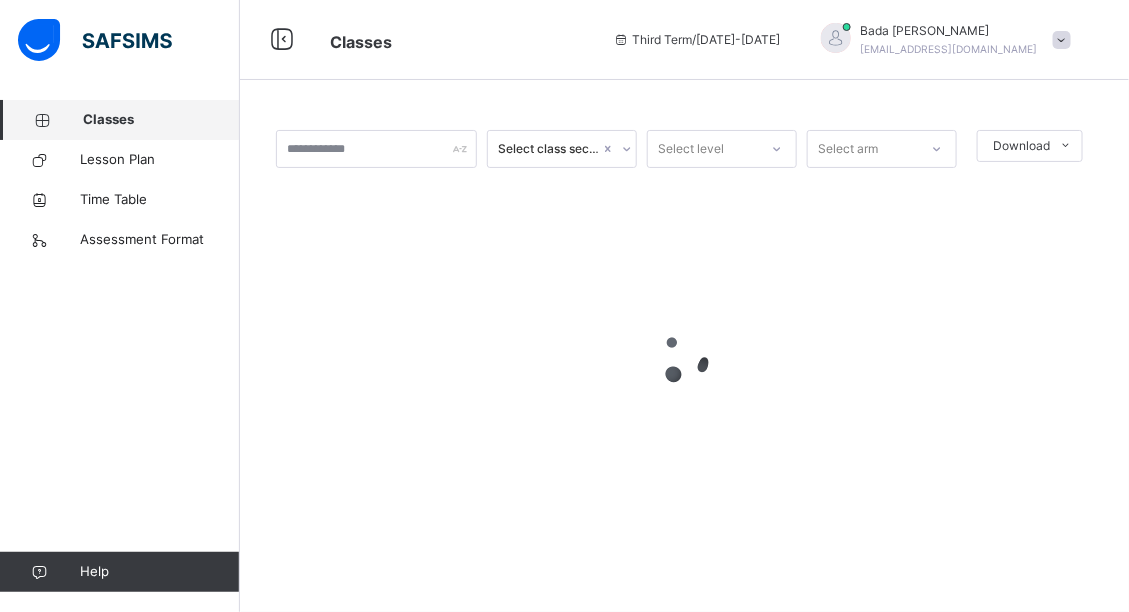 scroll, scrollTop: 0, scrollLeft: 0, axis: both 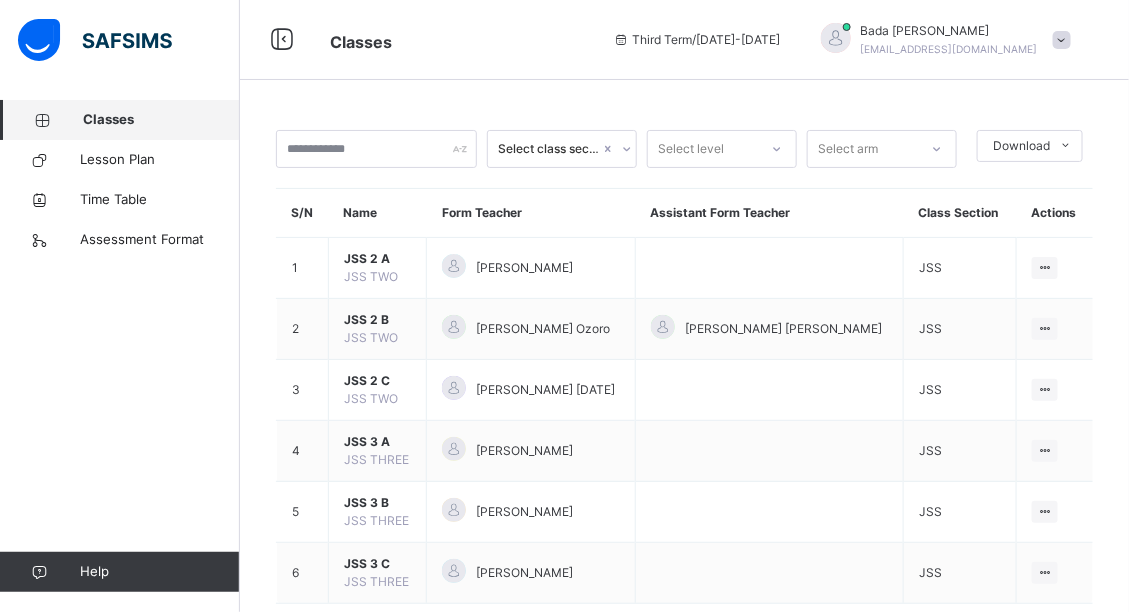 click on "Classes" at bounding box center (161, 120) 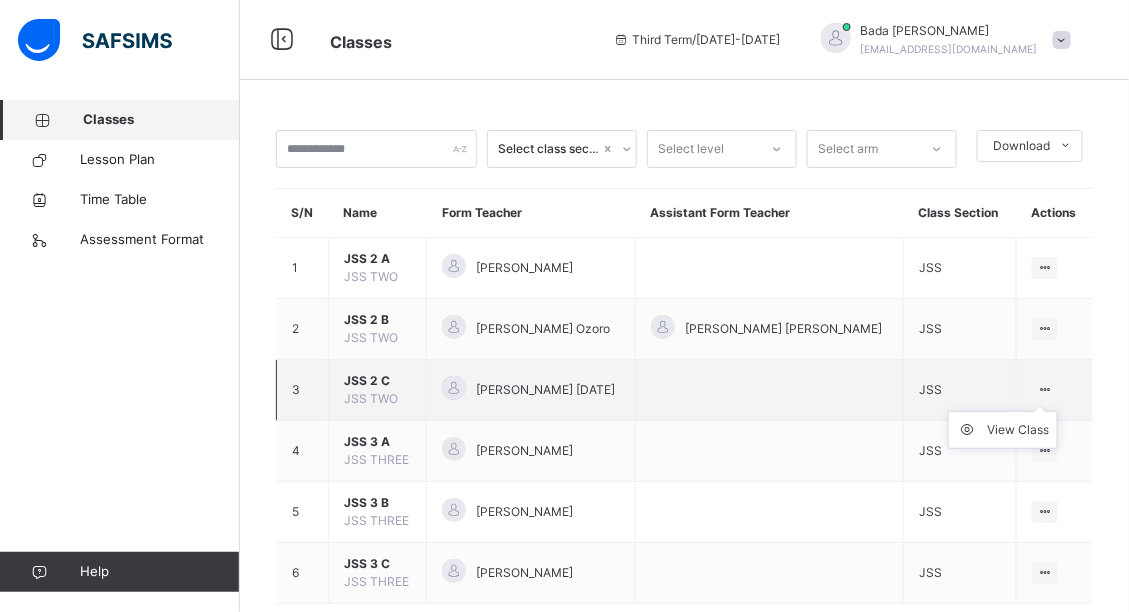 click on "View Class" at bounding box center [1003, 430] 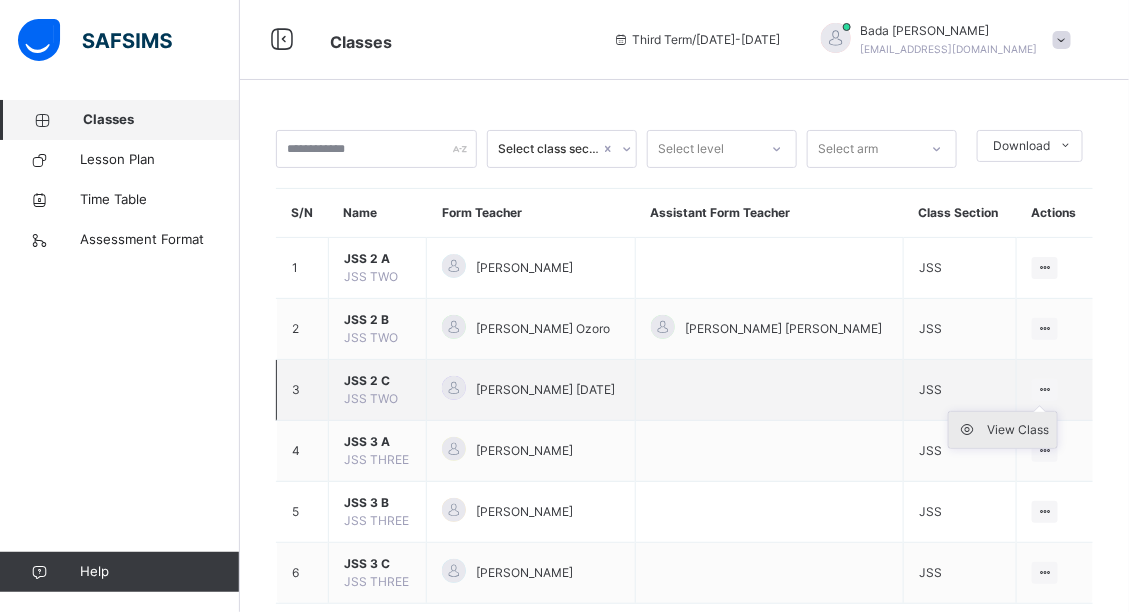 click on "View Class" at bounding box center (1018, 430) 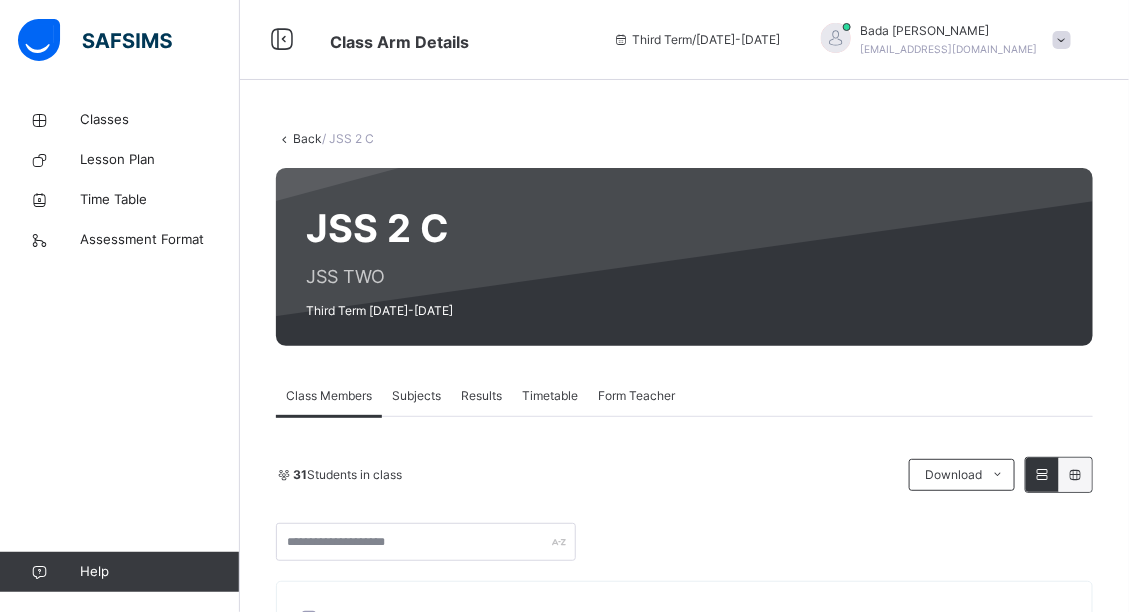 click on "Subjects" at bounding box center (416, 396) 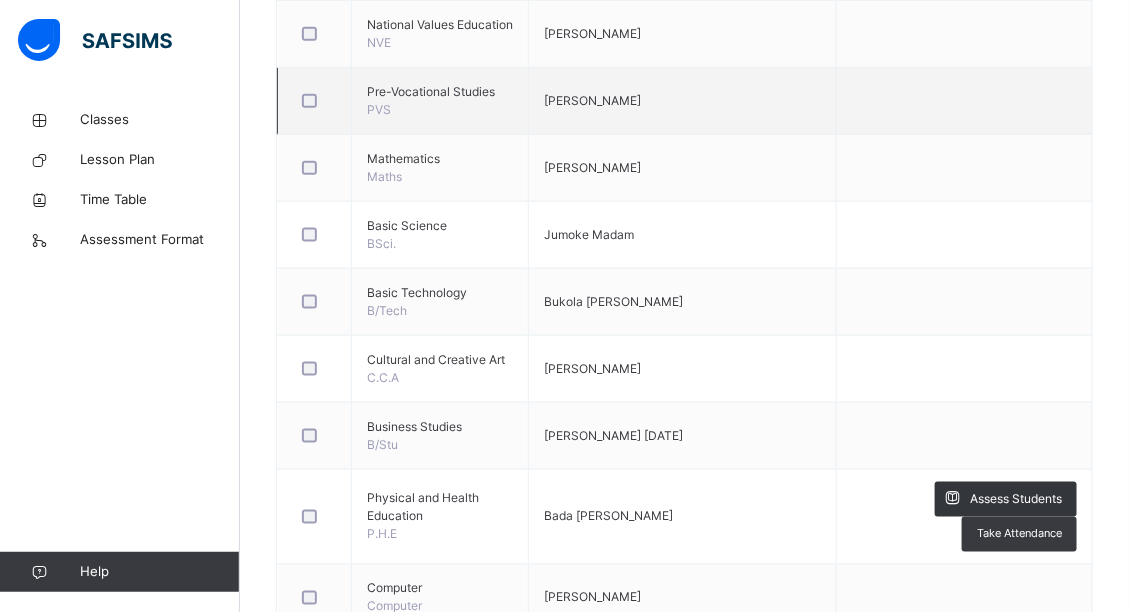 scroll, scrollTop: 640, scrollLeft: 0, axis: vertical 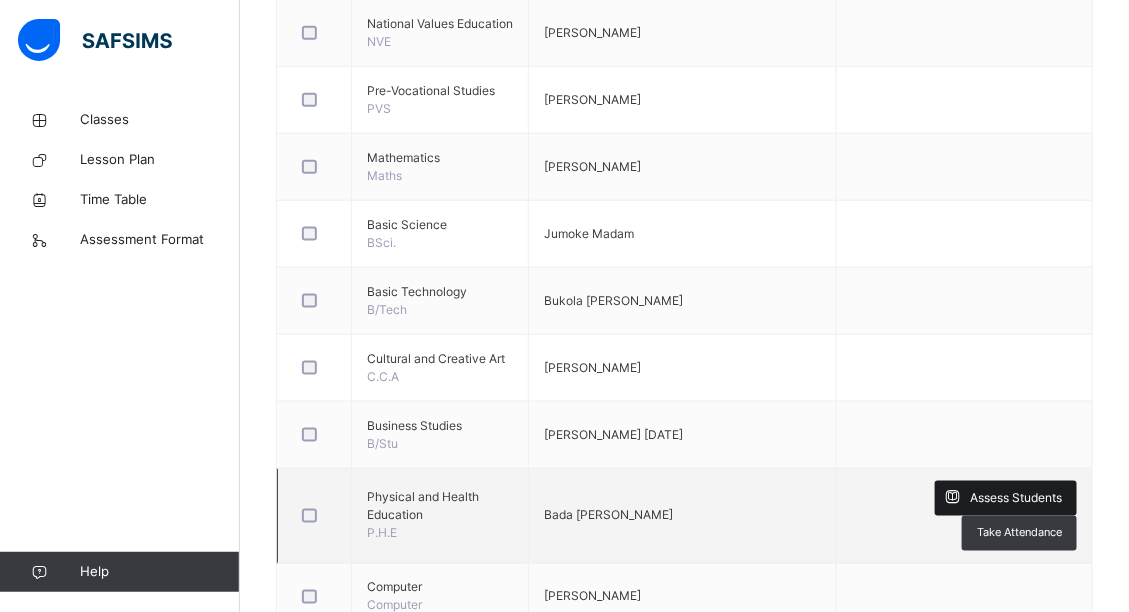 click on "Assess Students" at bounding box center (1006, 498) 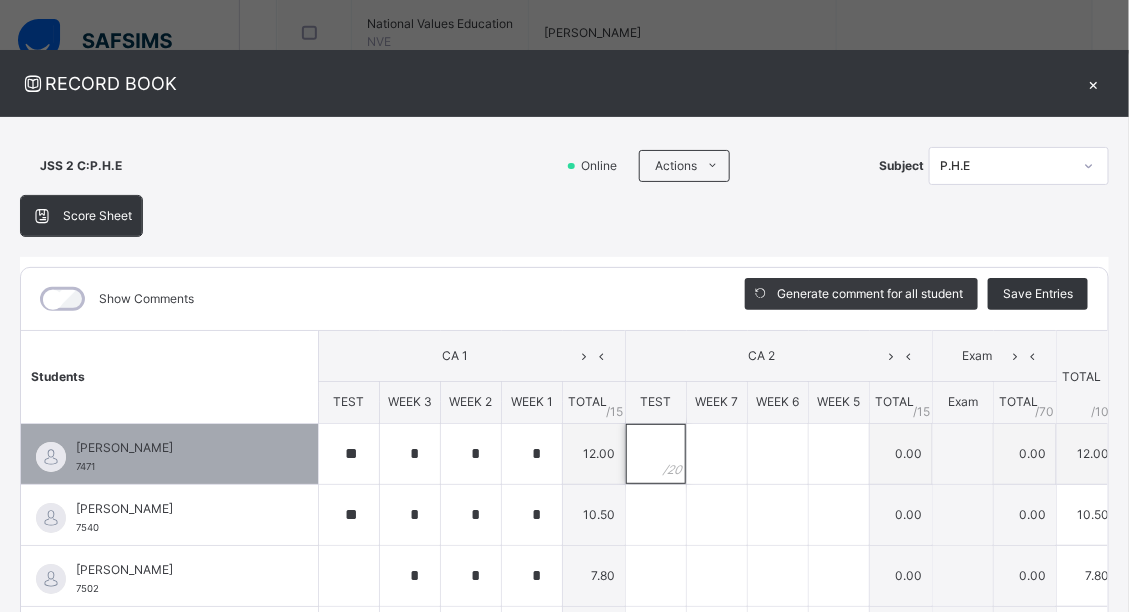 click at bounding box center [656, 454] 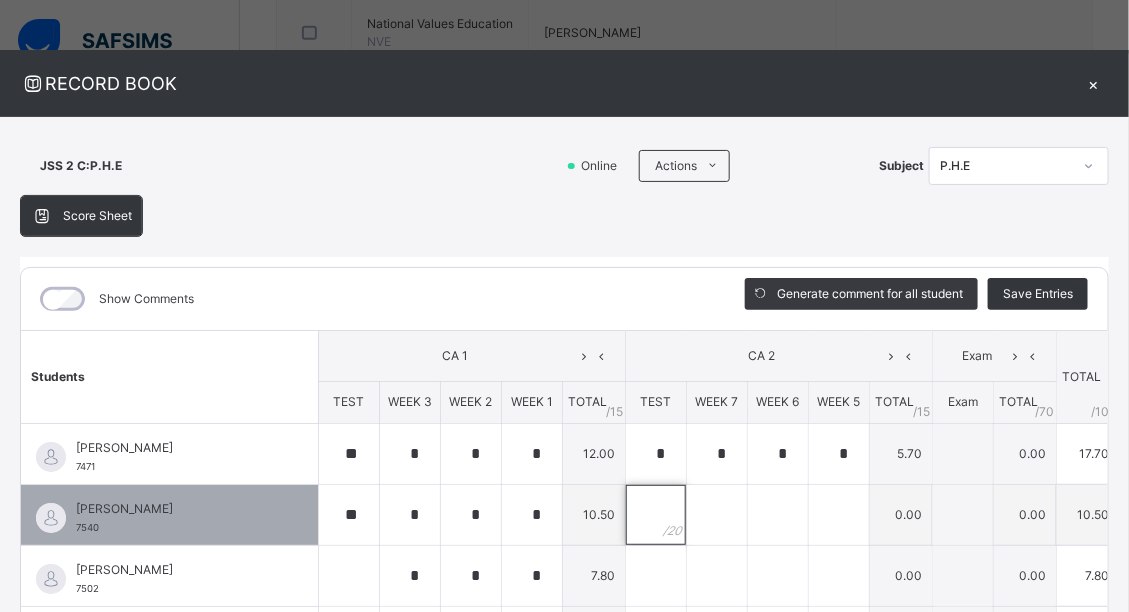 click at bounding box center (656, 515) 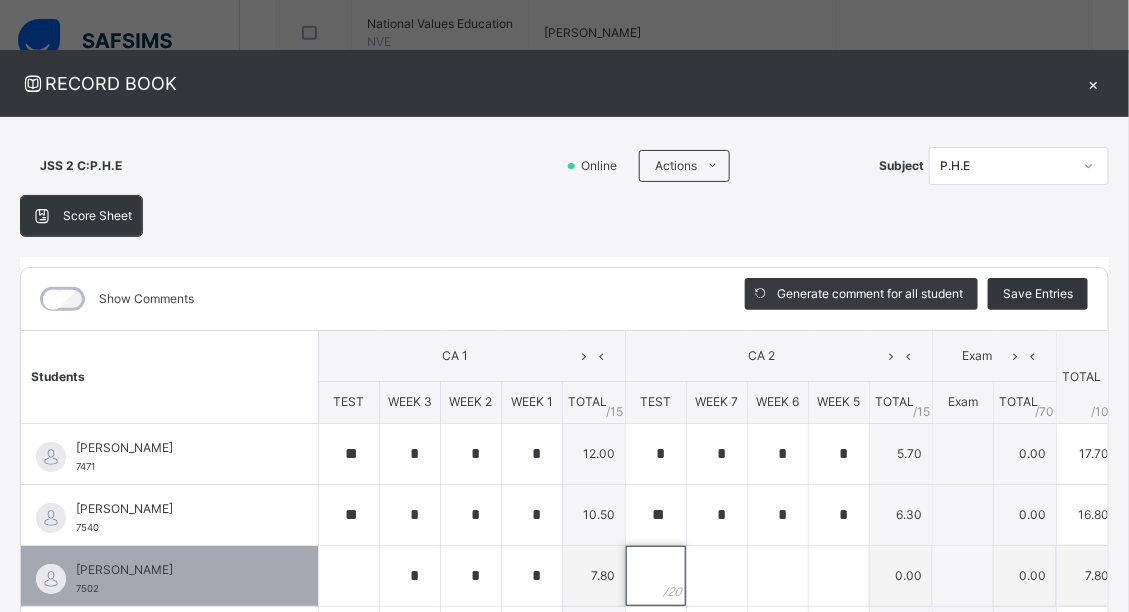 click at bounding box center [656, 576] 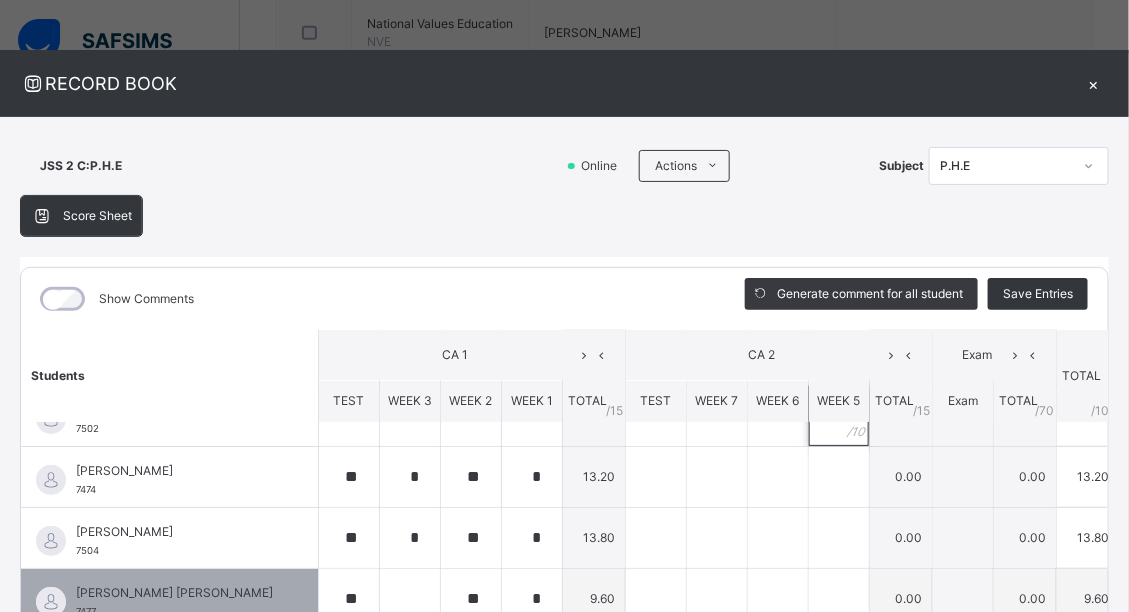 scroll, scrollTop: 80, scrollLeft: 0, axis: vertical 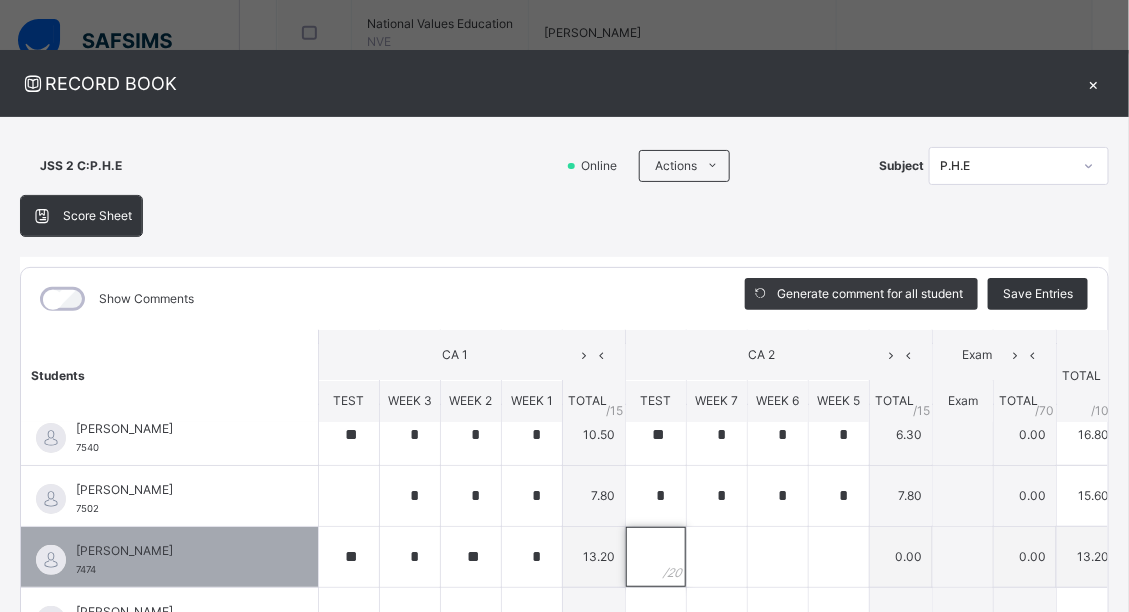 click at bounding box center (656, 557) 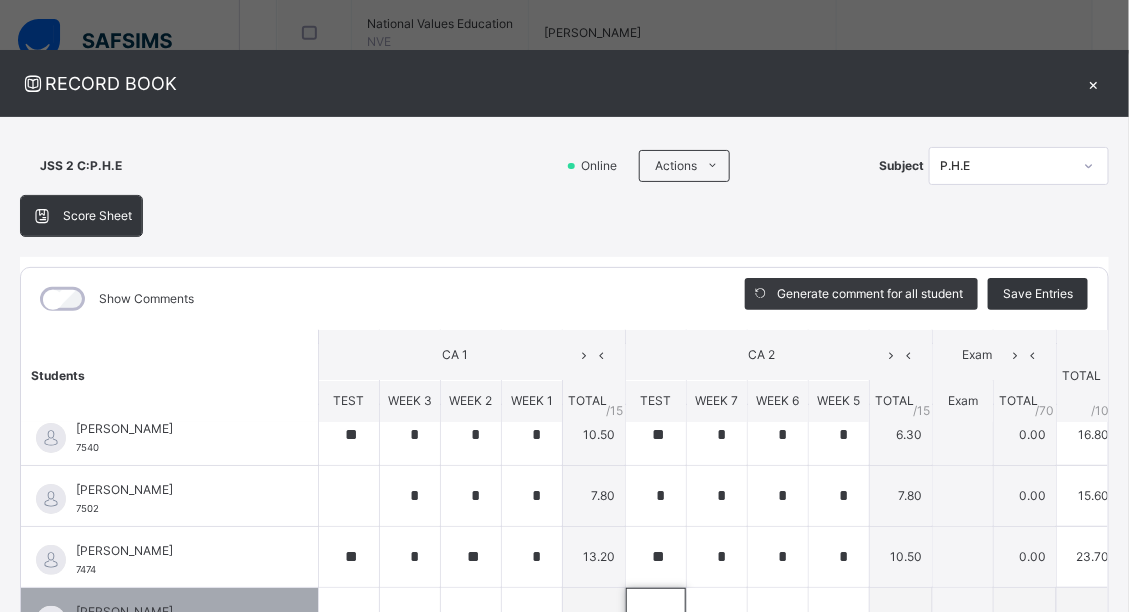 click at bounding box center [656, 618] 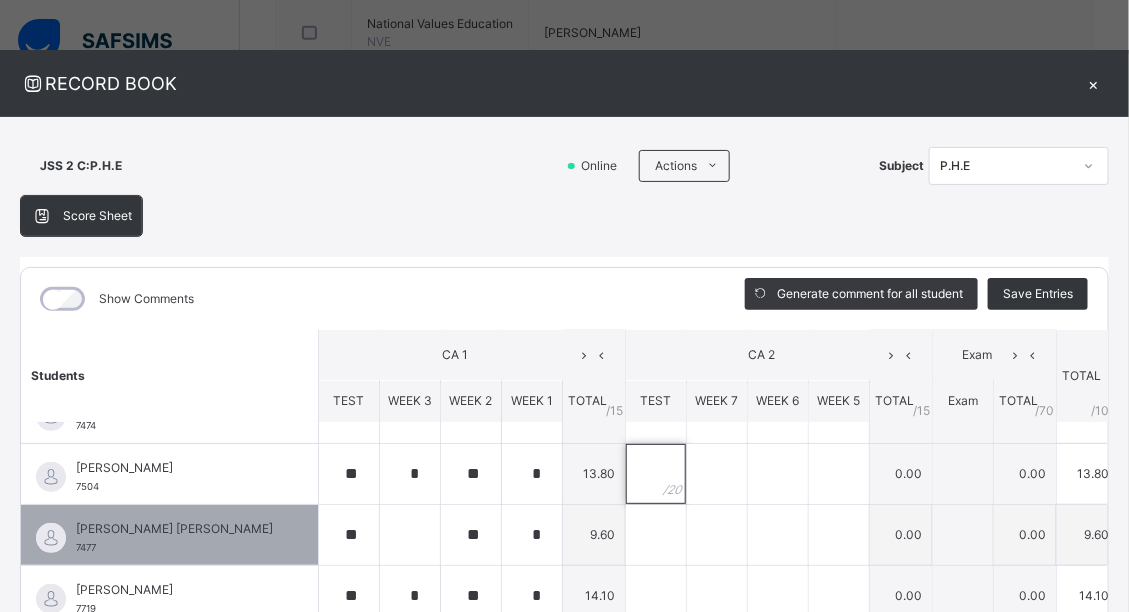 scroll, scrollTop: 239, scrollLeft: 0, axis: vertical 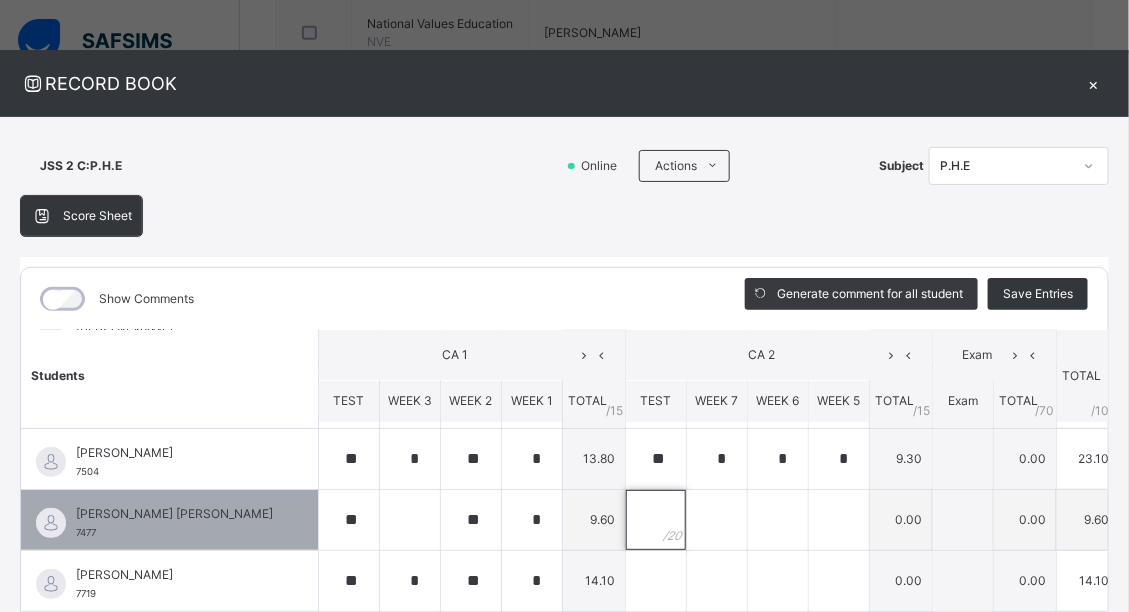 click at bounding box center [656, 520] 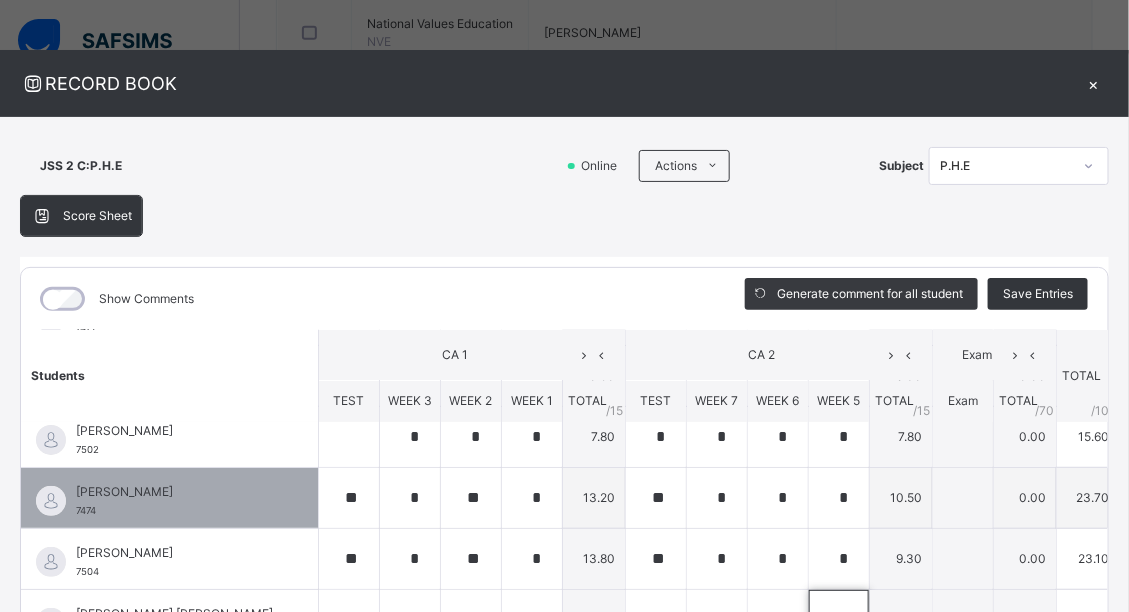 scroll, scrollTop: 239, scrollLeft: 0, axis: vertical 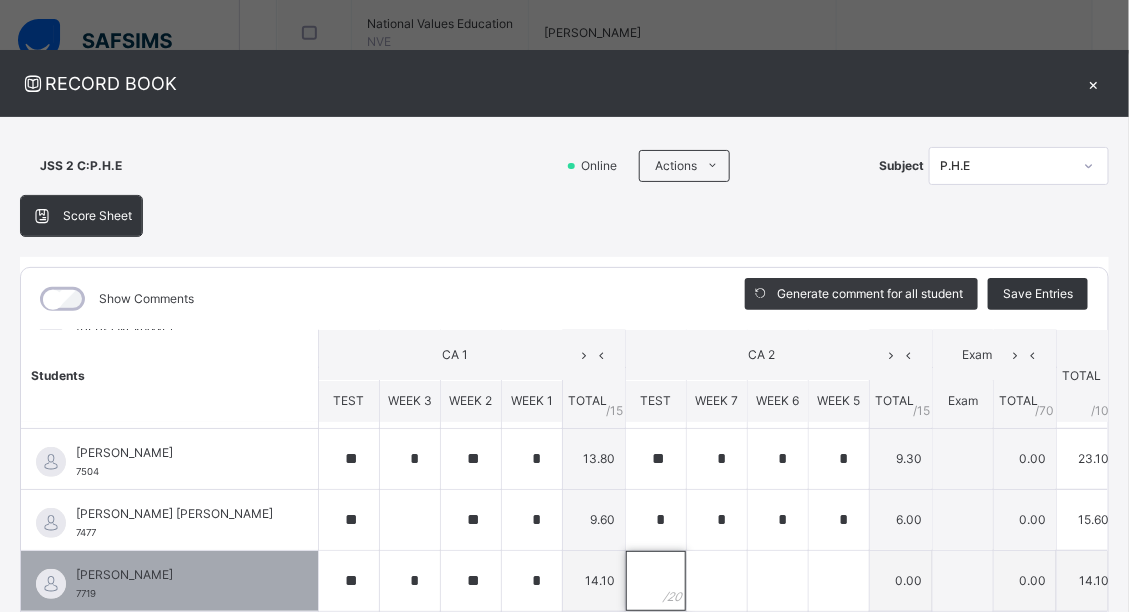click at bounding box center (656, 581) 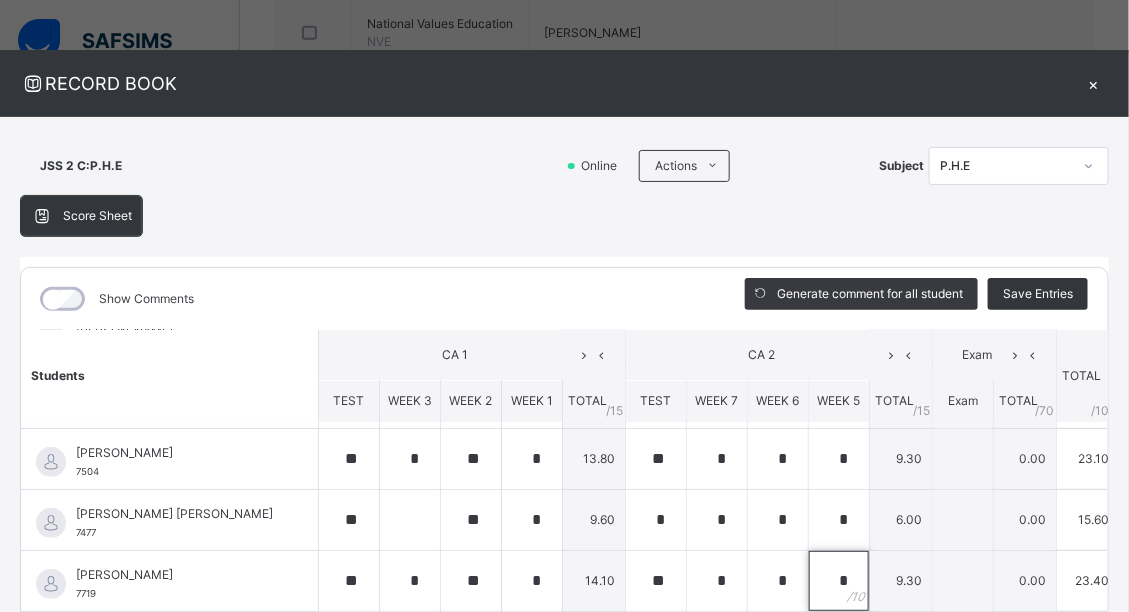 scroll, scrollTop: 400, scrollLeft: 0, axis: vertical 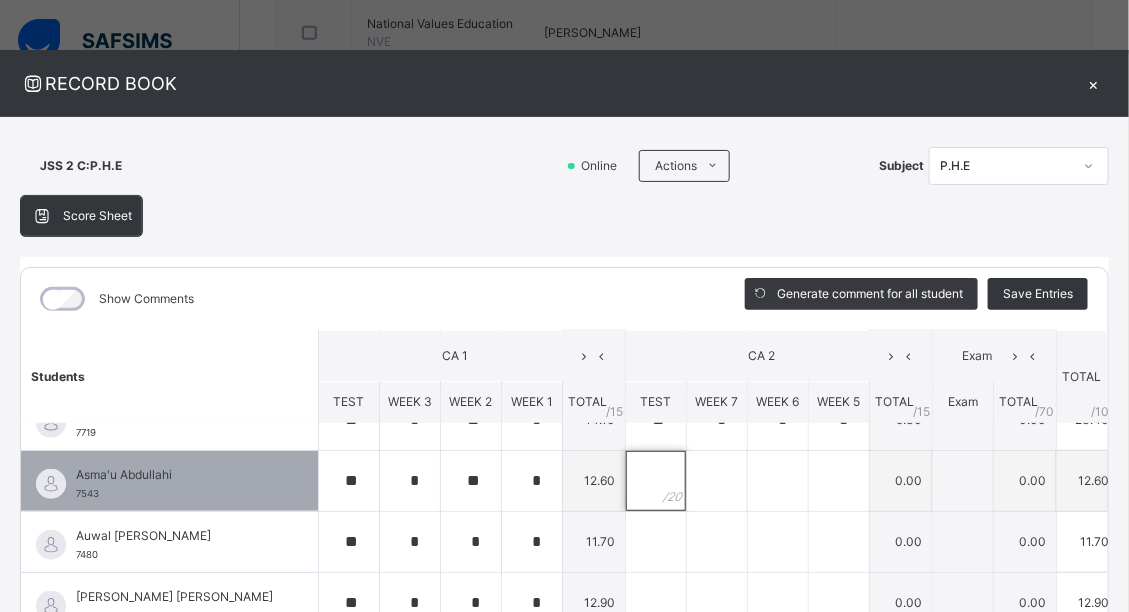 click at bounding box center [656, 481] 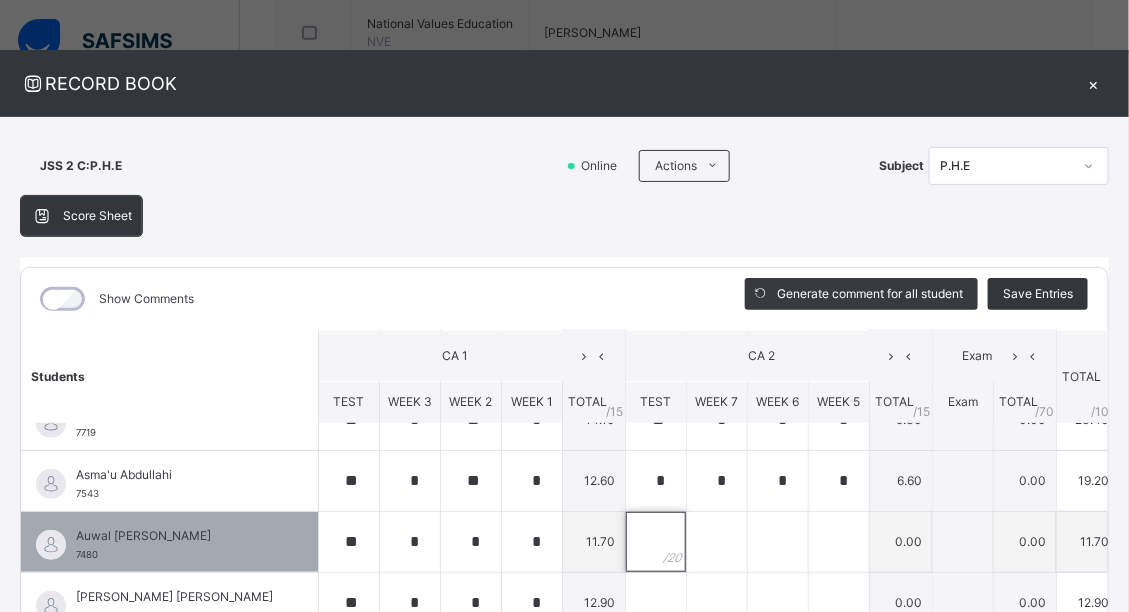 click at bounding box center [656, 542] 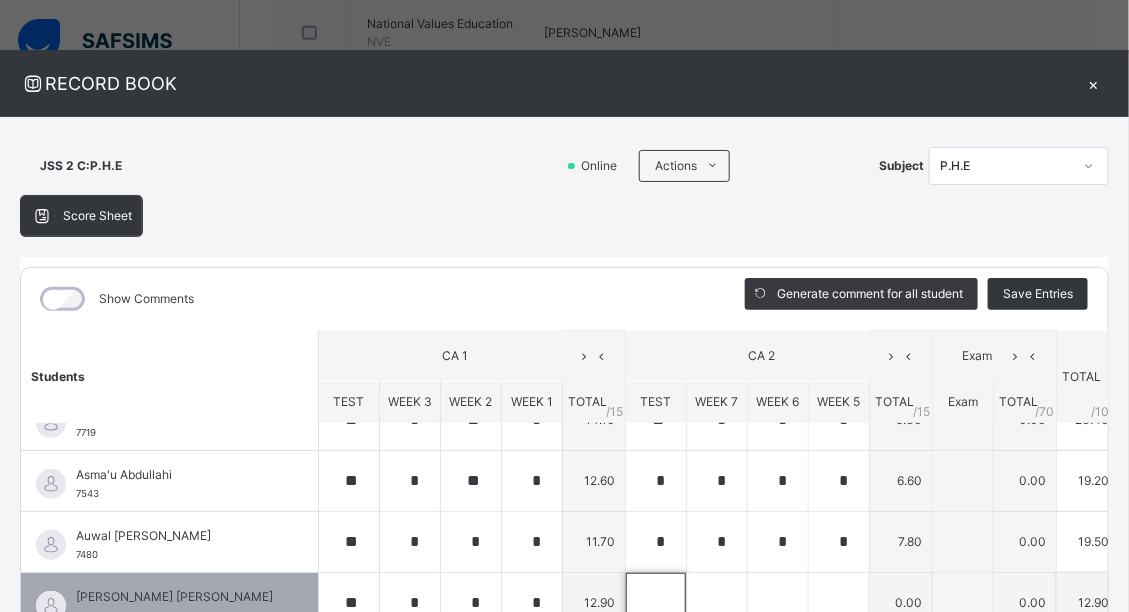 click at bounding box center [656, 603] 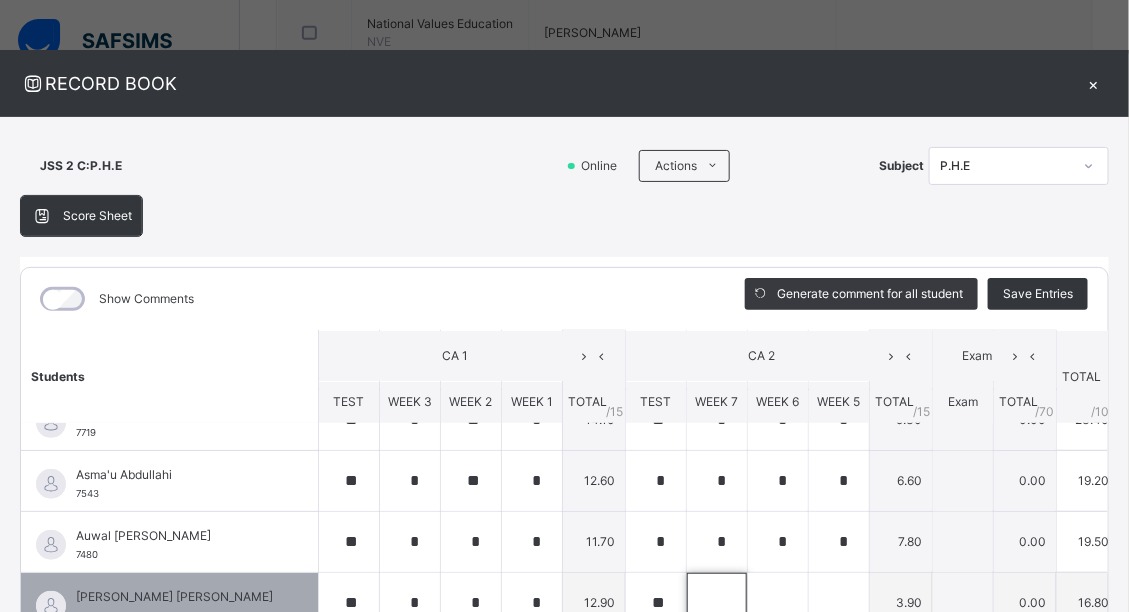 scroll, scrollTop: 16, scrollLeft: 0, axis: vertical 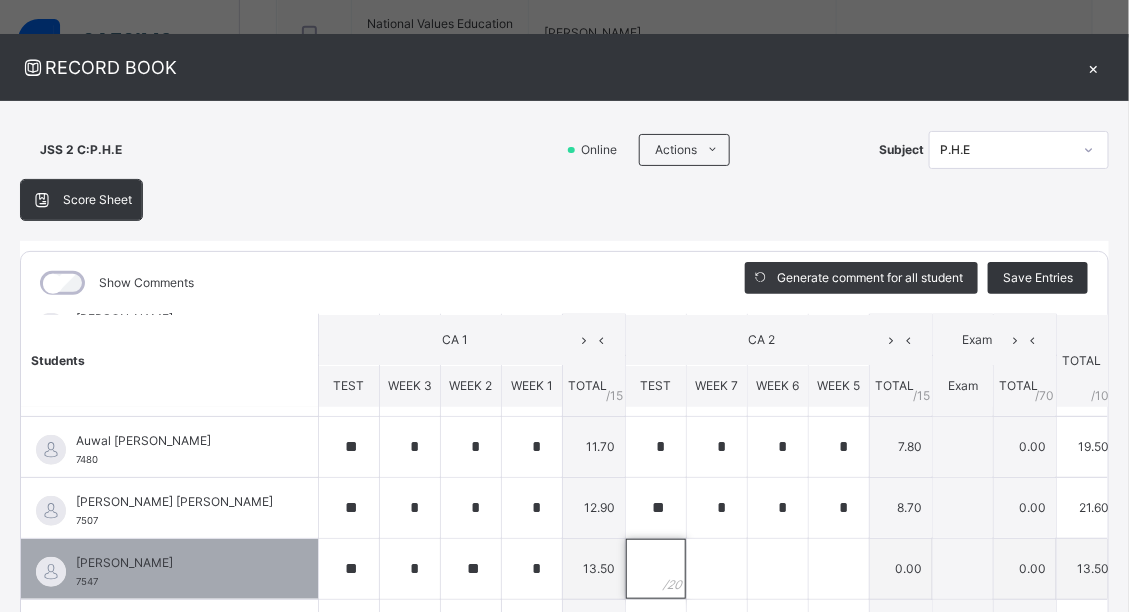 click at bounding box center (656, 569) 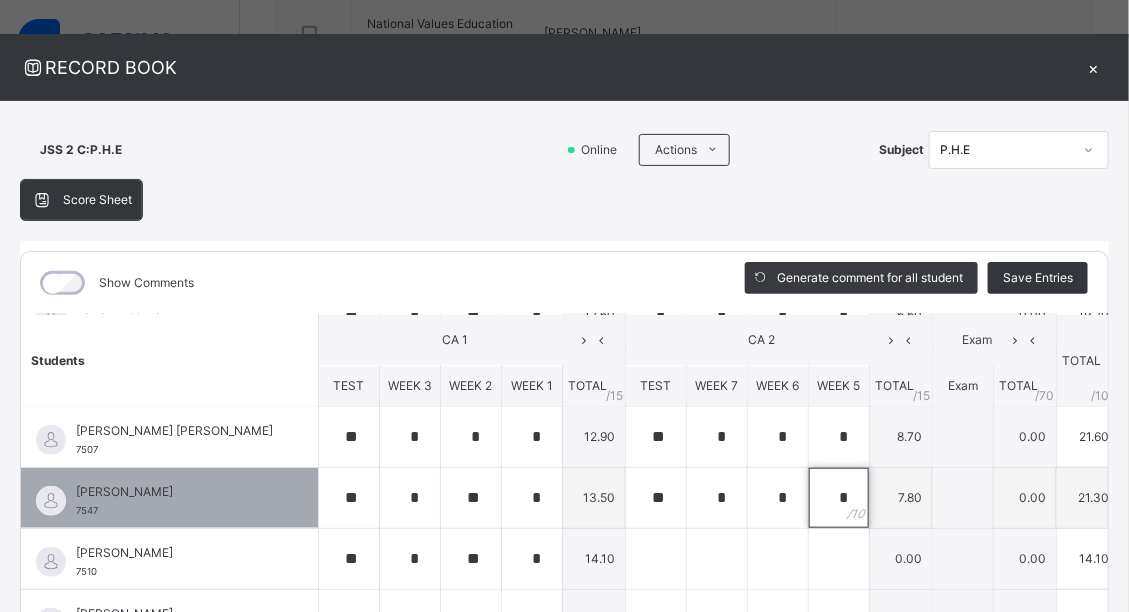 scroll, scrollTop: 640, scrollLeft: 0, axis: vertical 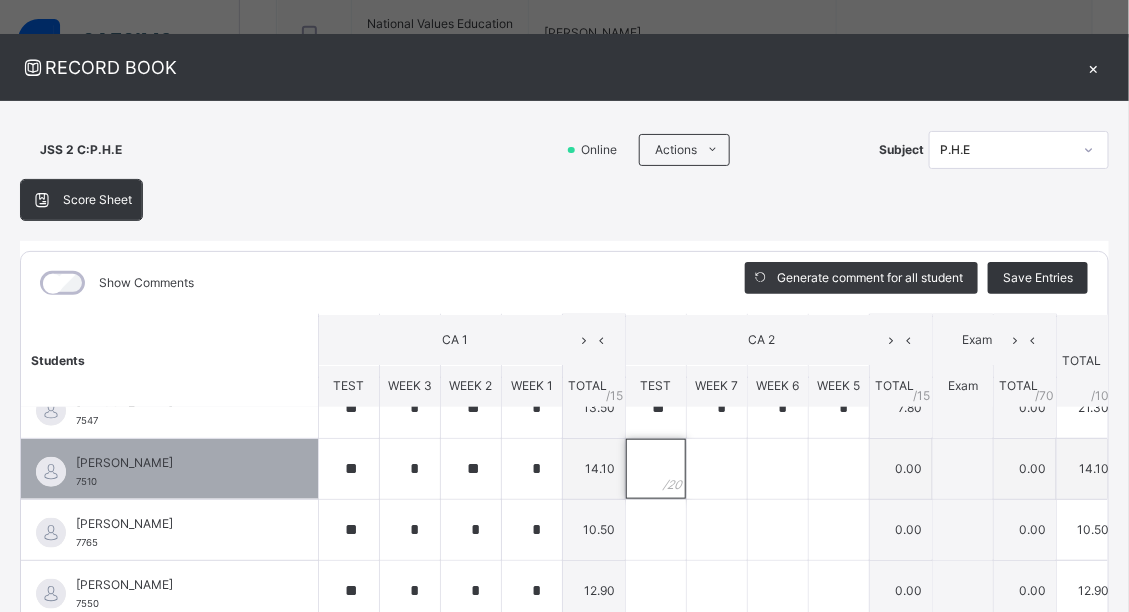 click at bounding box center [656, 469] 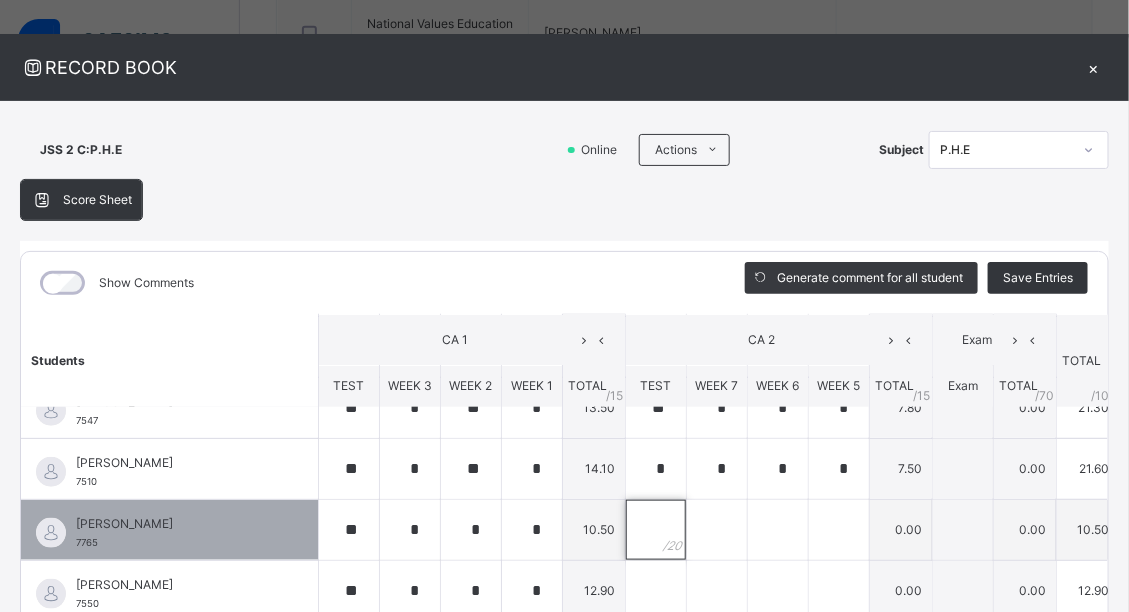 click at bounding box center (656, 530) 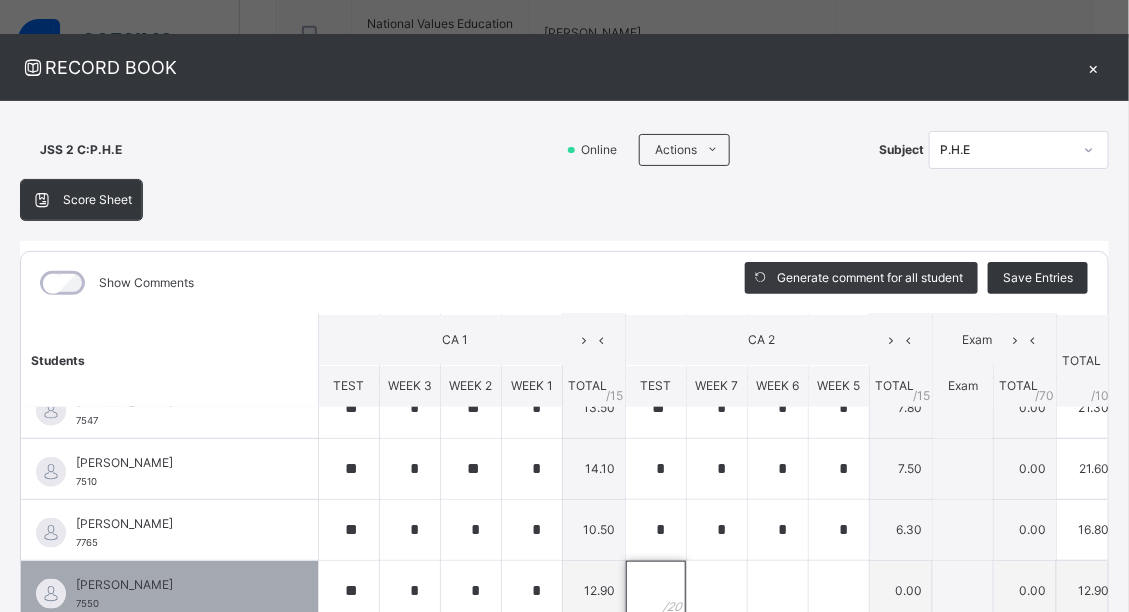 click at bounding box center [656, 591] 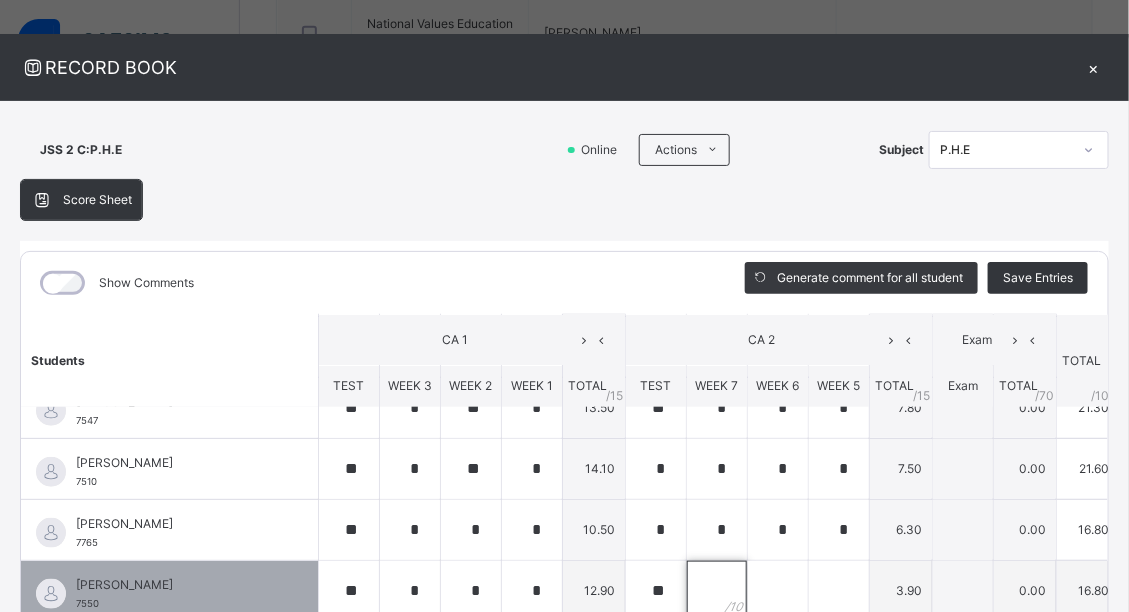 scroll, scrollTop: 19, scrollLeft: 0, axis: vertical 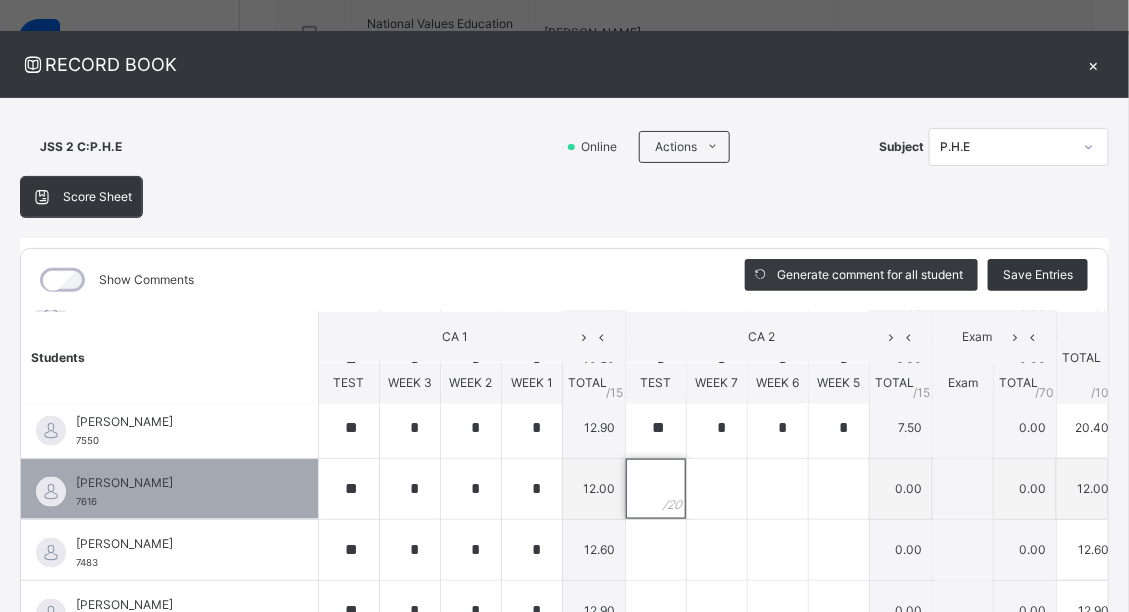 click at bounding box center [656, 489] 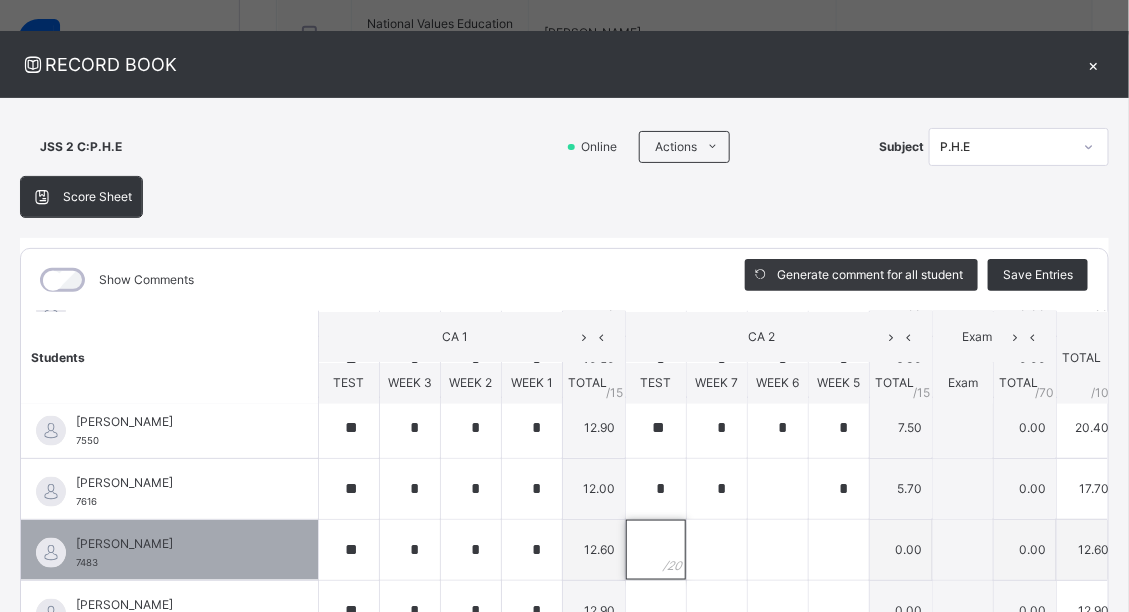 click at bounding box center [656, 550] 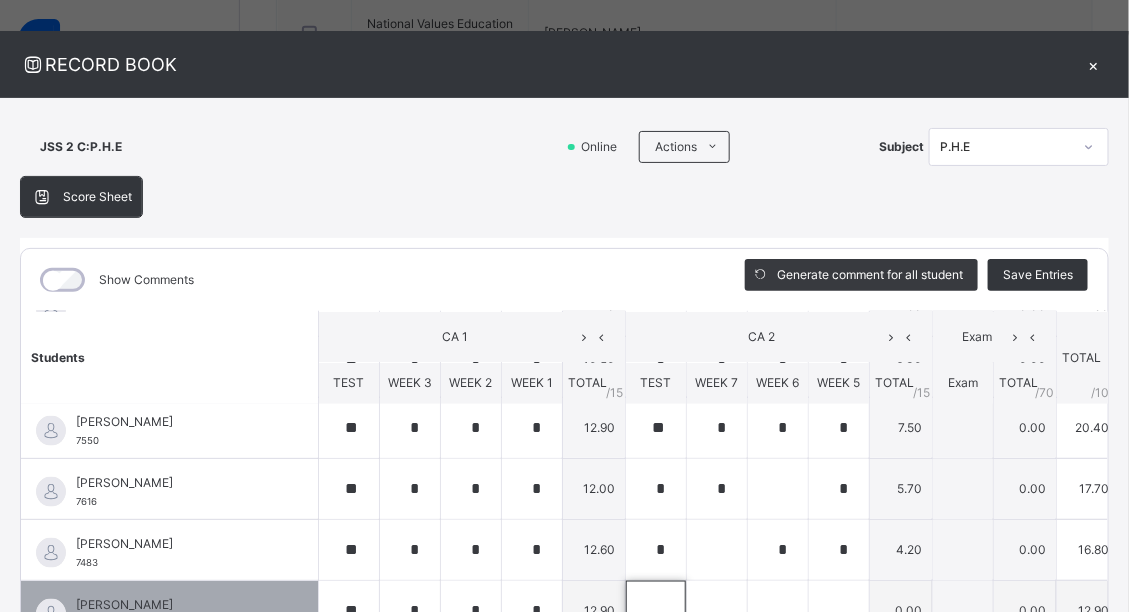 click at bounding box center (656, 611) 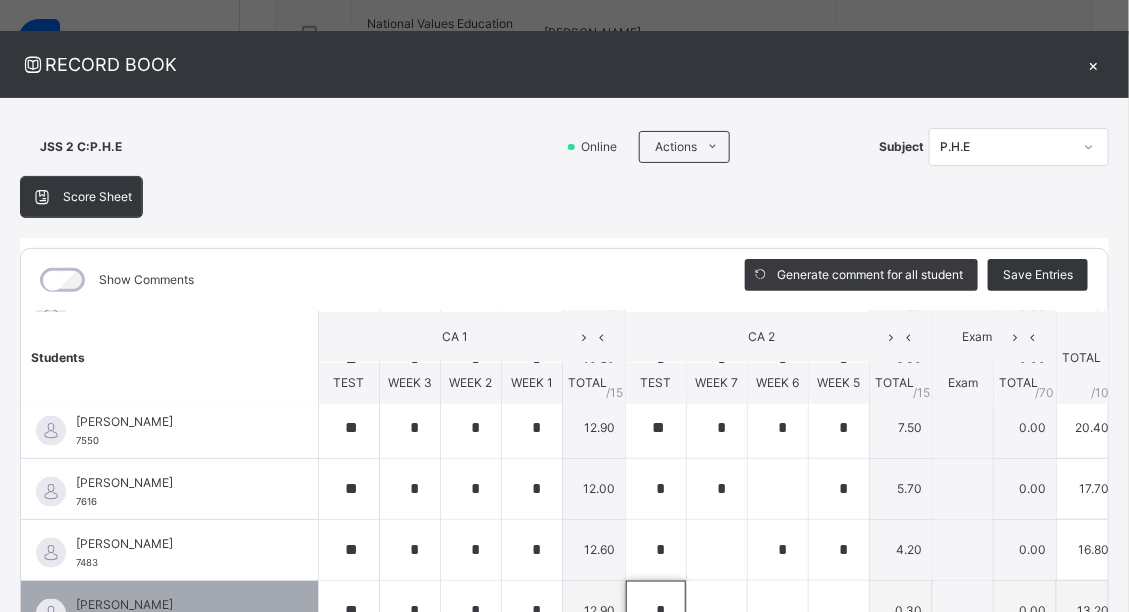 scroll, scrollTop: 22, scrollLeft: 0, axis: vertical 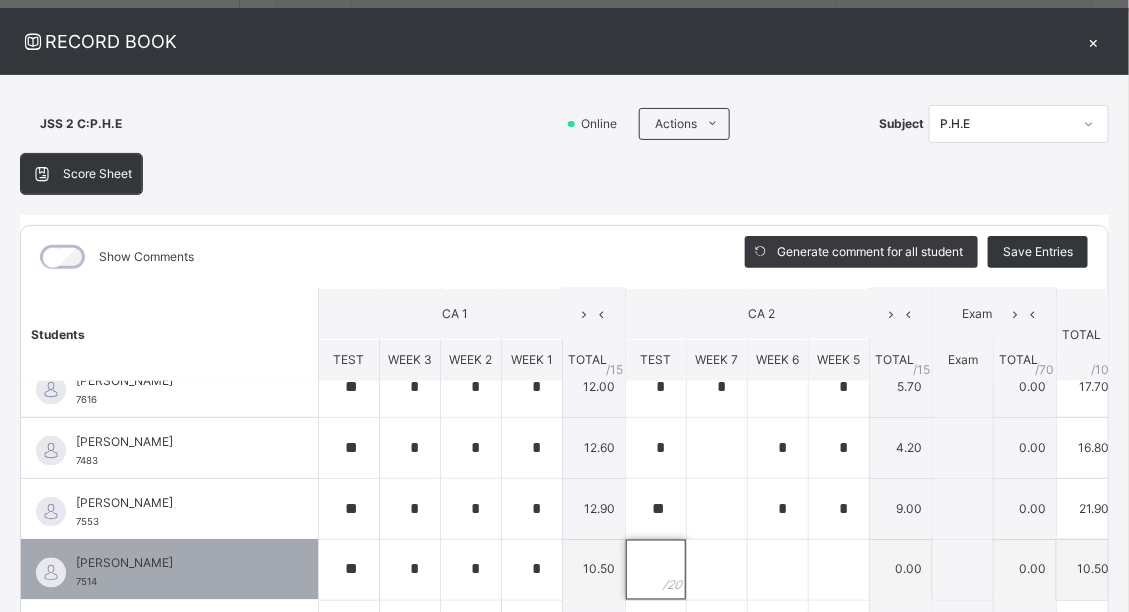 click at bounding box center [656, 570] 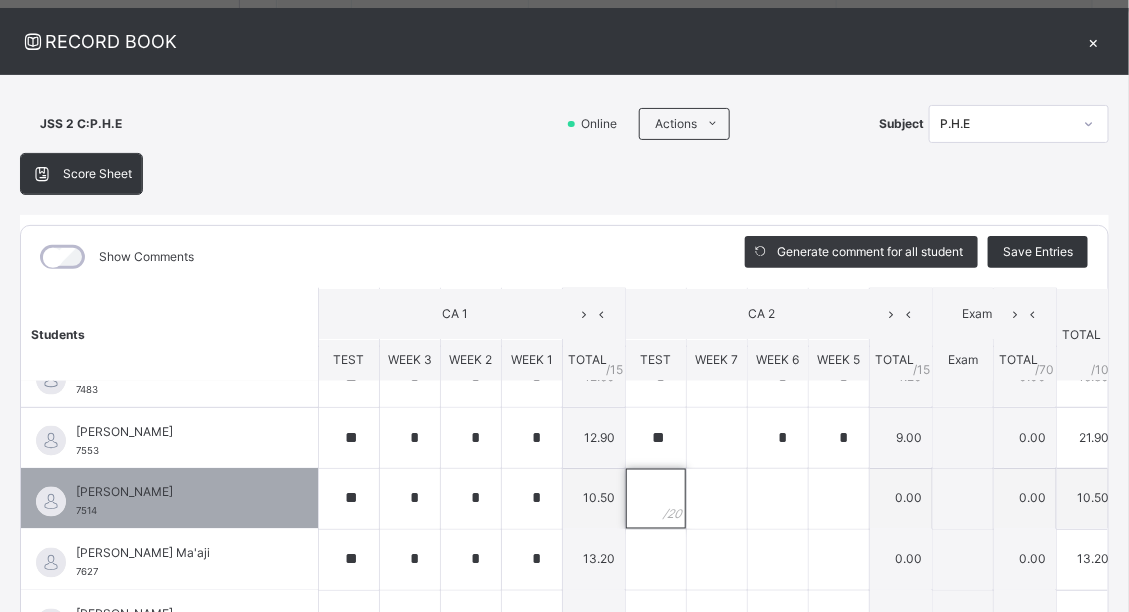 scroll, scrollTop: 959, scrollLeft: 0, axis: vertical 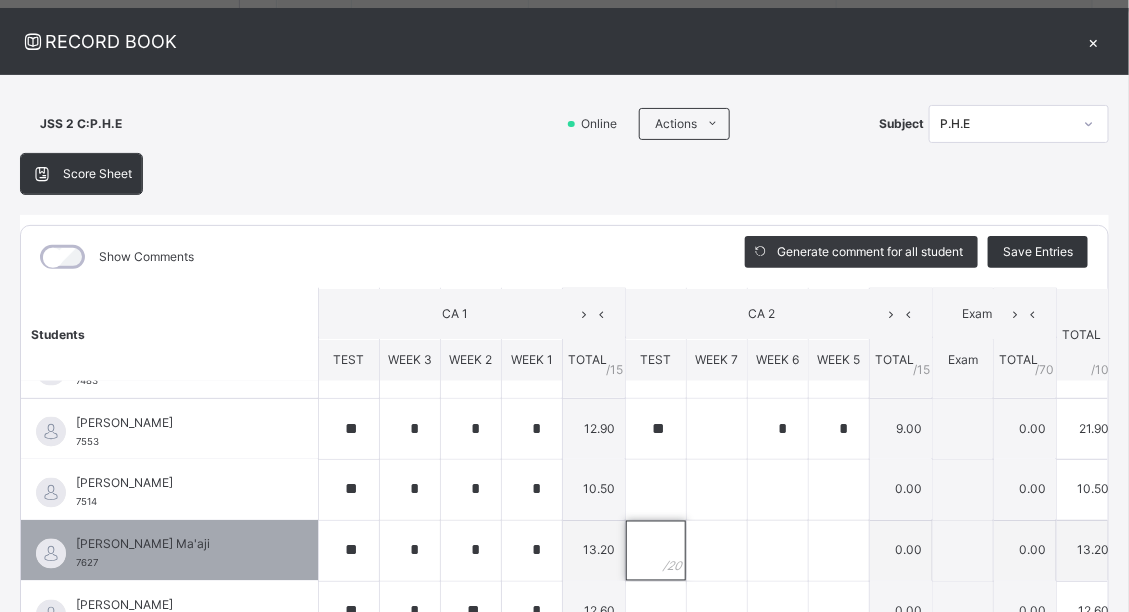 click at bounding box center (656, 551) 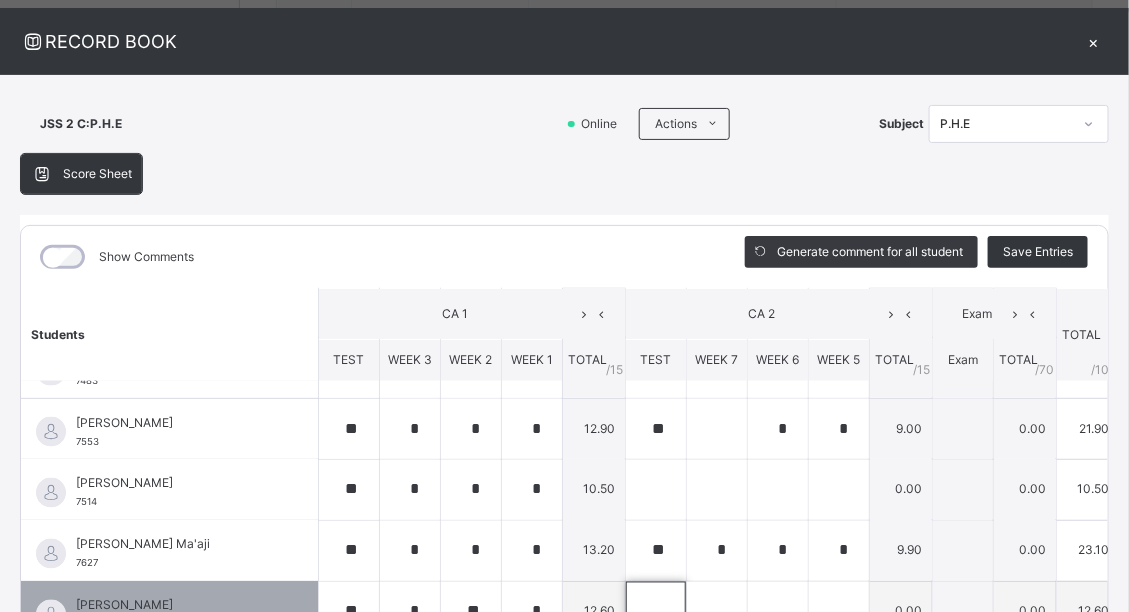 click at bounding box center [656, 612] 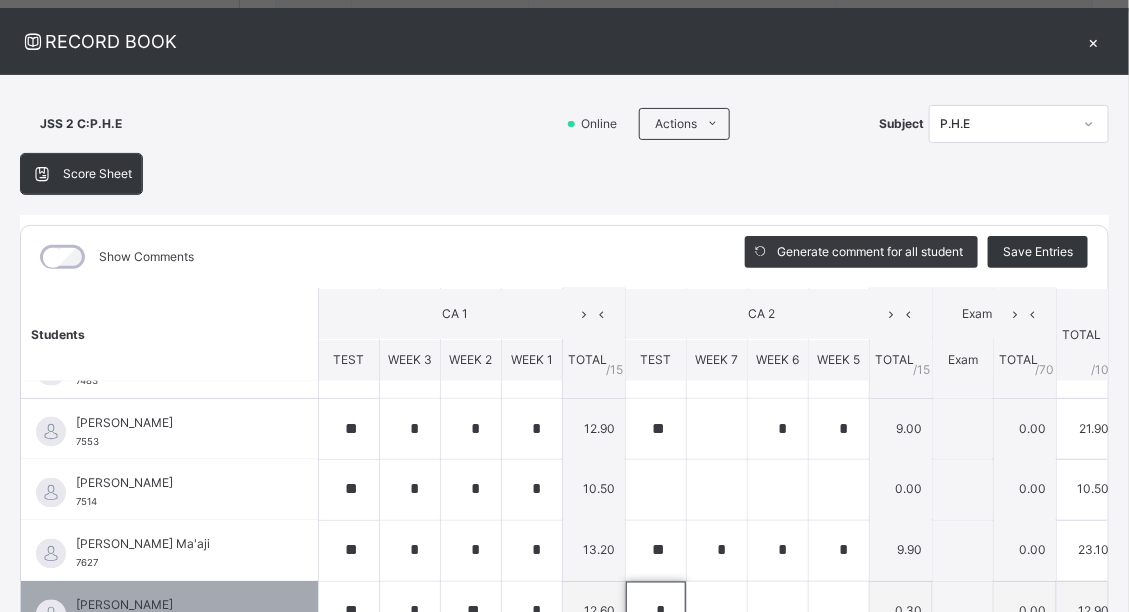 scroll, scrollTop: 45, scrollLeft: 0, axis: vertical 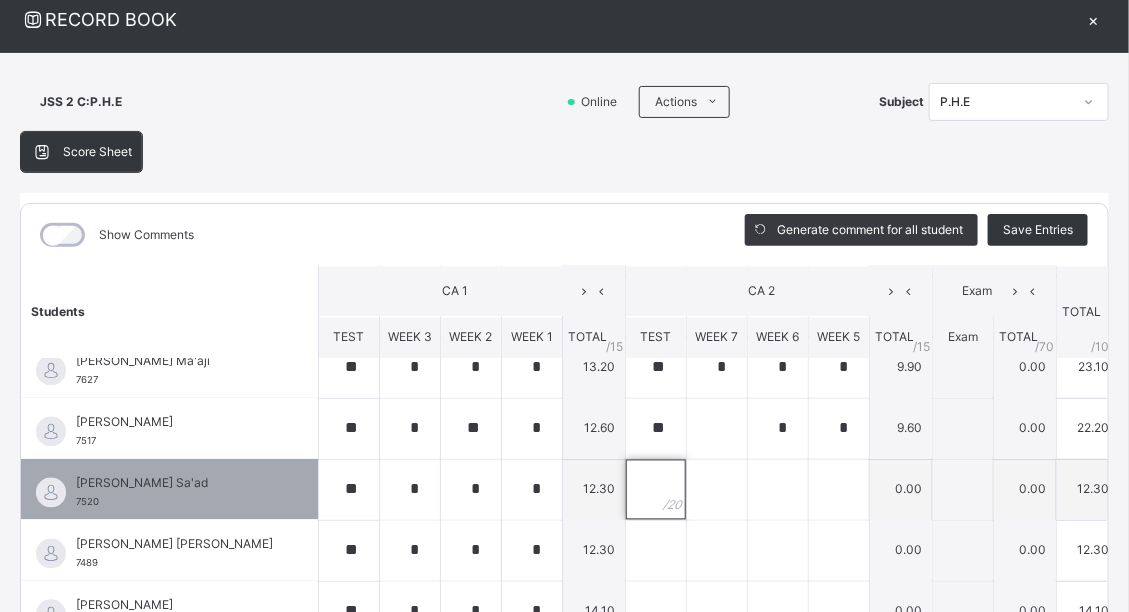 click at bounding box center (656, 490) 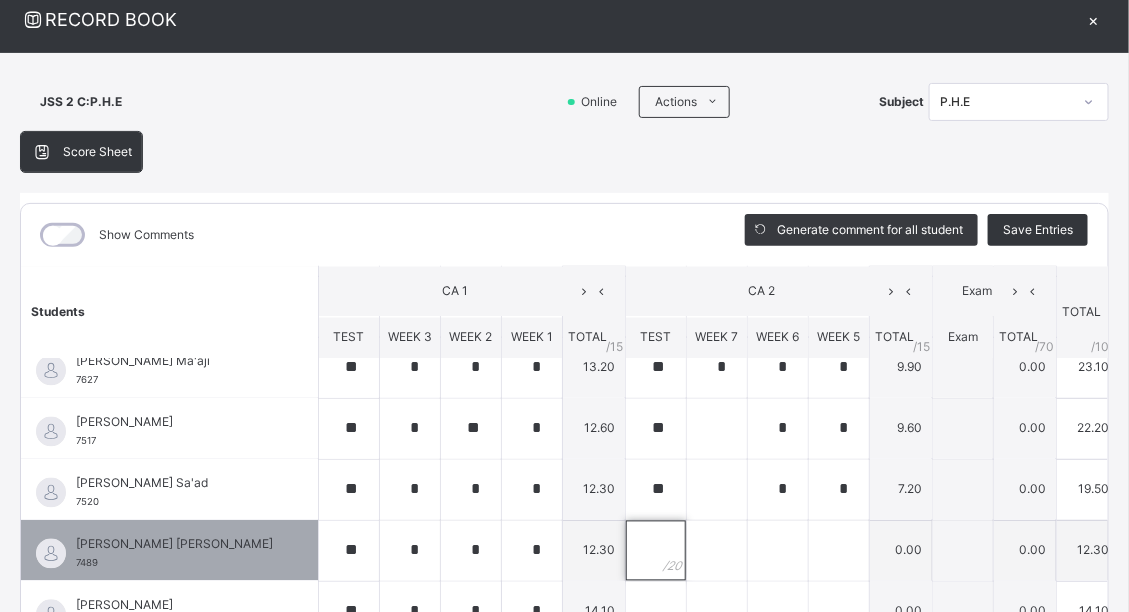 click at bounding box center (656, 551) 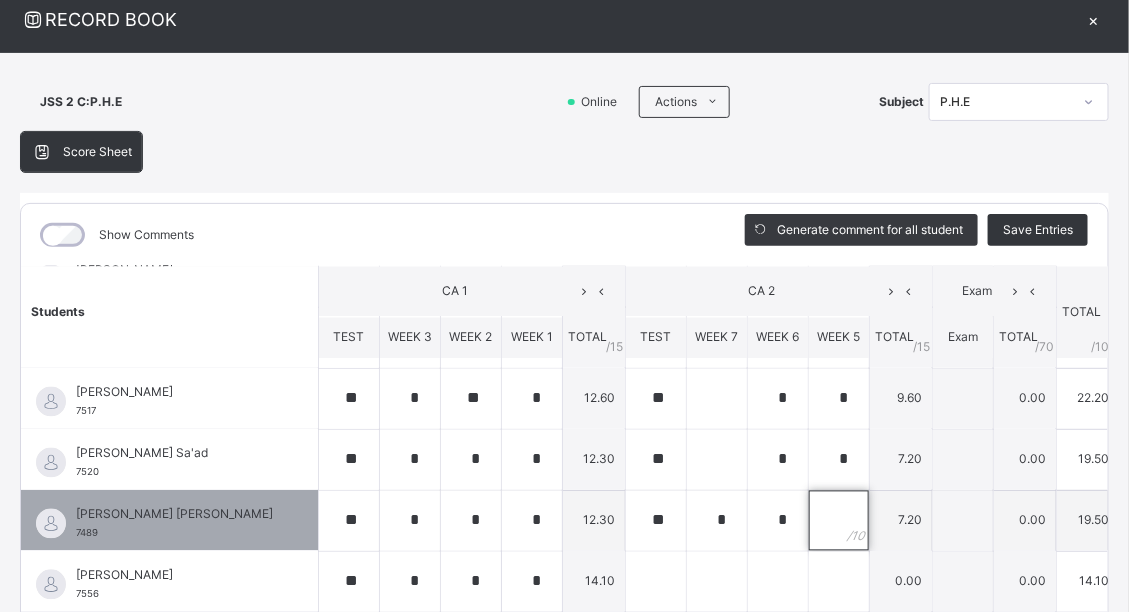 scroll, scrollTop: 1200, scrollLeft: 0, axis: vertical 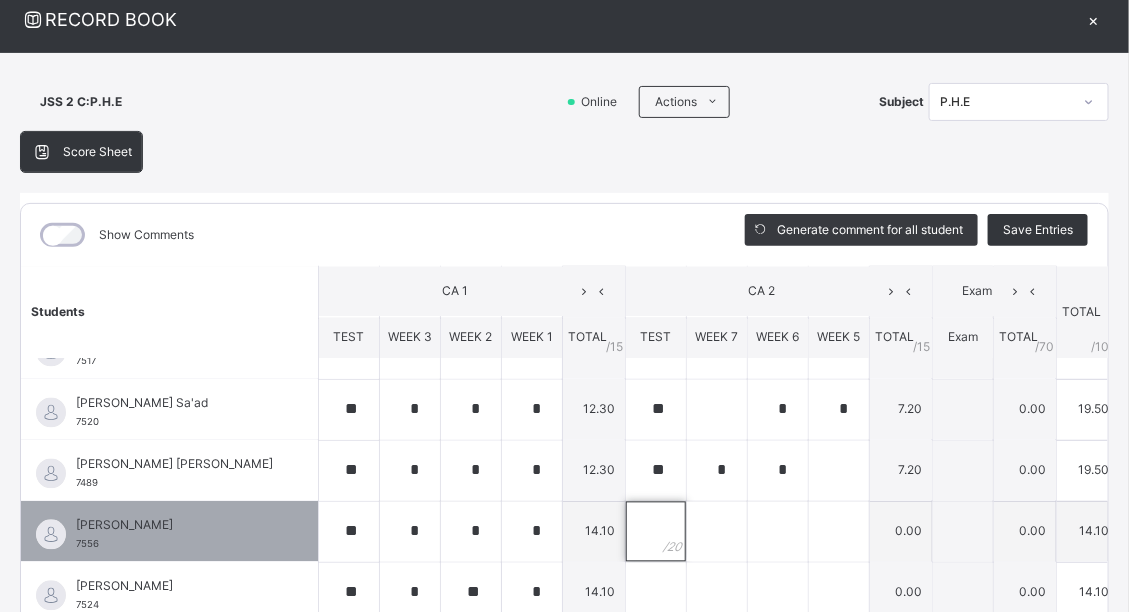 click at bounding box center (656, 532) 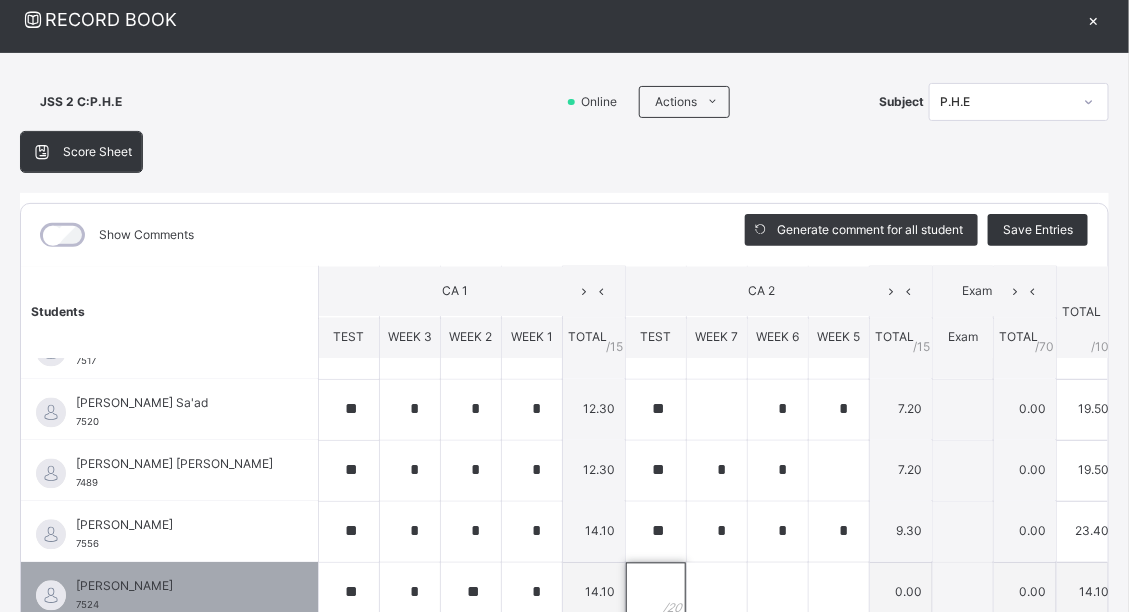 click at bounding box center [656, 593] 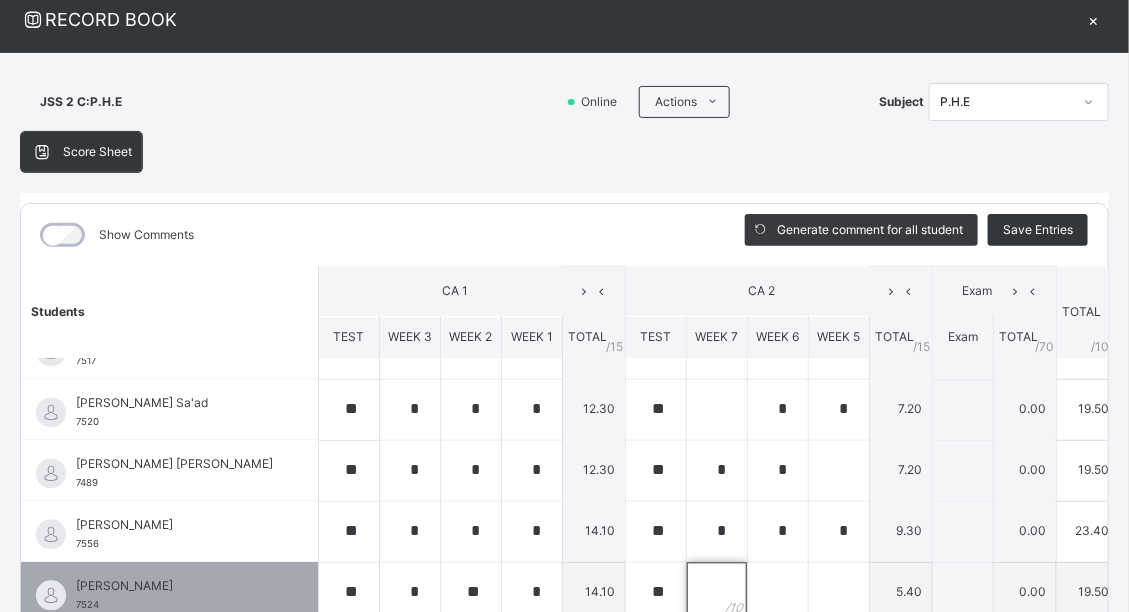 scroll, scrollTop: 68, scrollLeft: 0, axis: vertical 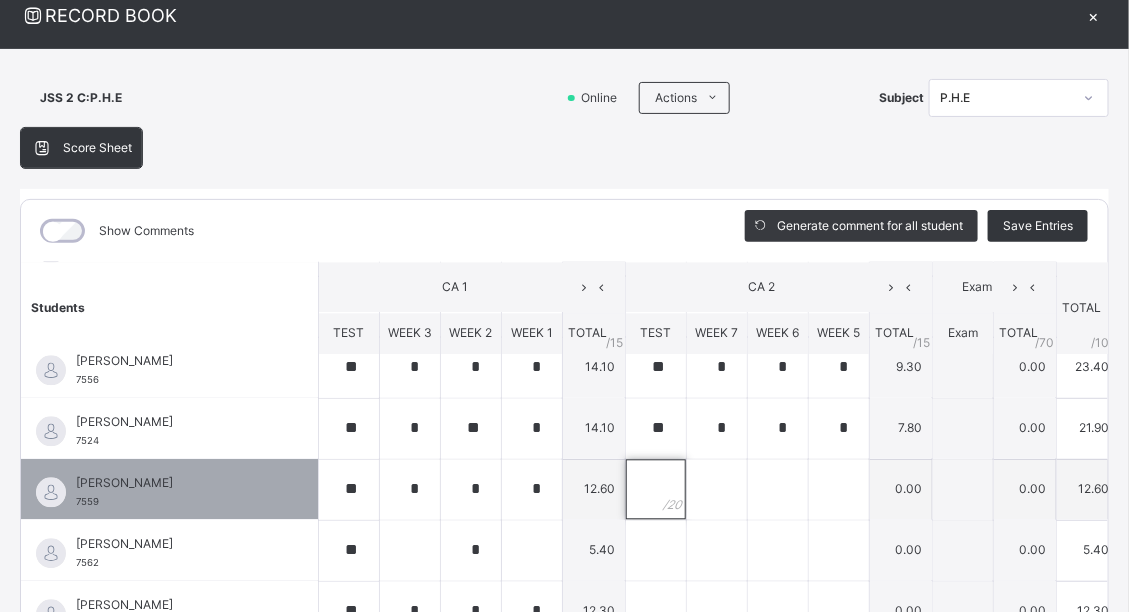 click at bounding box center (656, 490) 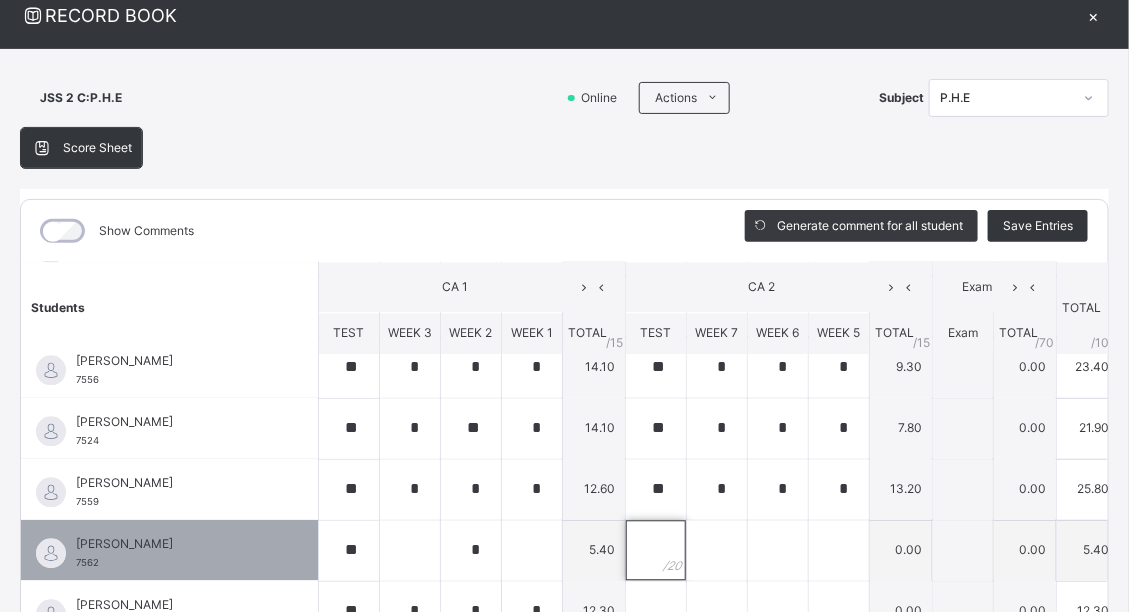 click at bounding box center [656, 551] 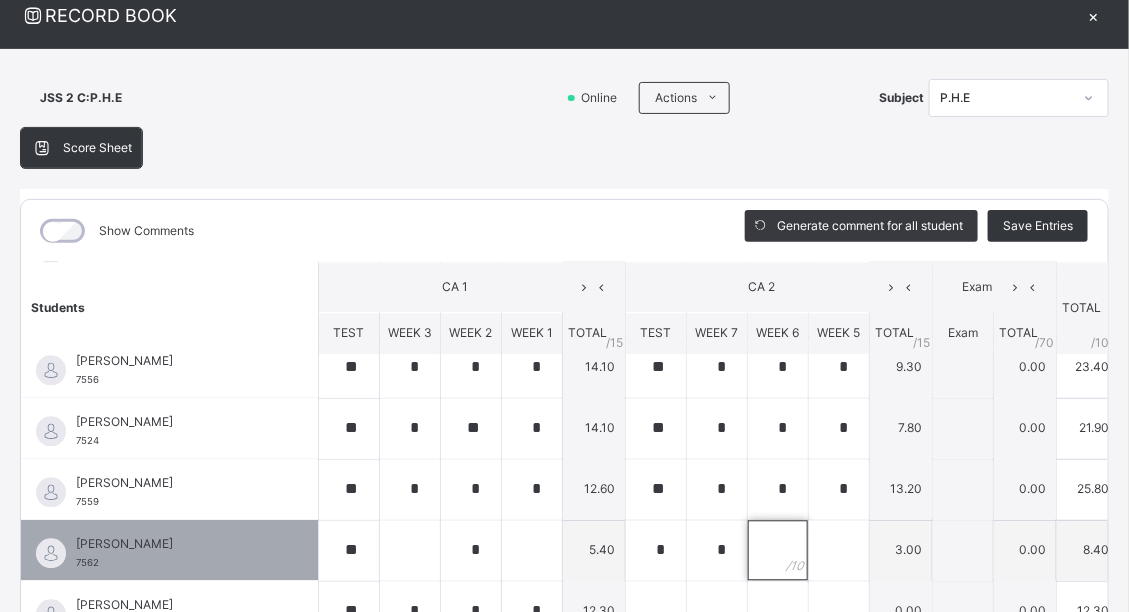 scroll, scrollTop: 1477, scrollLeft: 0, axis: vertical 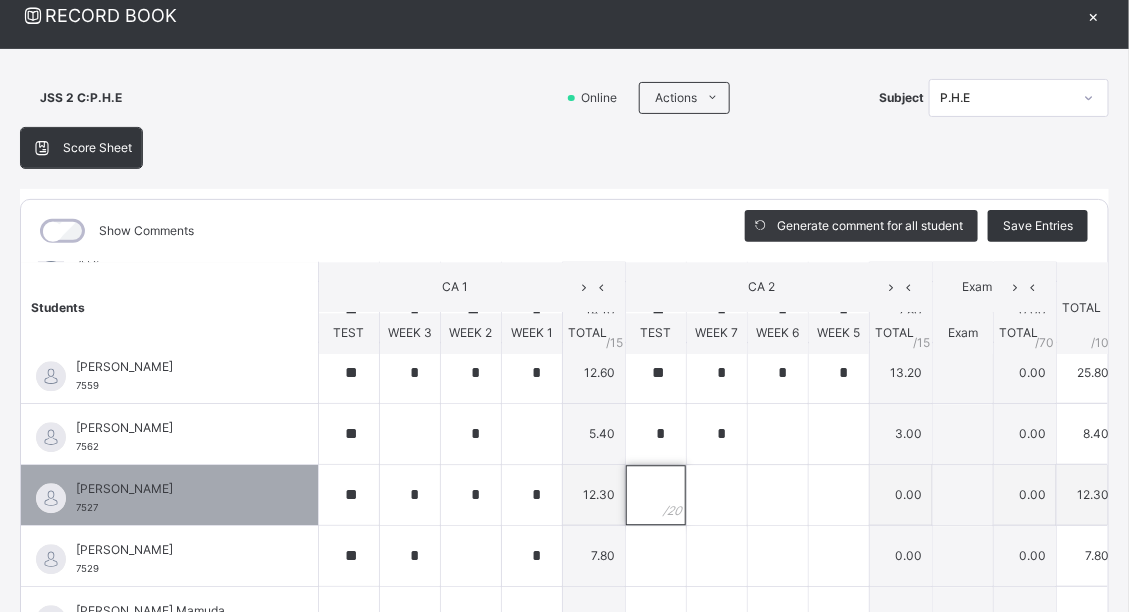 click at bounding box center (656, 495) 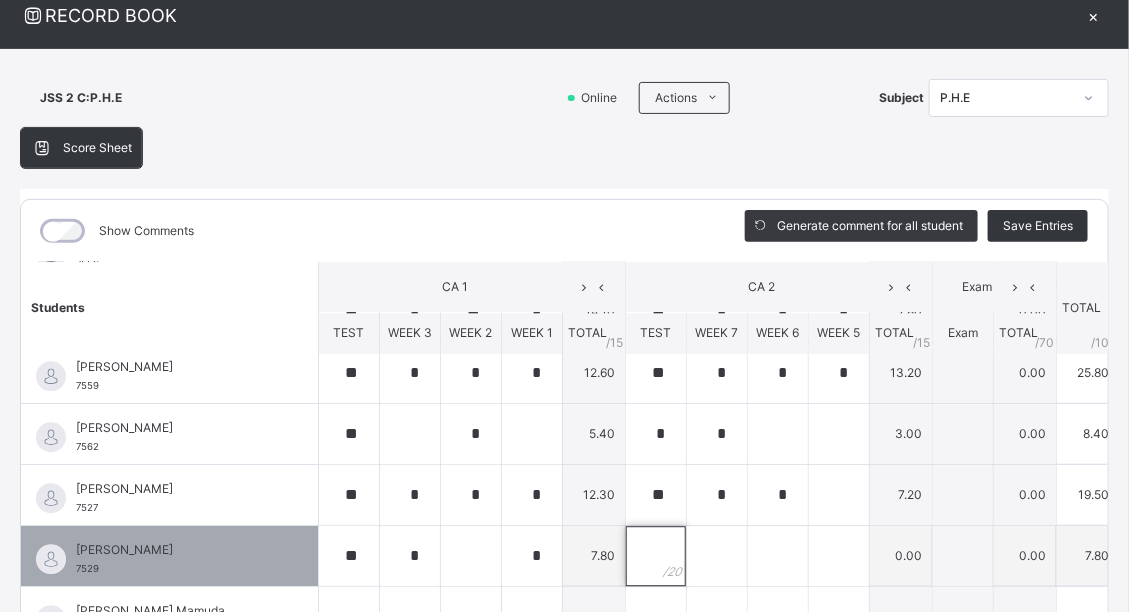 click at bounding box center (656, 556) 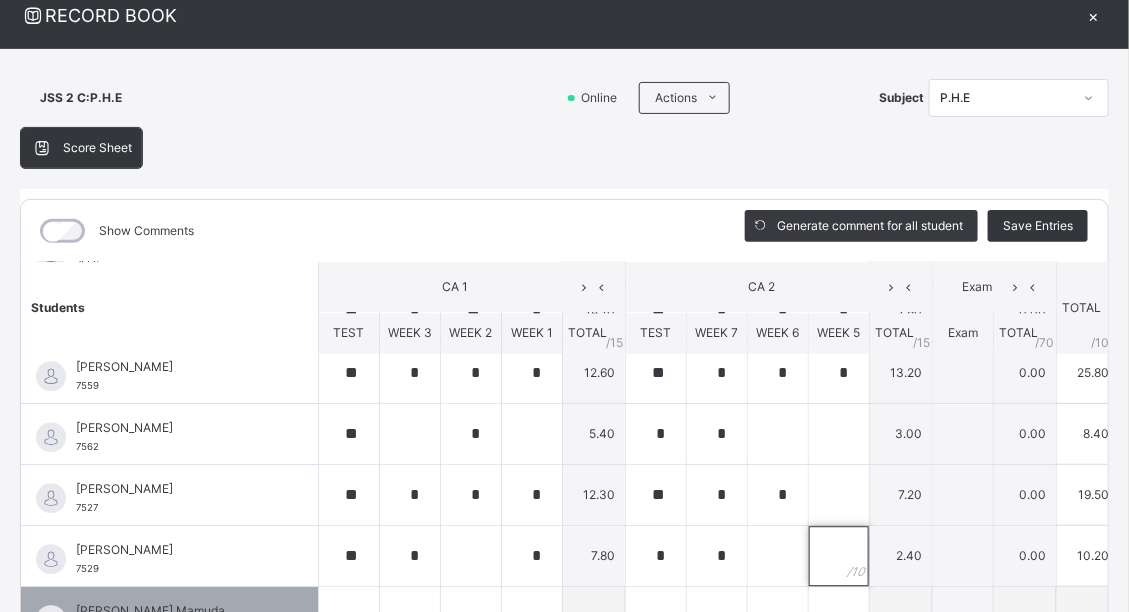 scroll, scrollTop: 148, scrollLeft: 0, axis: vertical 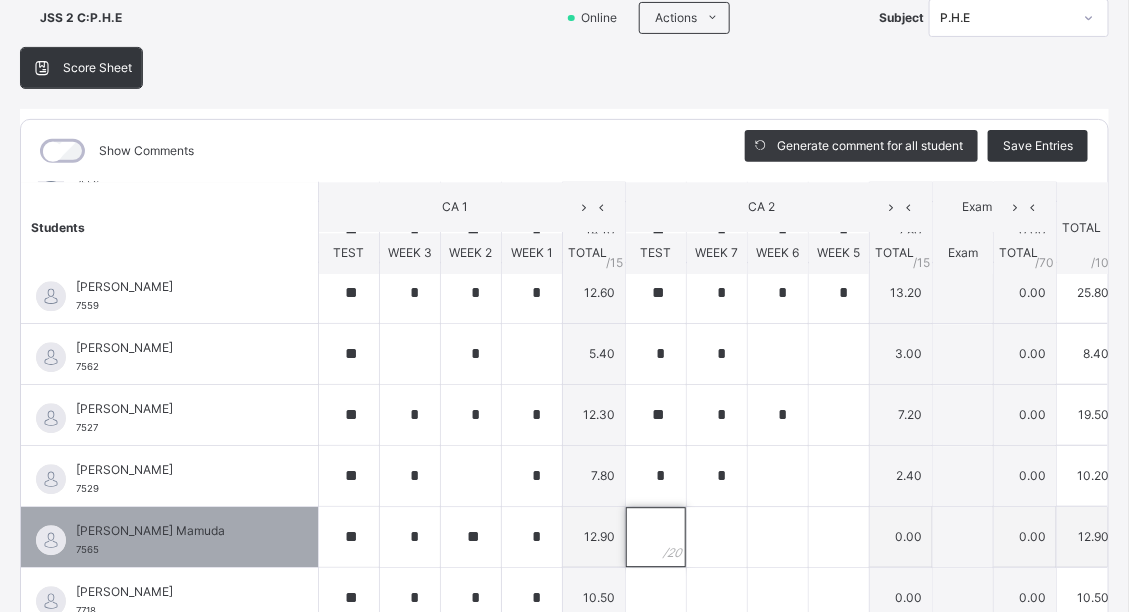 click at bounding box center (656, 537) 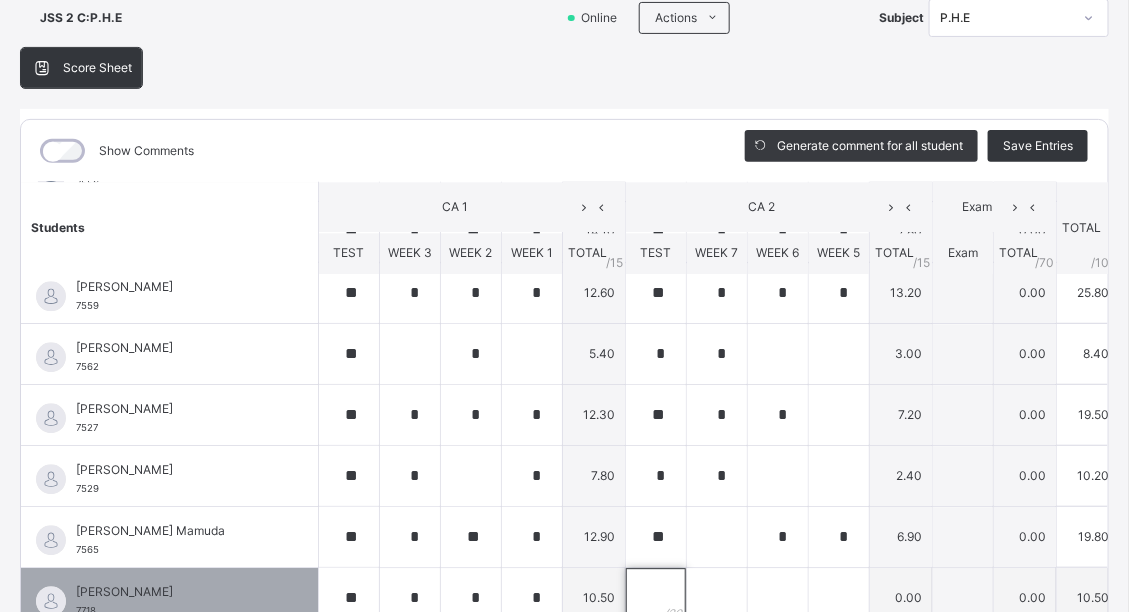 click at bounding box center (656, 598) 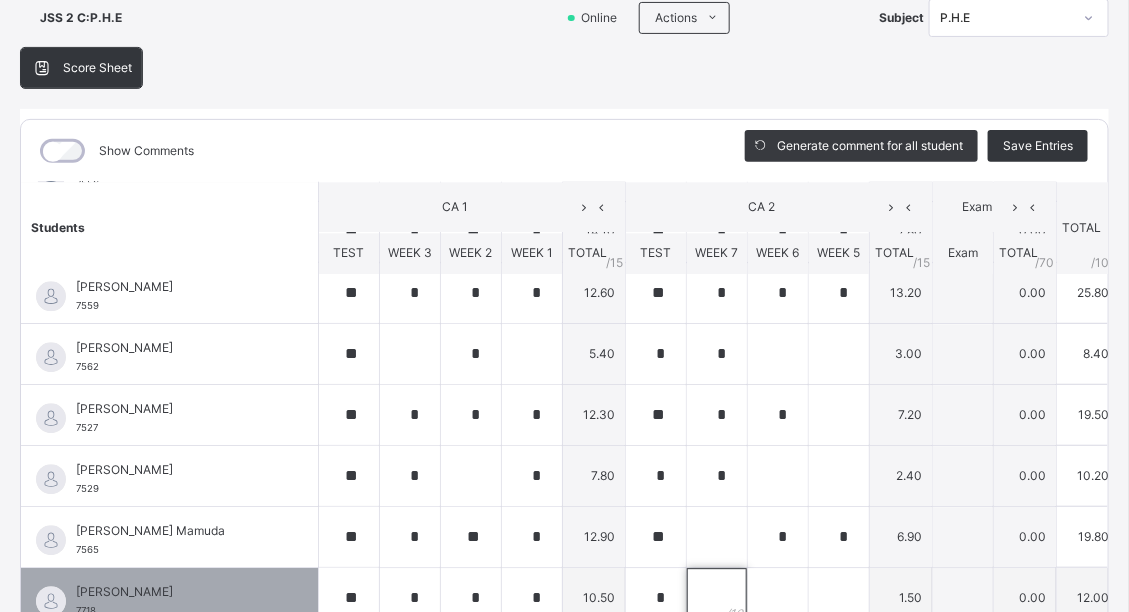 scroll, scrollTop: 155, scrollLeft: 0, axis: vertical 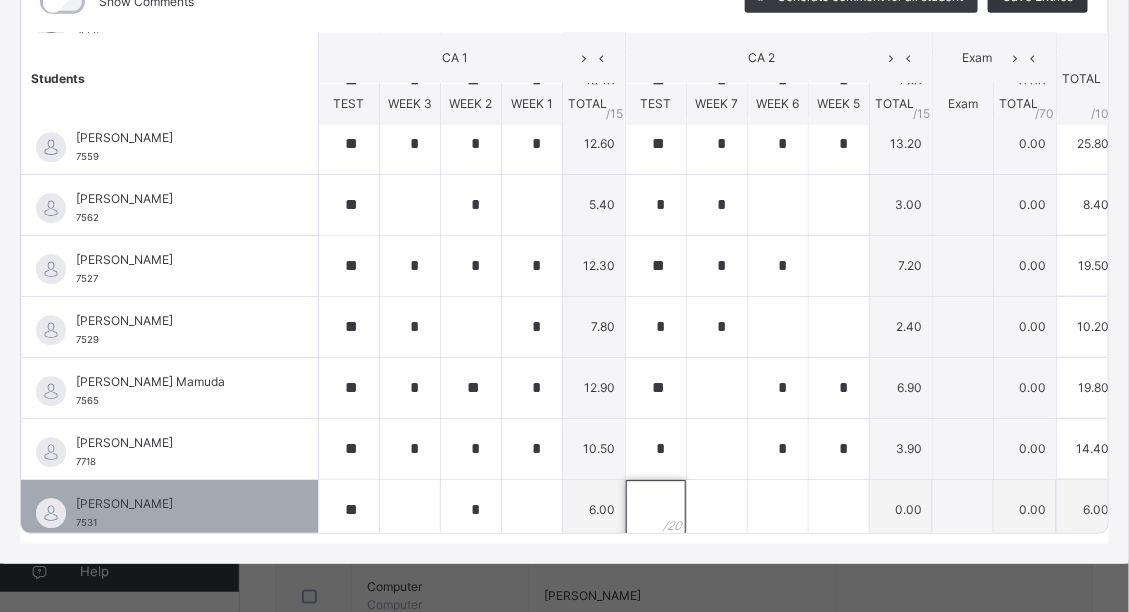 click at bounding box center (656, 510) 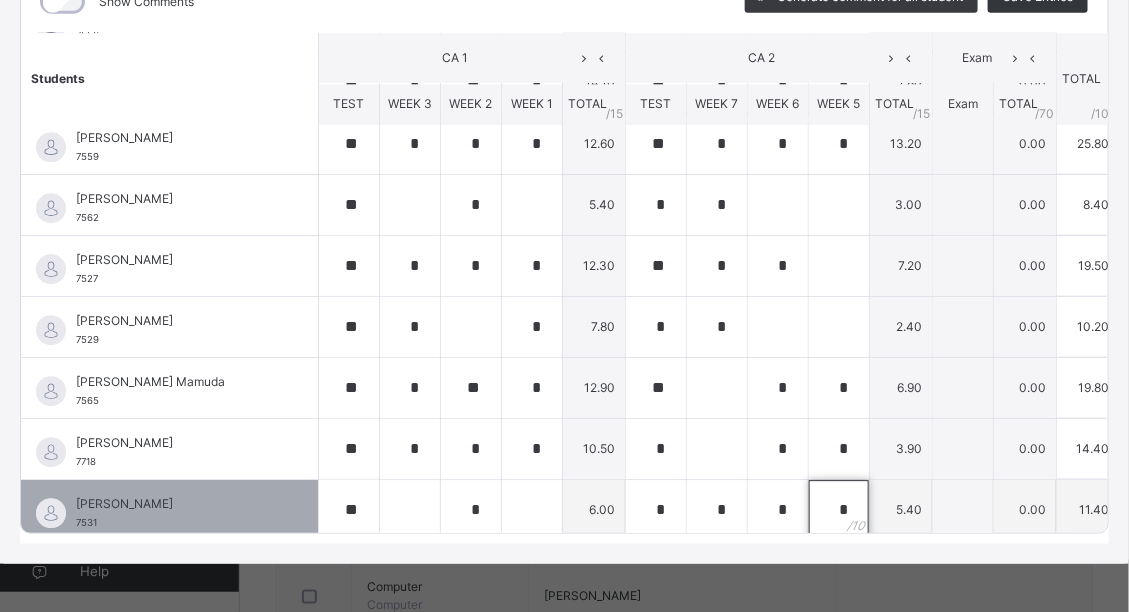 click on "*" at bounding box center [839, 510] 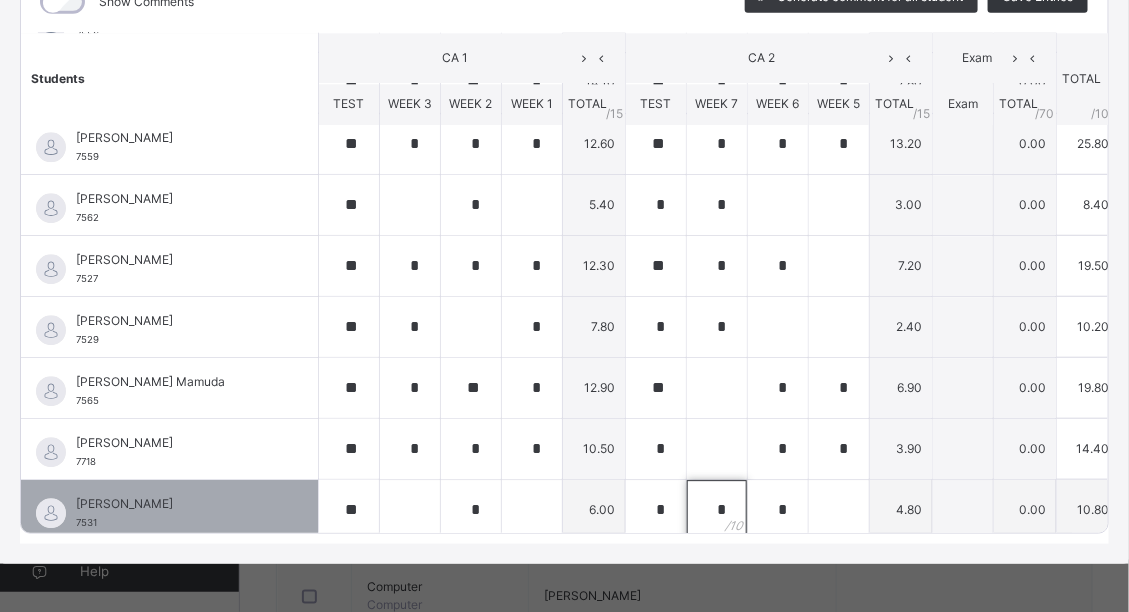 click on "*" at bounding box center (717, 510) 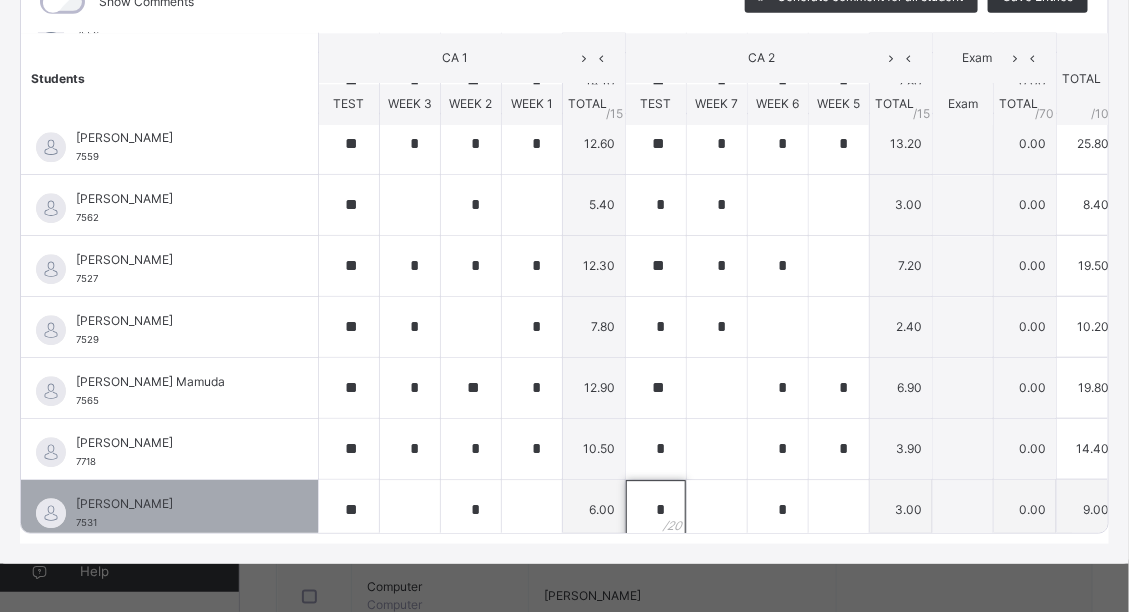 click on "*" at bounding box center [656, 510] 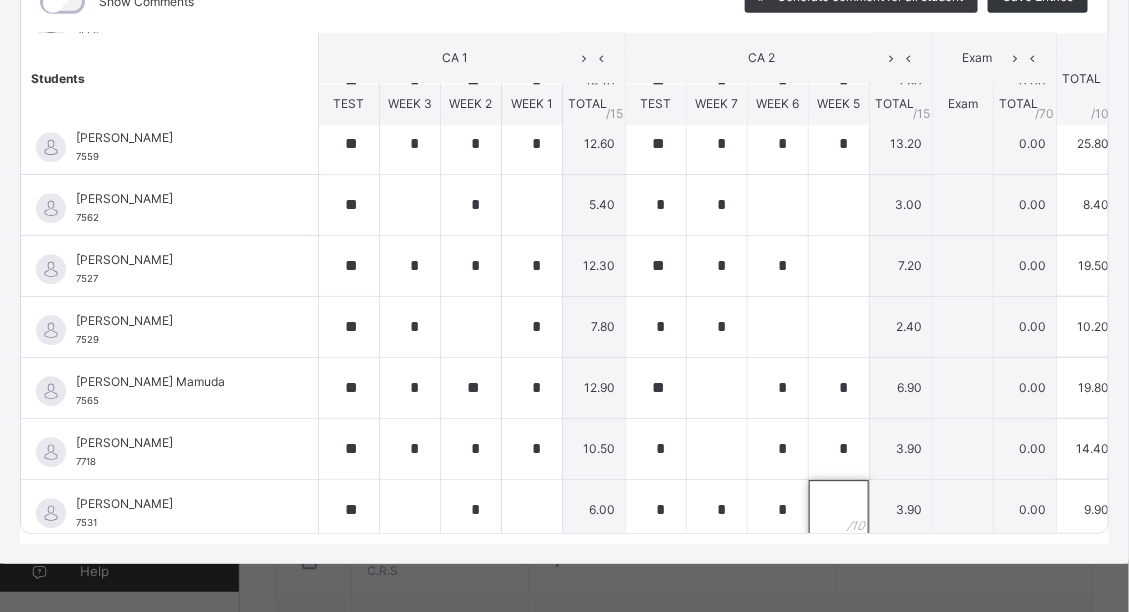 scroll, scrollTop: 879, scrollLeft: 0, axis: vertical 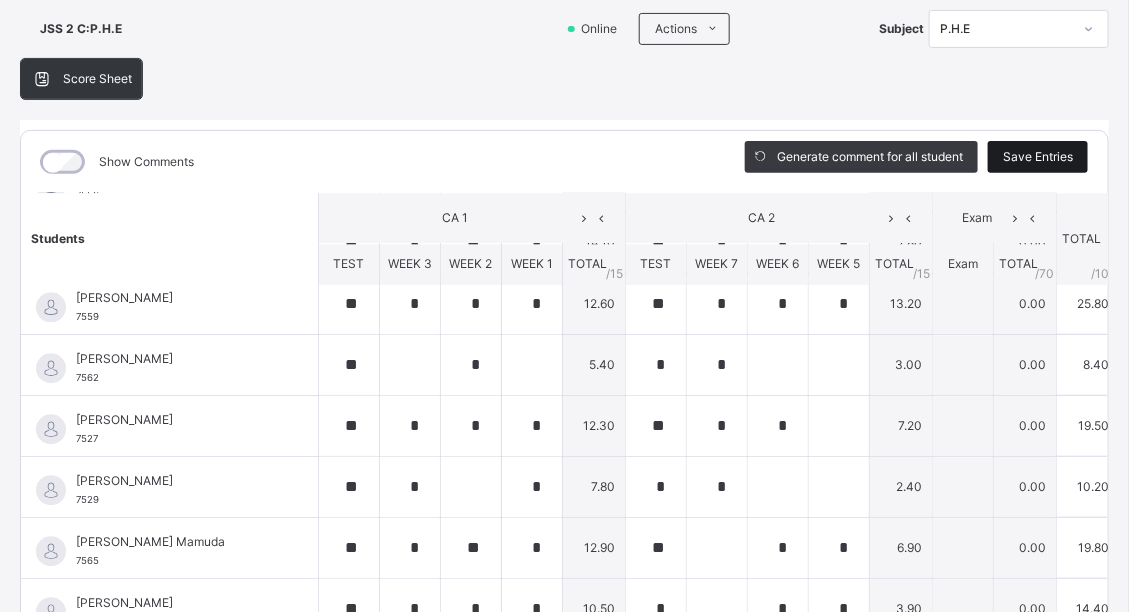 click on "Save Entries" at bounding box center [1038, 157] 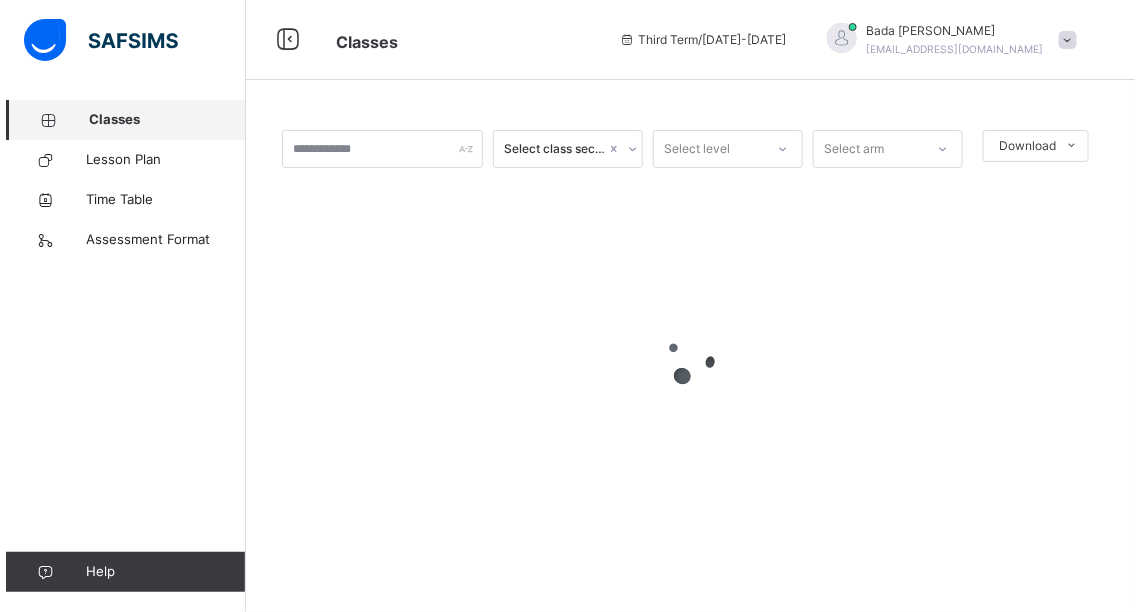 scroll, scrollTop: 0, scrollLeft: 0, axis: both 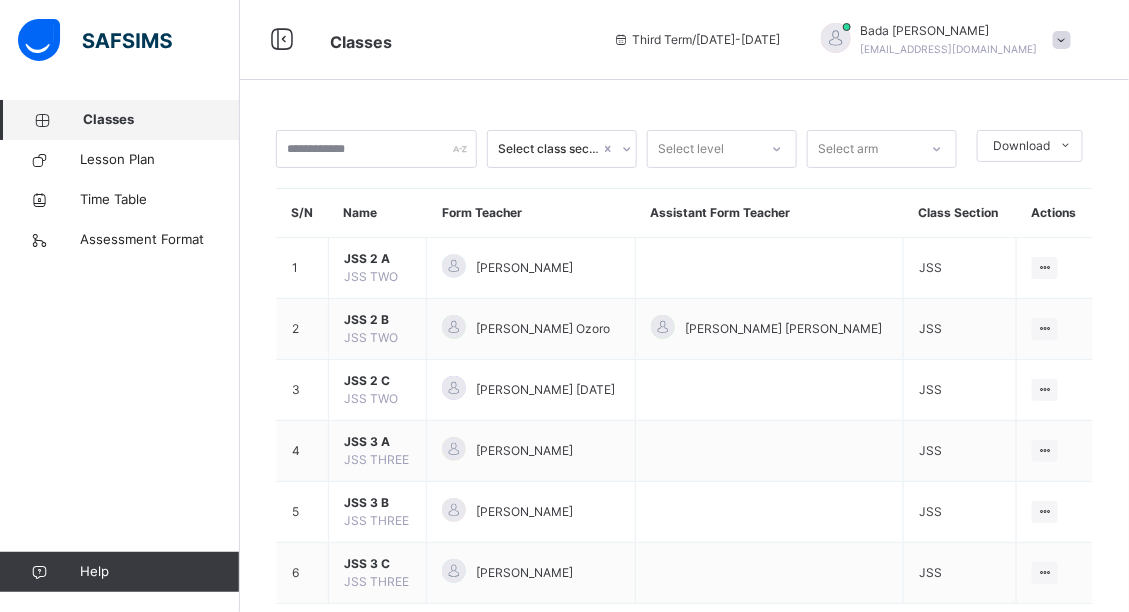 click on "Bada   [PERSON_NAME] [EMAIL_ADDRESS][DOMAIN_NAME]" at bounding box center (941, 40) 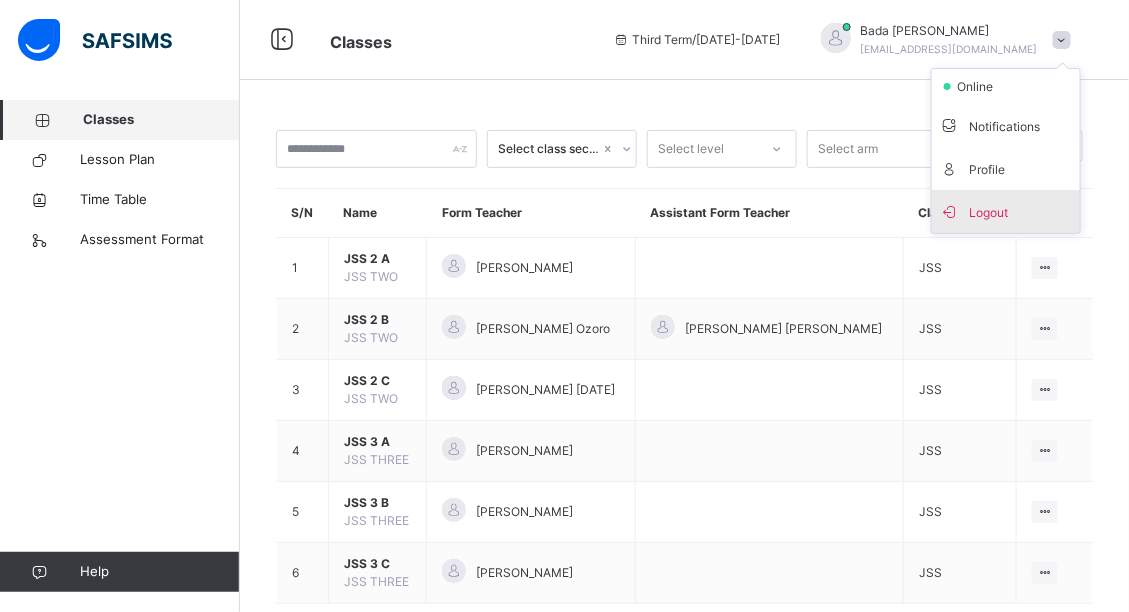 click on "Logout" at bounding box center (1006, 211) 